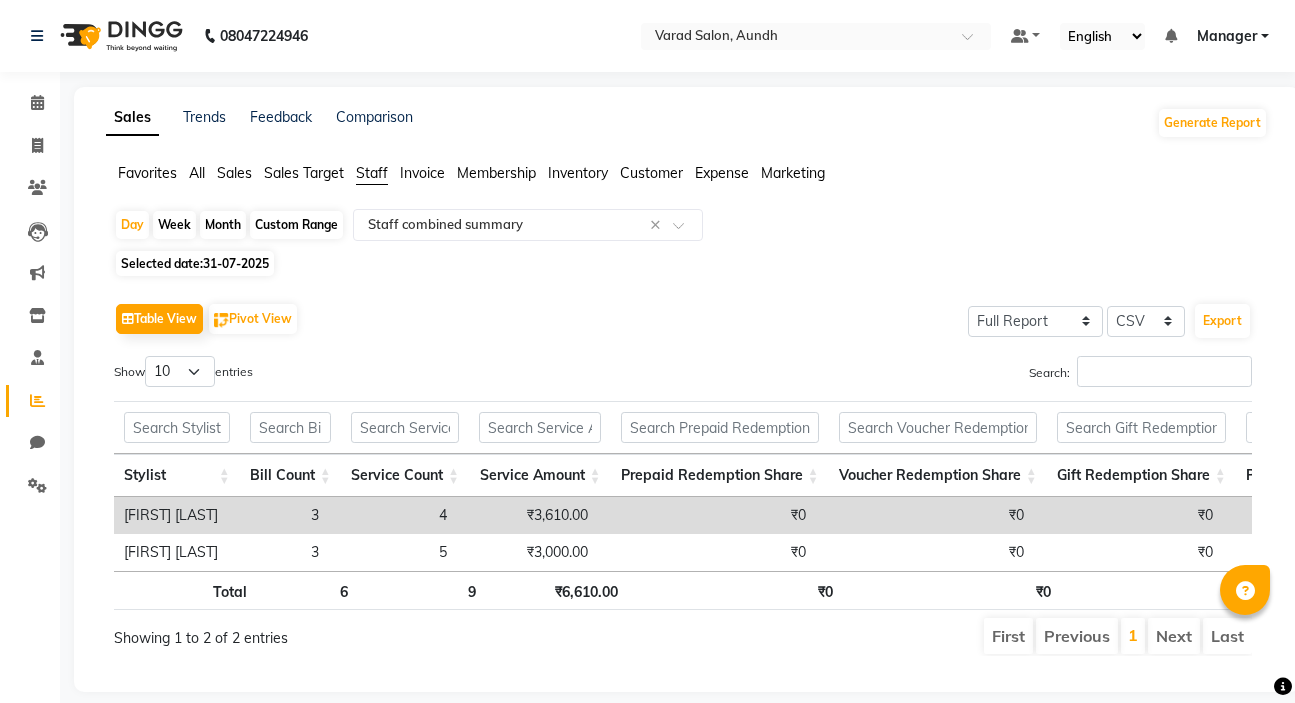 select on "full_report" 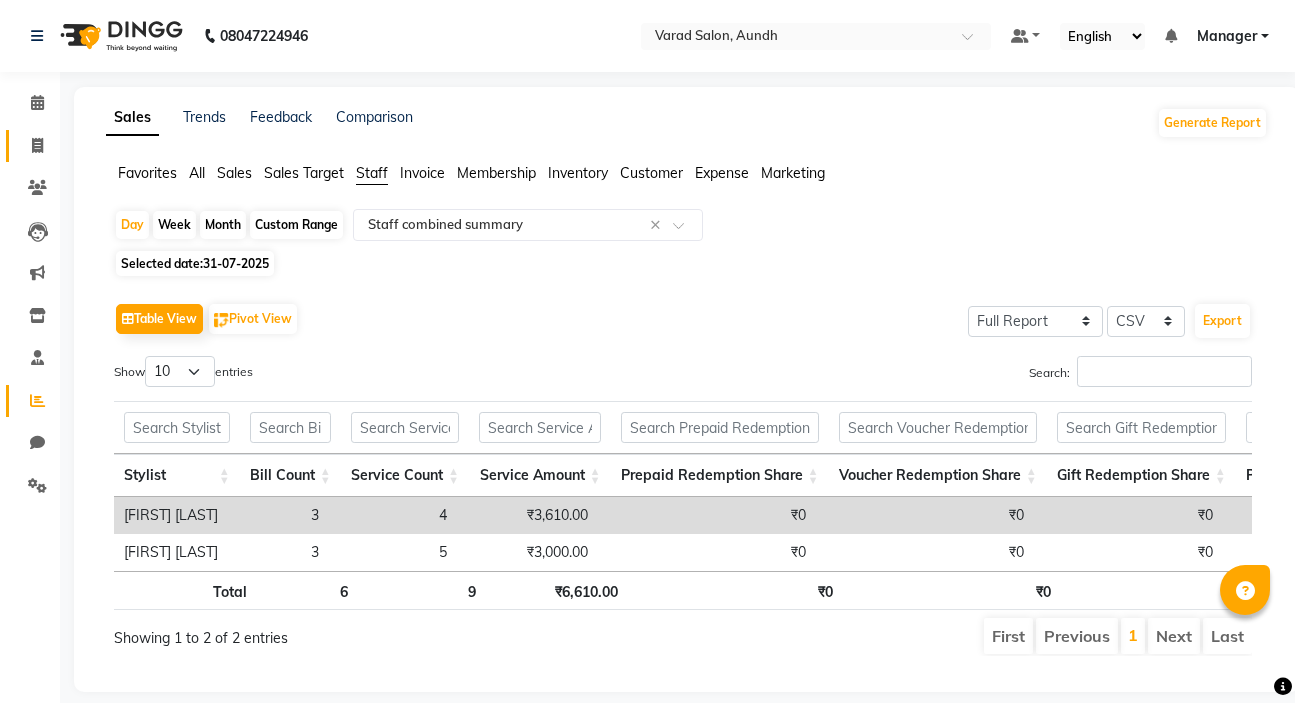 scroll, scrollTop: 0, scrollLeft: 0, axis: both 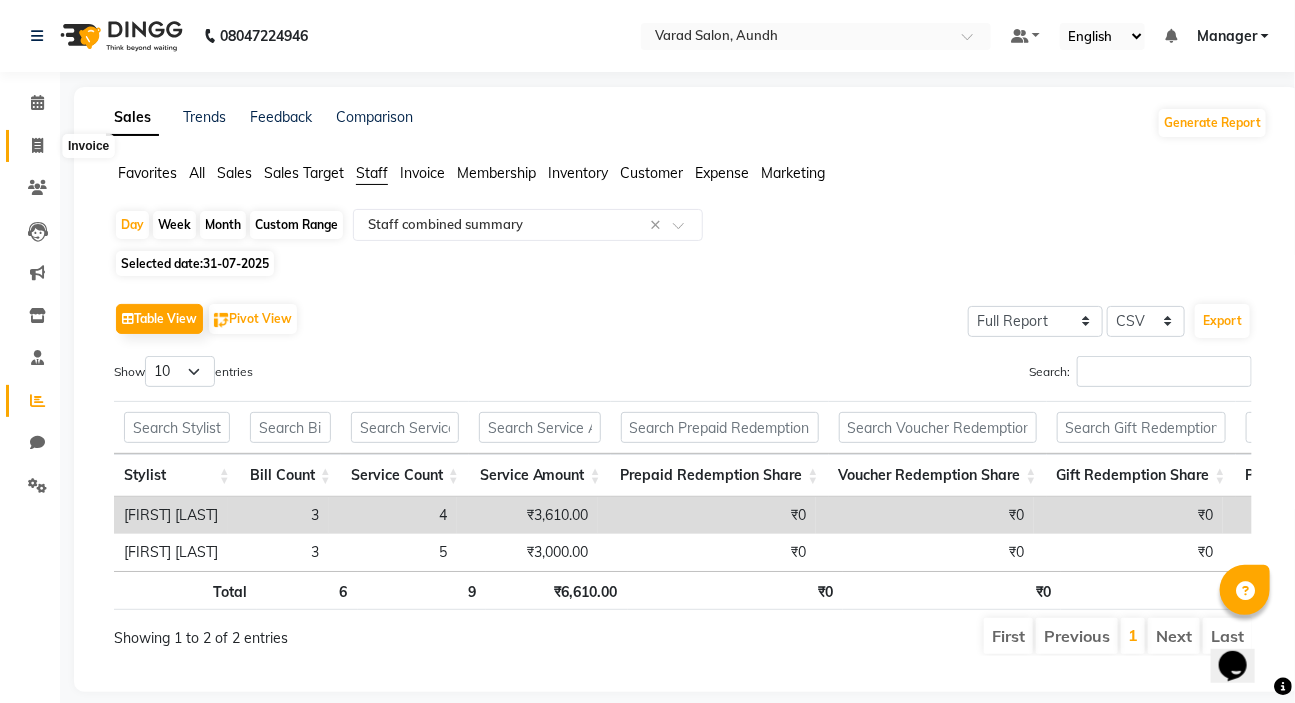 click 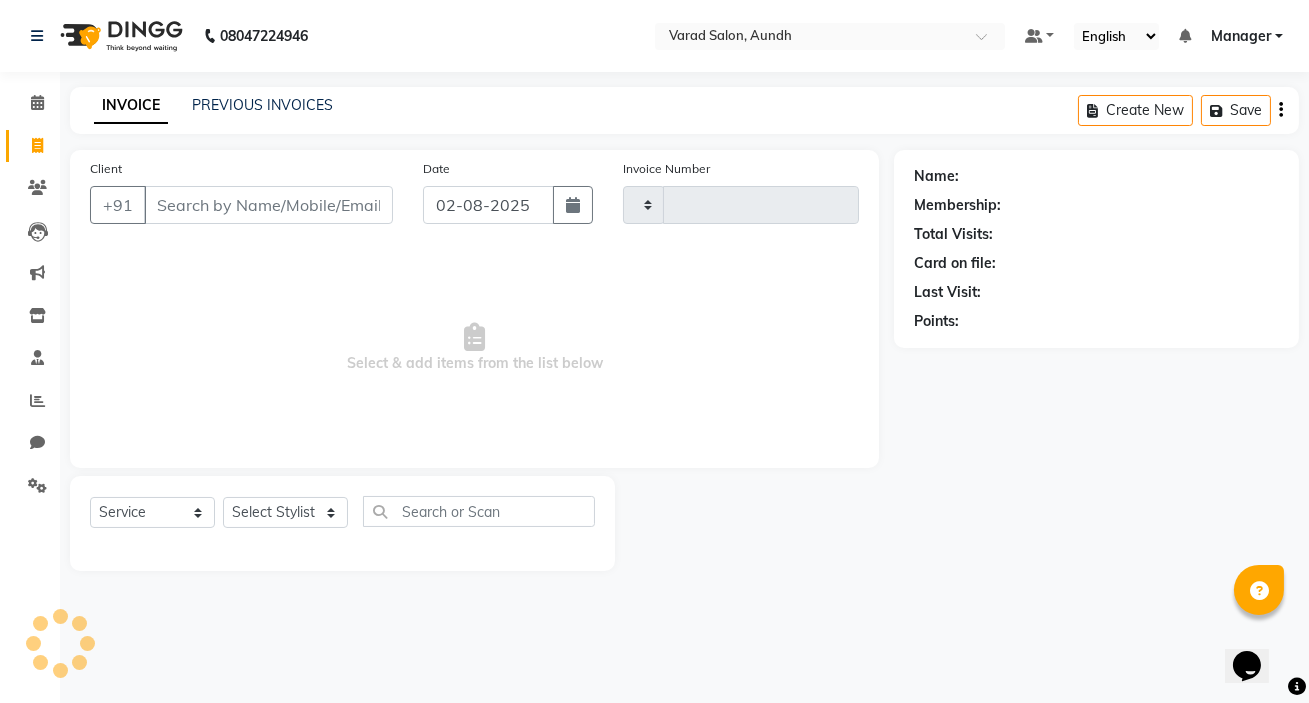 click on "Client" at bounding box center [268, 205] 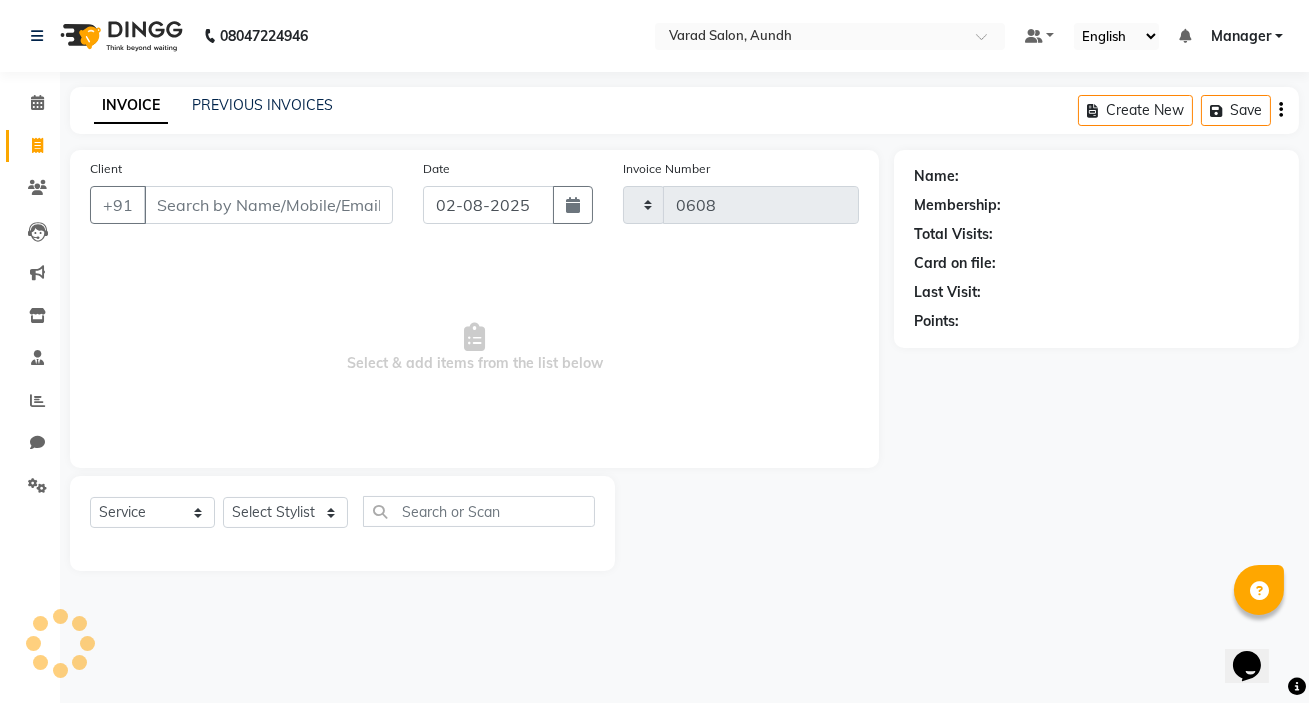 select on "7550" 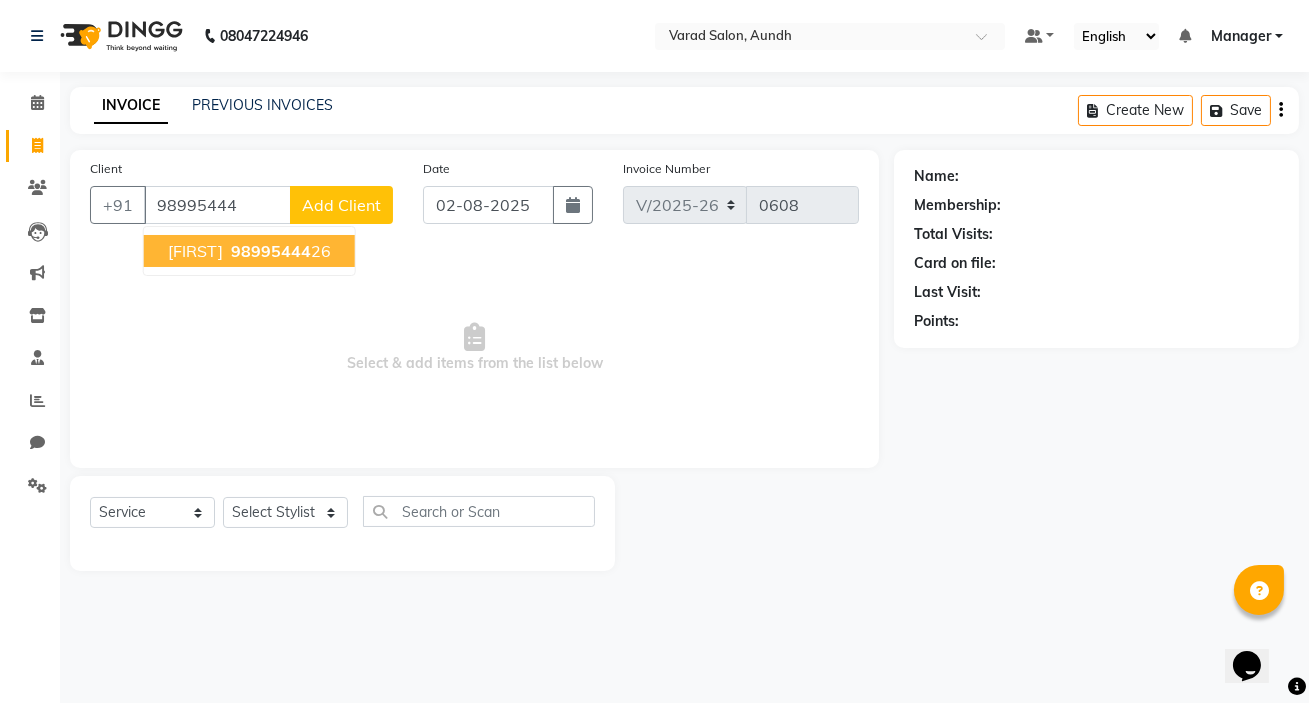 click on "98995444" at bounding box center [271, 251] 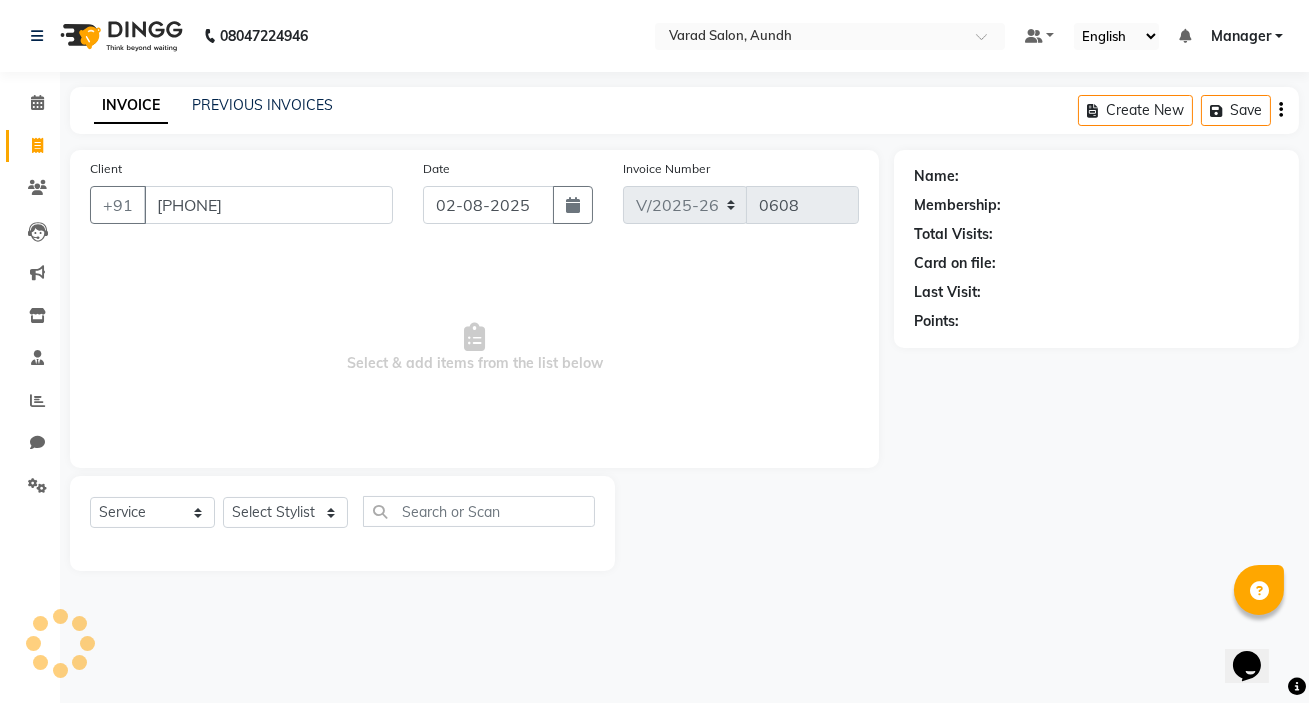 type on "[PHONE]" 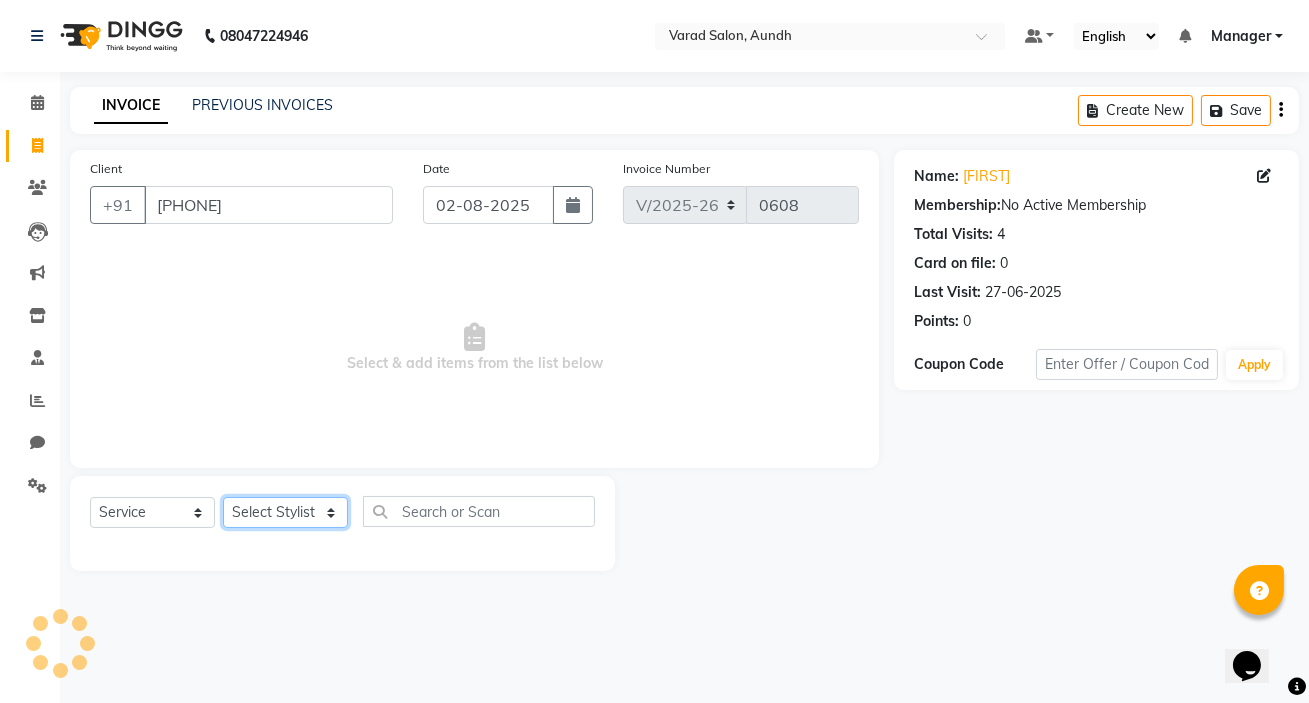 click on "Select Stylist [FIRST] [LAST] [FIRST] [LAST] Manager [FIRST] [LAST] [FIRST] [LAST] [FIRST] [LAST] [FIRST] [LAST] [FIRST] [LAST] [FIRST] [LAST] [FIRST]" 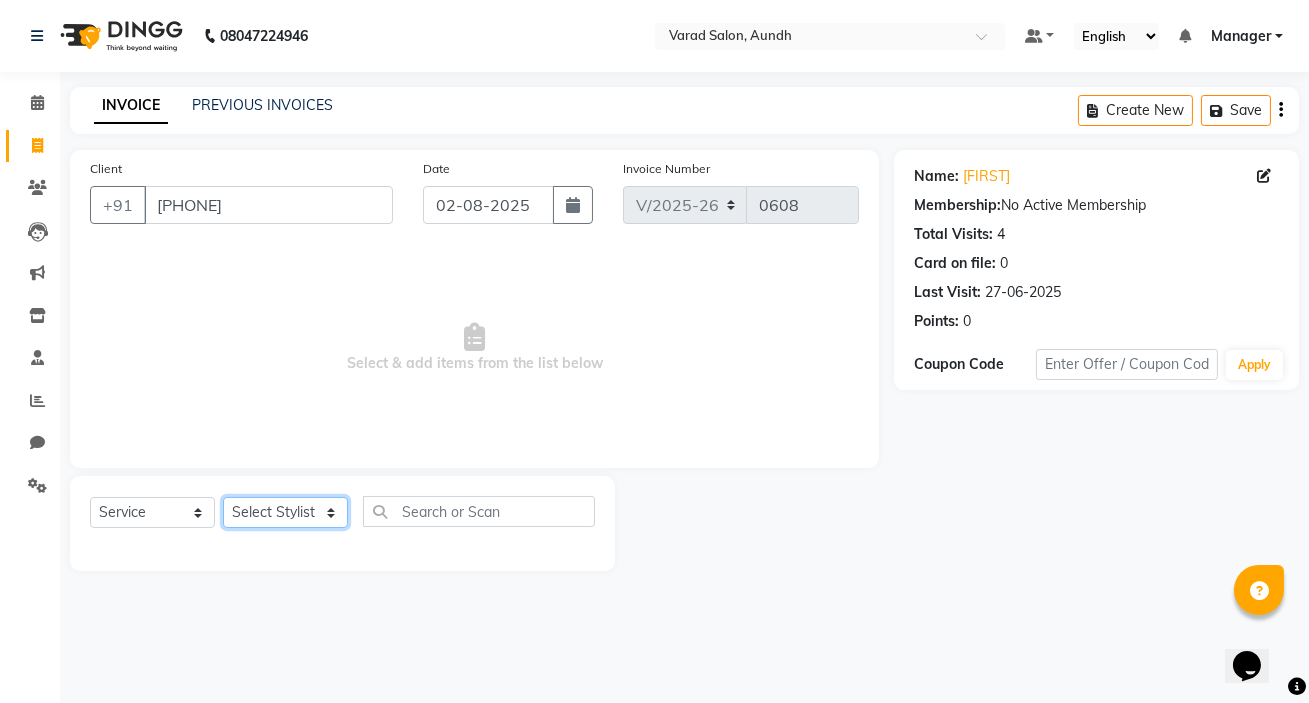 select on "85915" 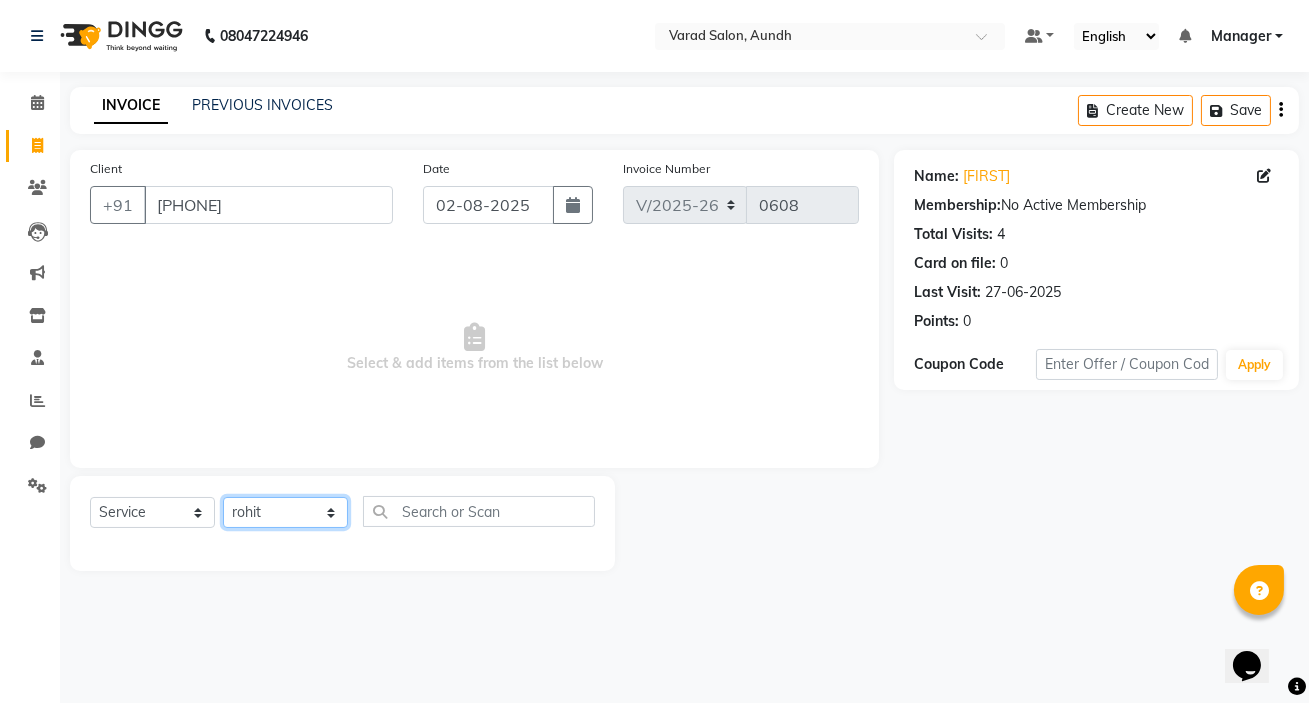 click on "Select Stylist [FIRST] [LAST] [FIRST] [LAST] Manager [FIRST] [LAST] [FIRST] [LAST] [FIRST] [LAST] [FIRST] [LAST] [FIRST] [LAST] [FIRST] [LAST] [FIRST]" 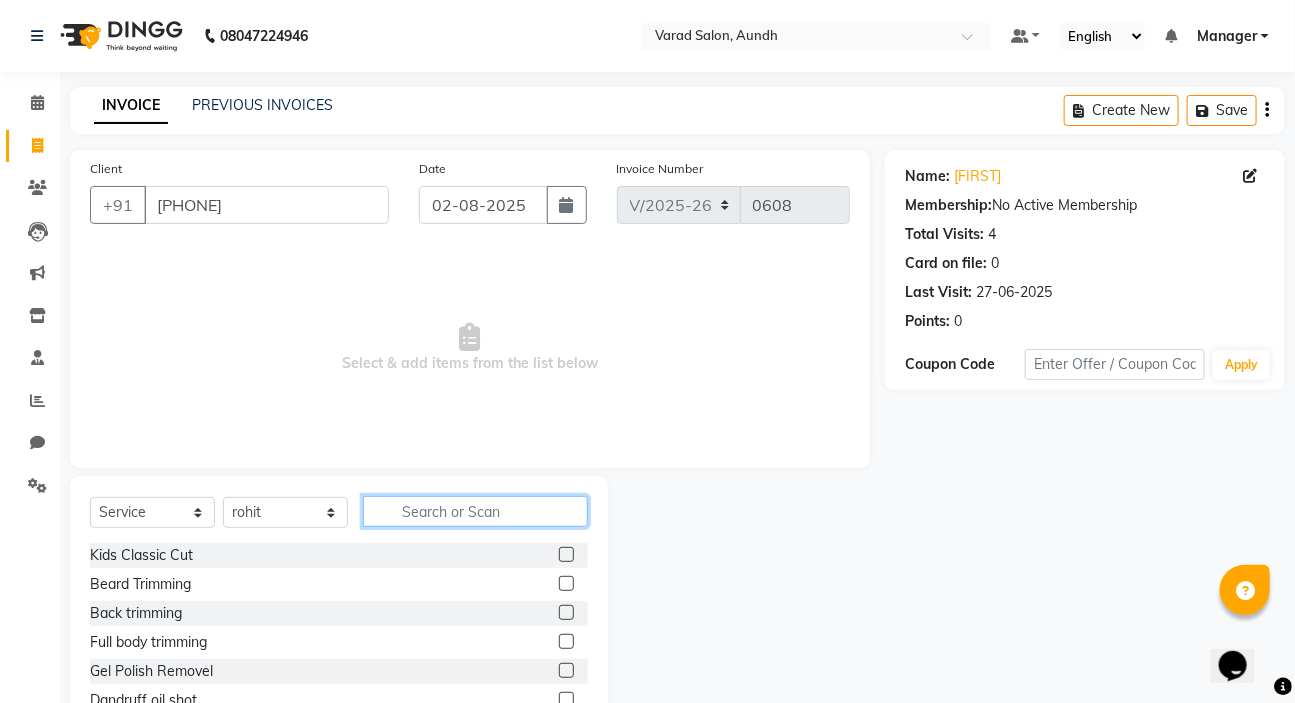 click 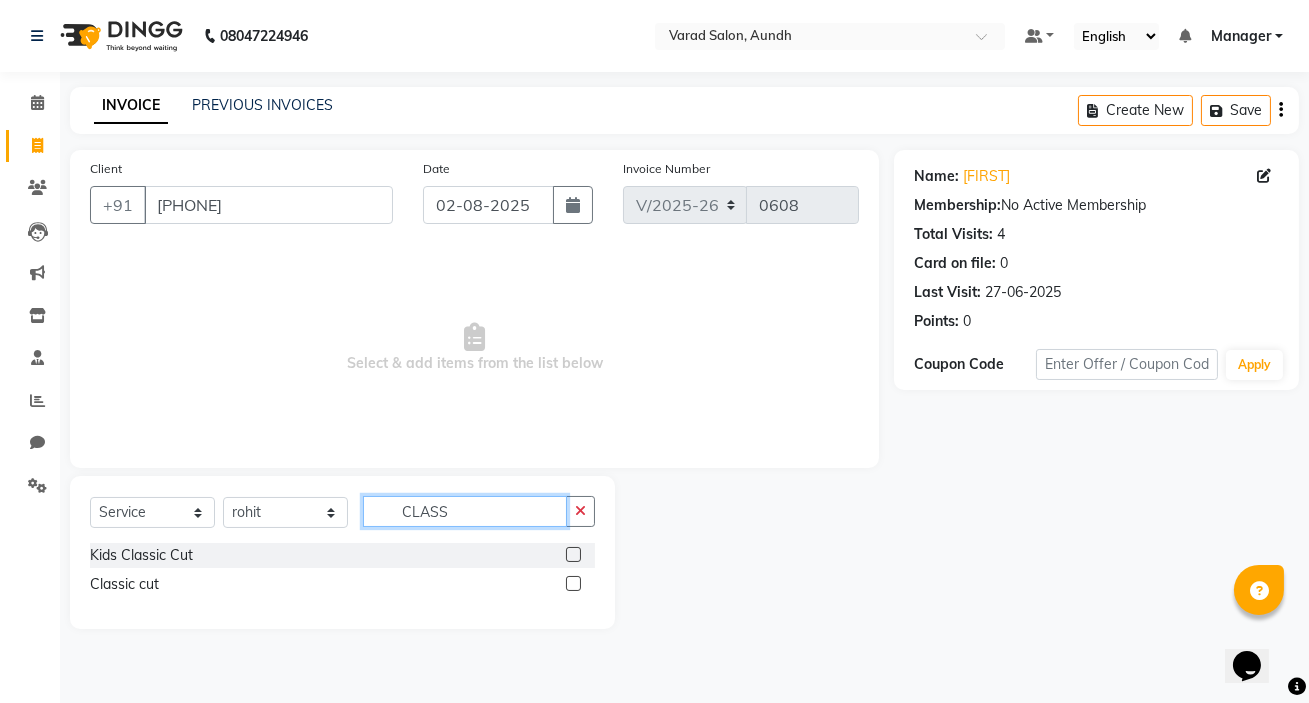 type on "CLASS" 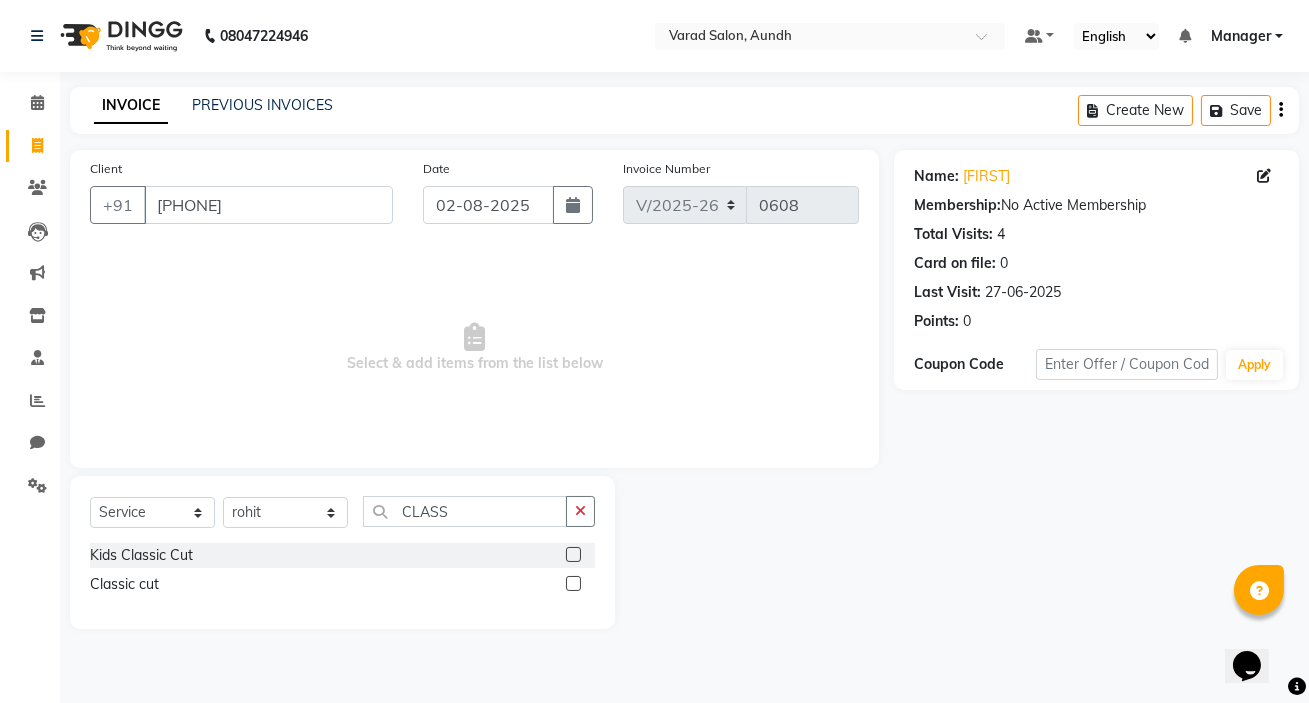 click 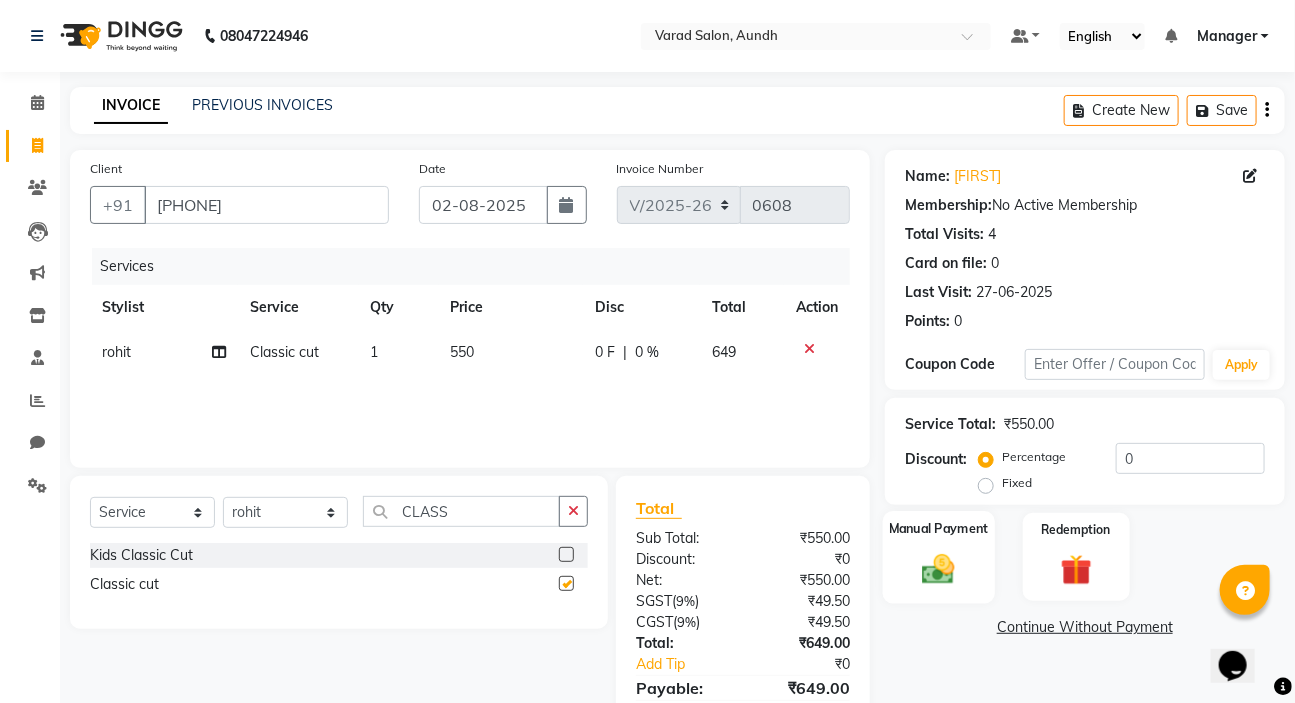 checkbox on "false" 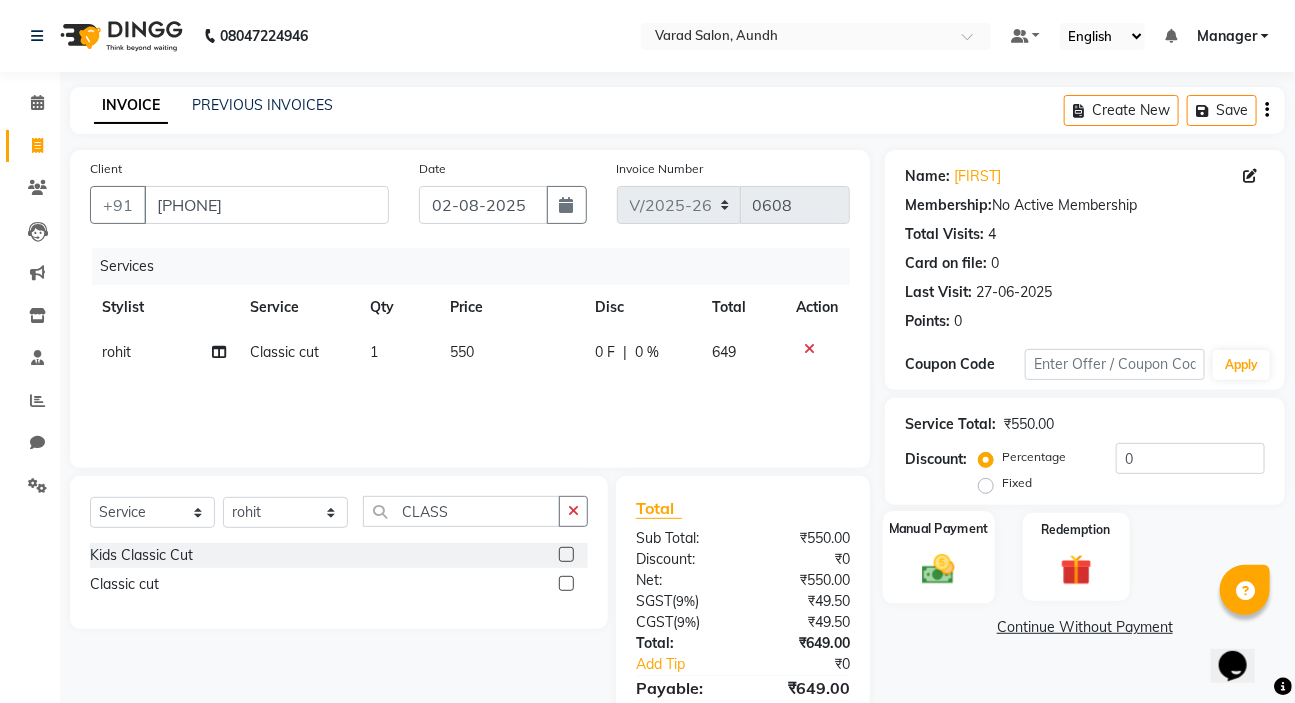 scroll, scrollTop: 98, scrollLeft: 0, axis: vertical 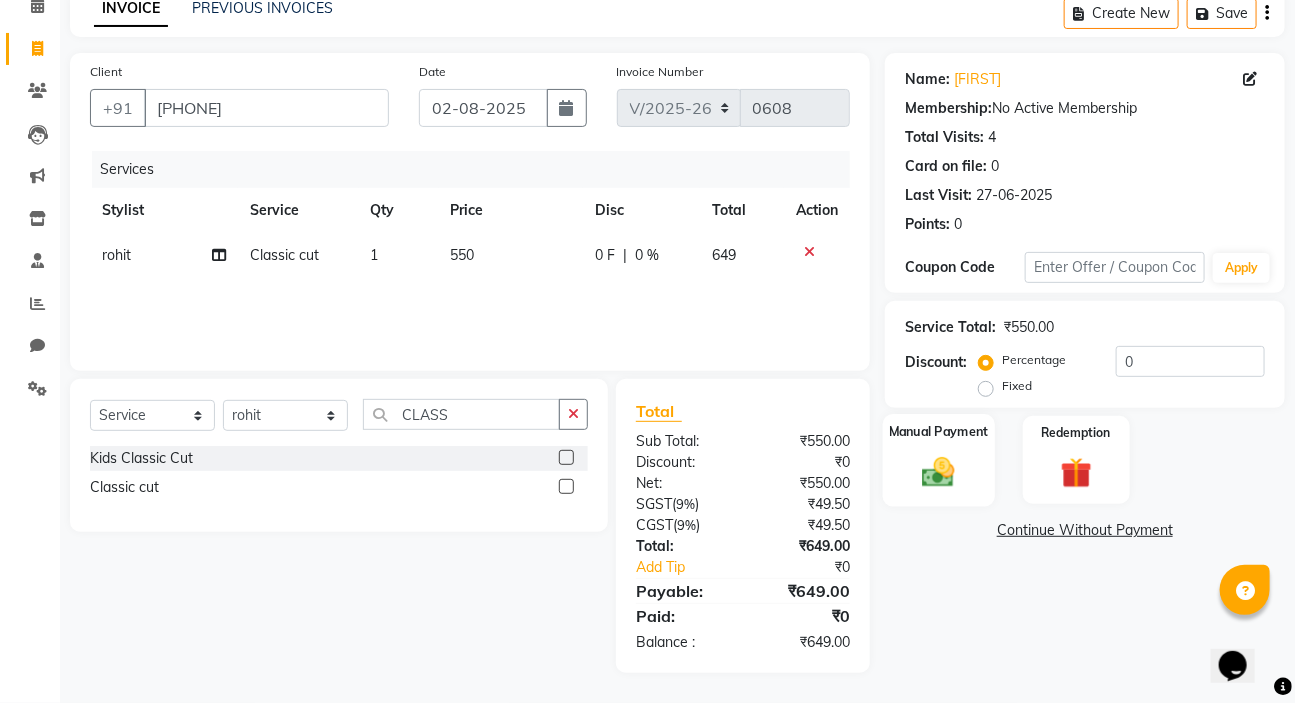 click on "Manual Payment" 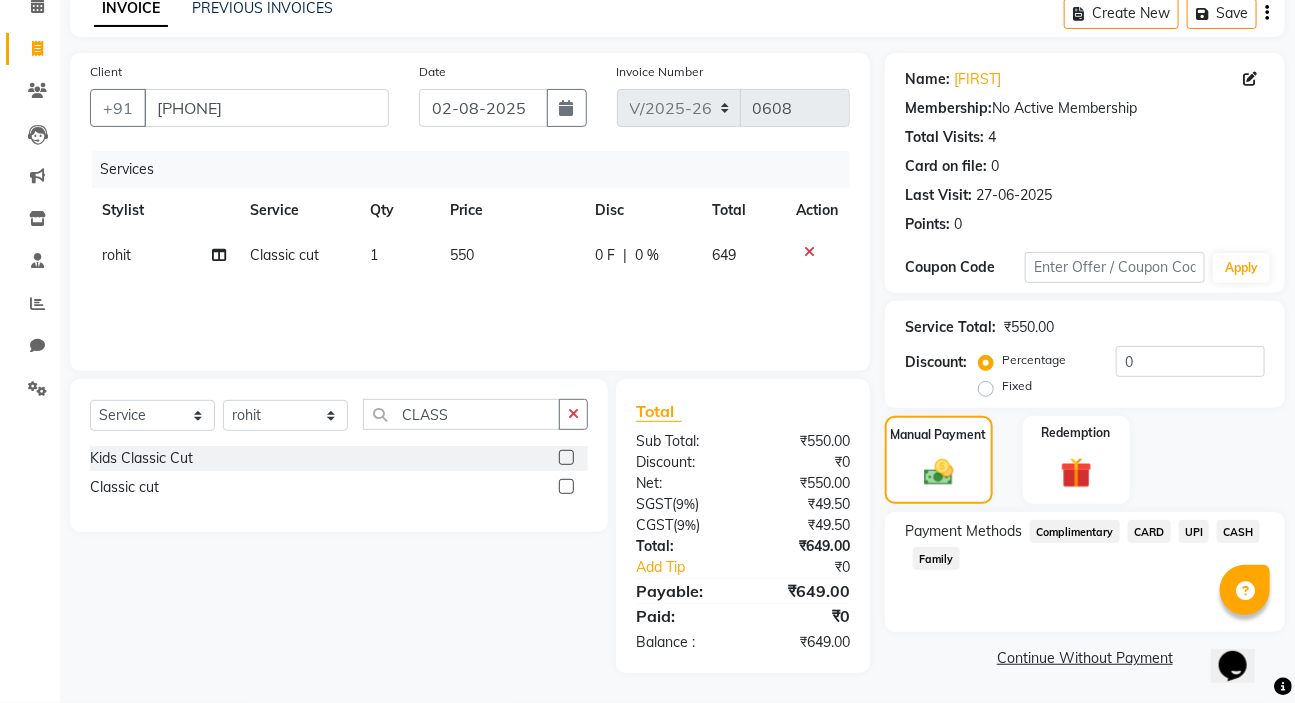 click on "UPI" 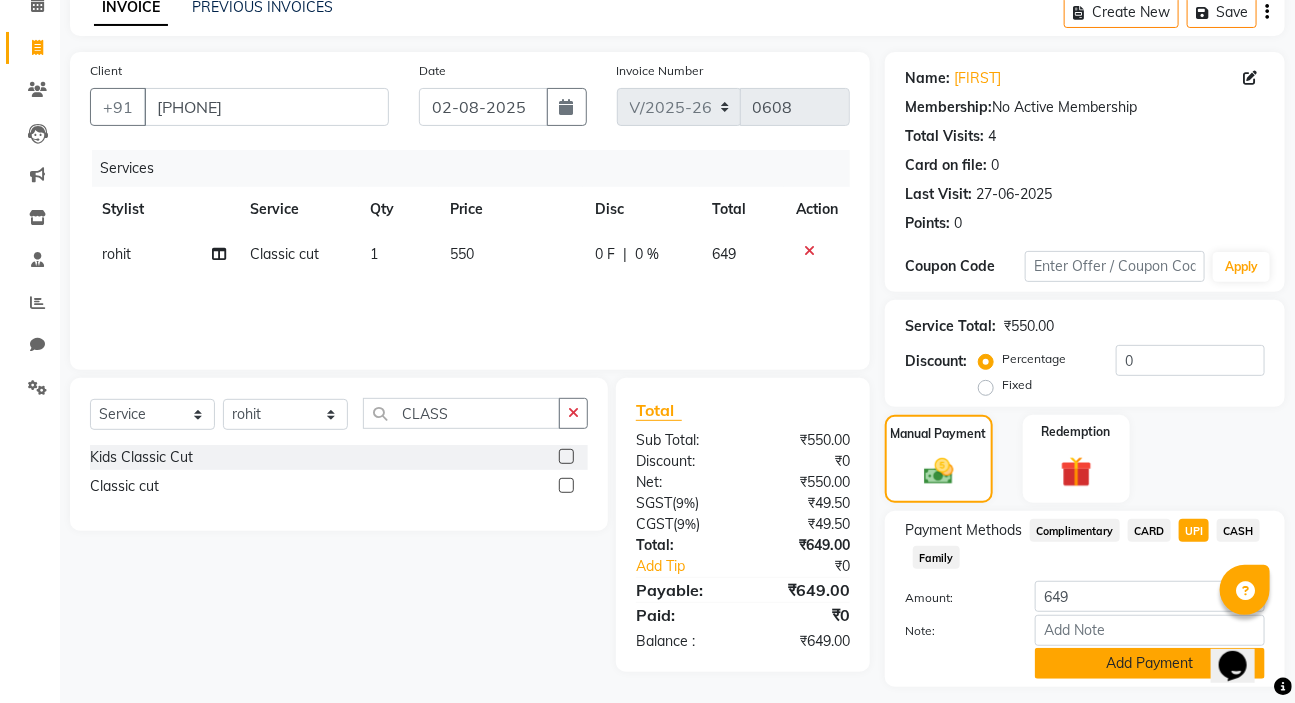 click on "Add Payment" 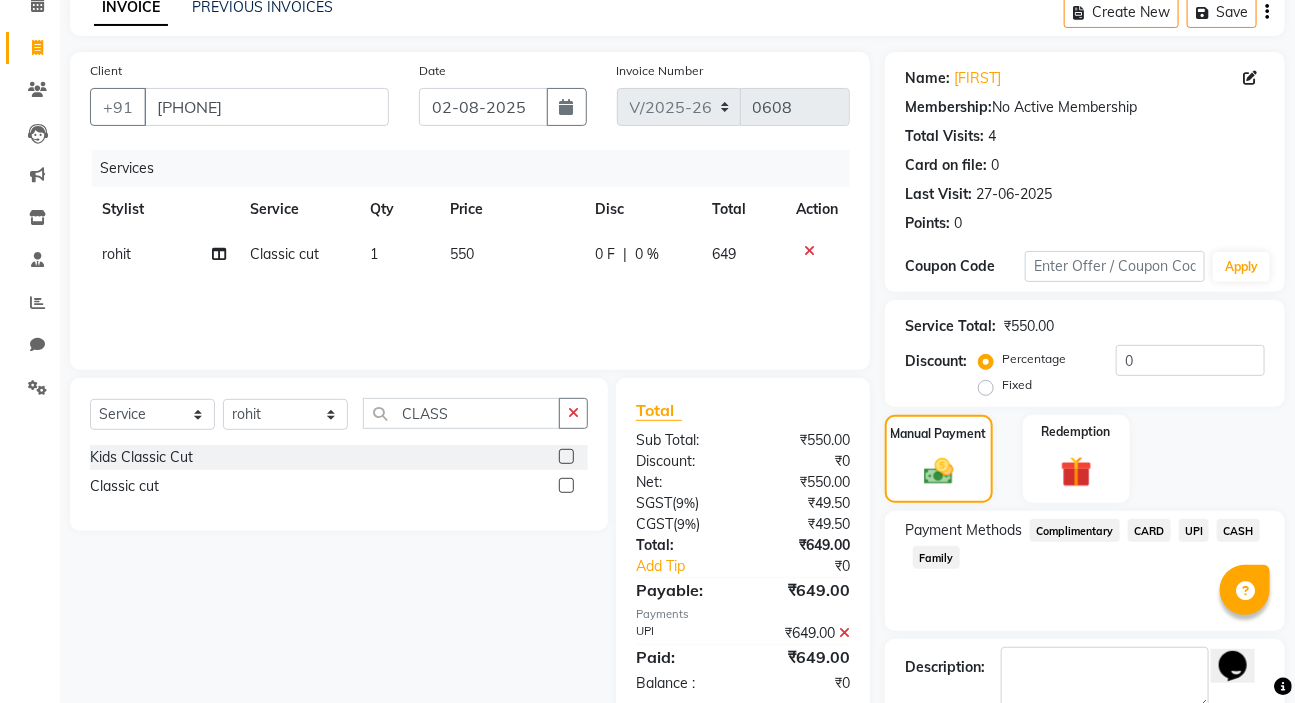 scroll, scrollTop: 210, scrollLeft: 0, axis: vertical 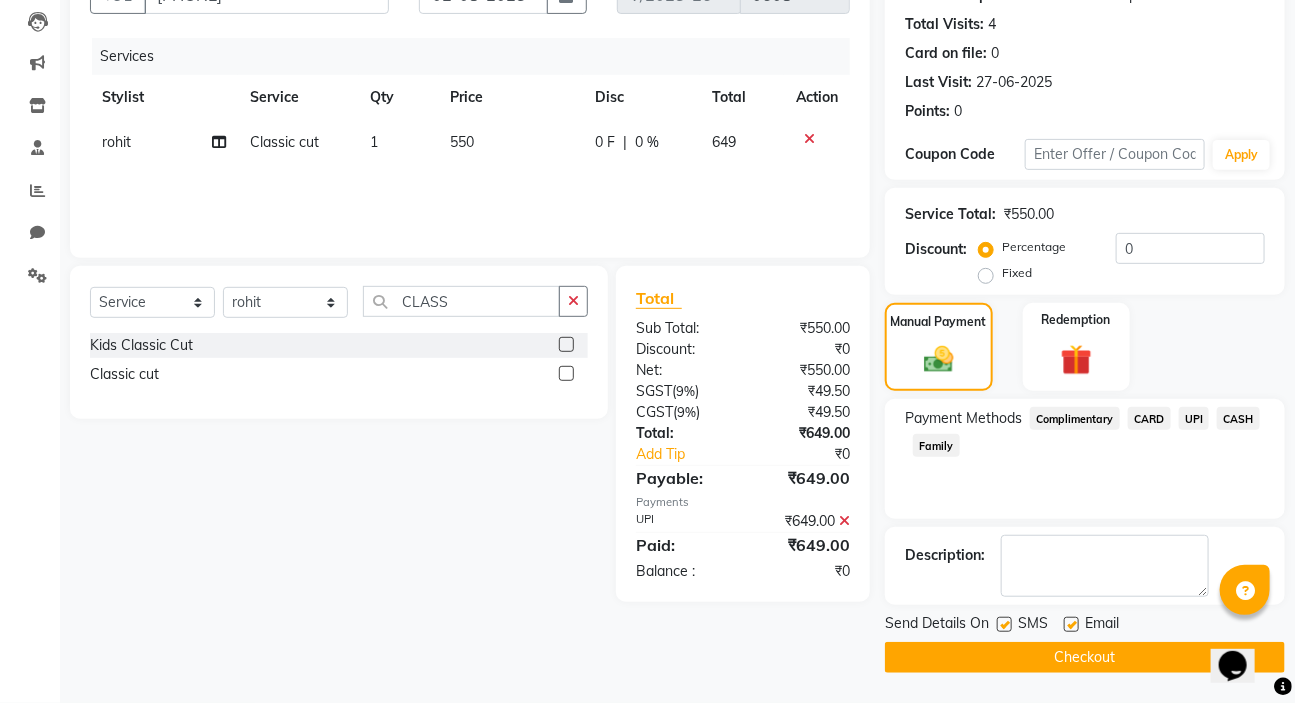 click on "Checkout" 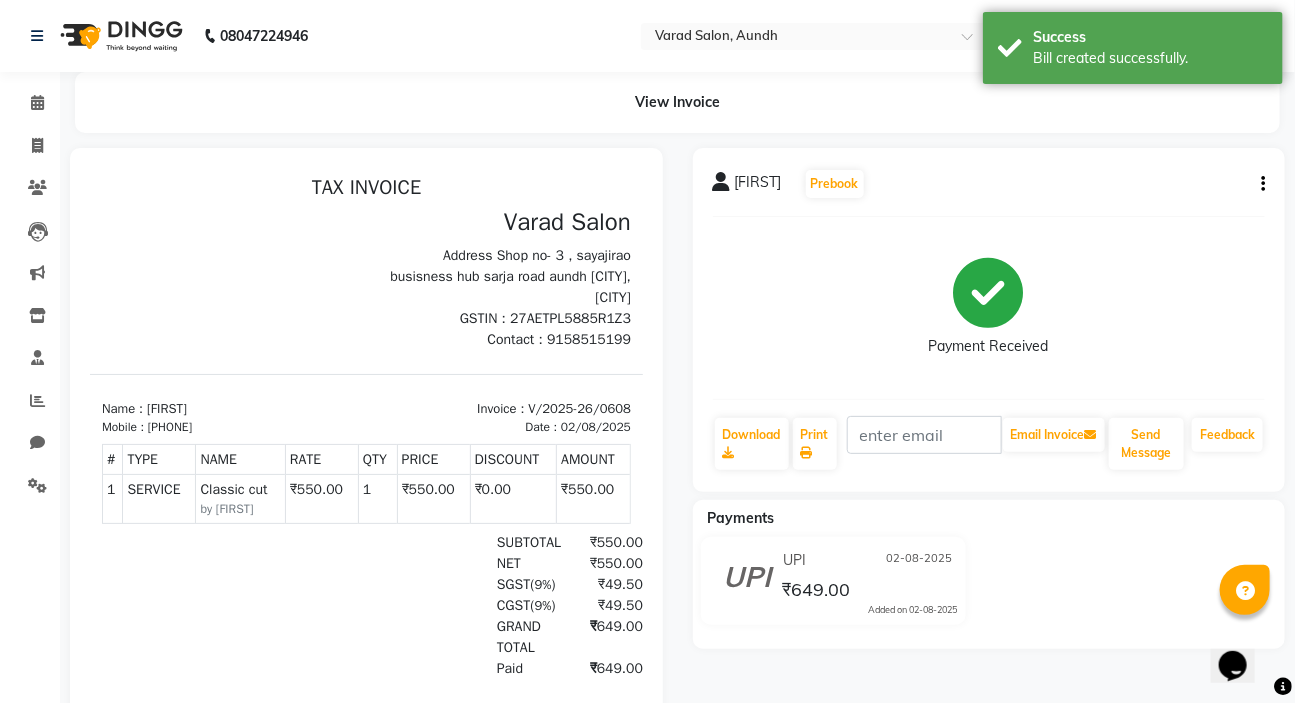 scroll, scrollTop: 0, scrollLeft: 0, axis: both 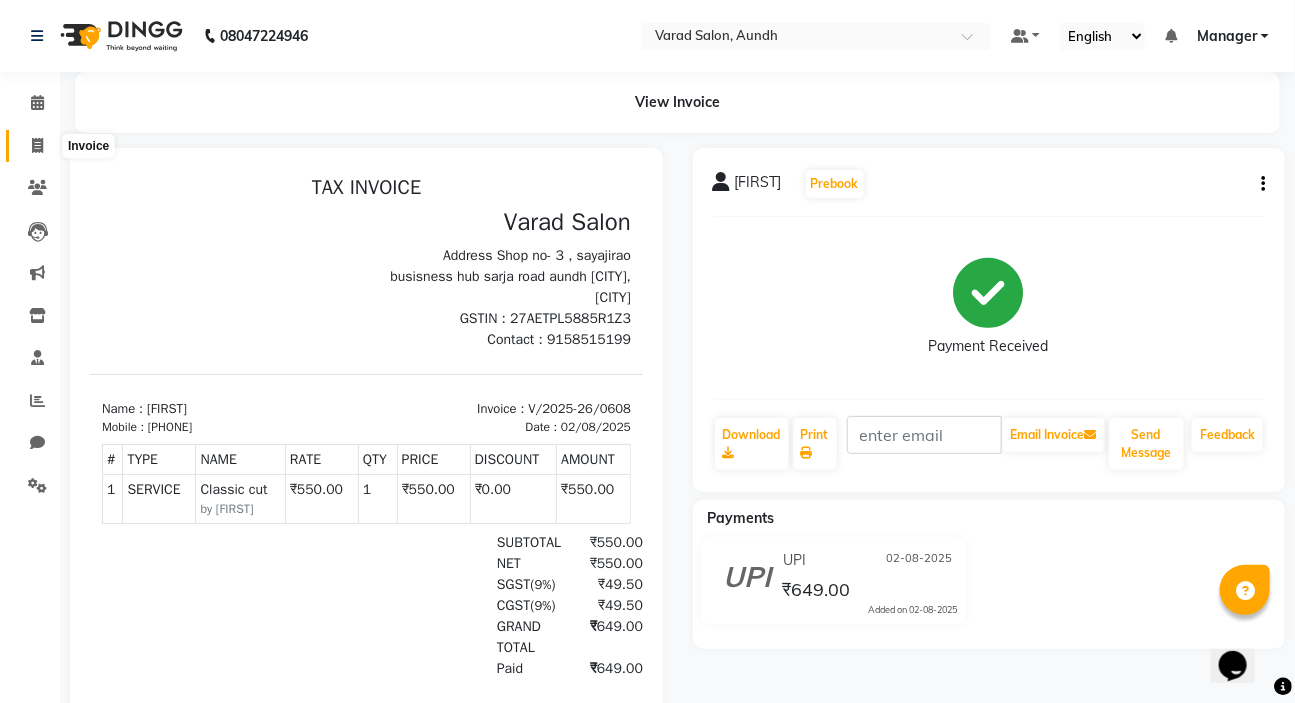 click 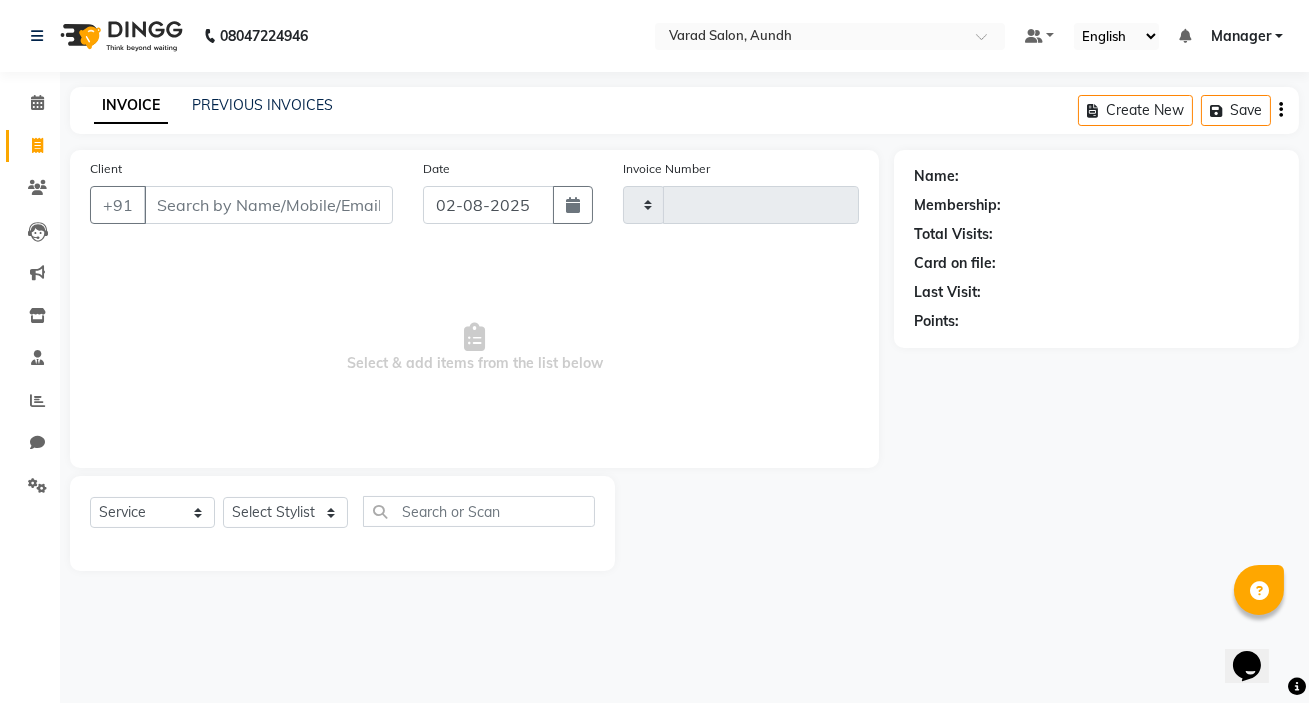 type on "0609" 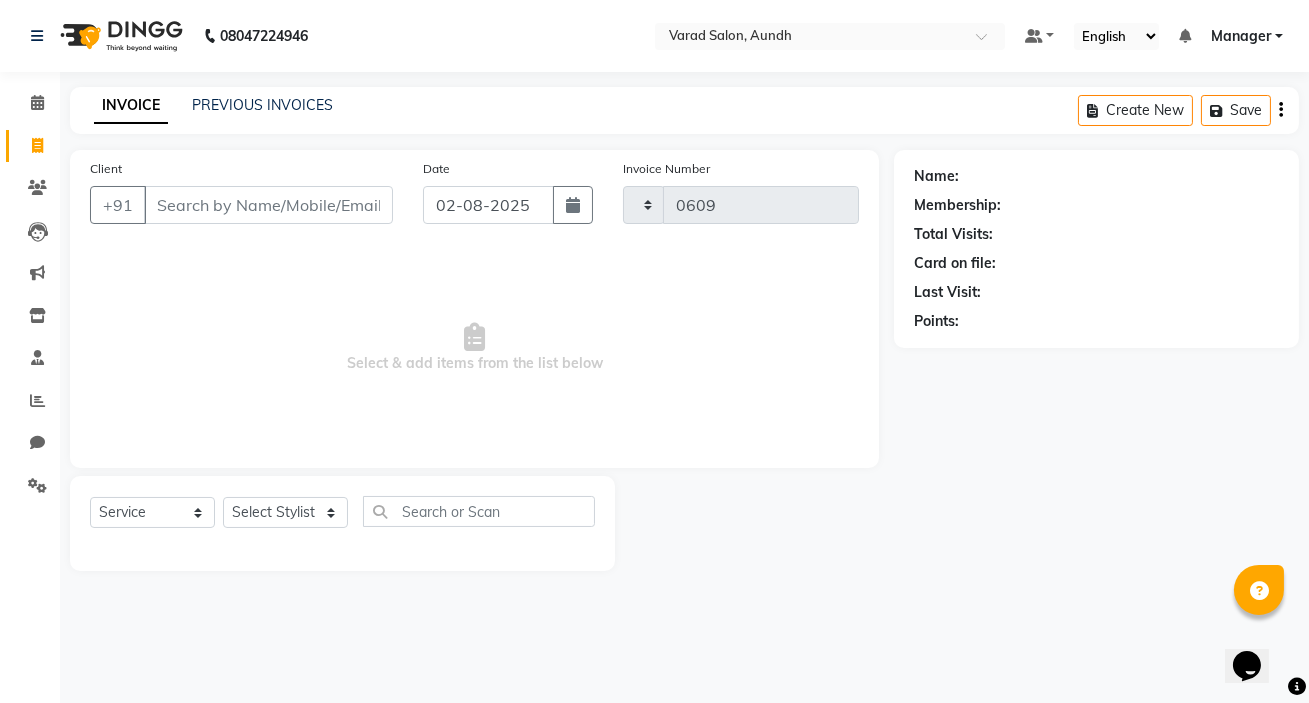 select on "7550" 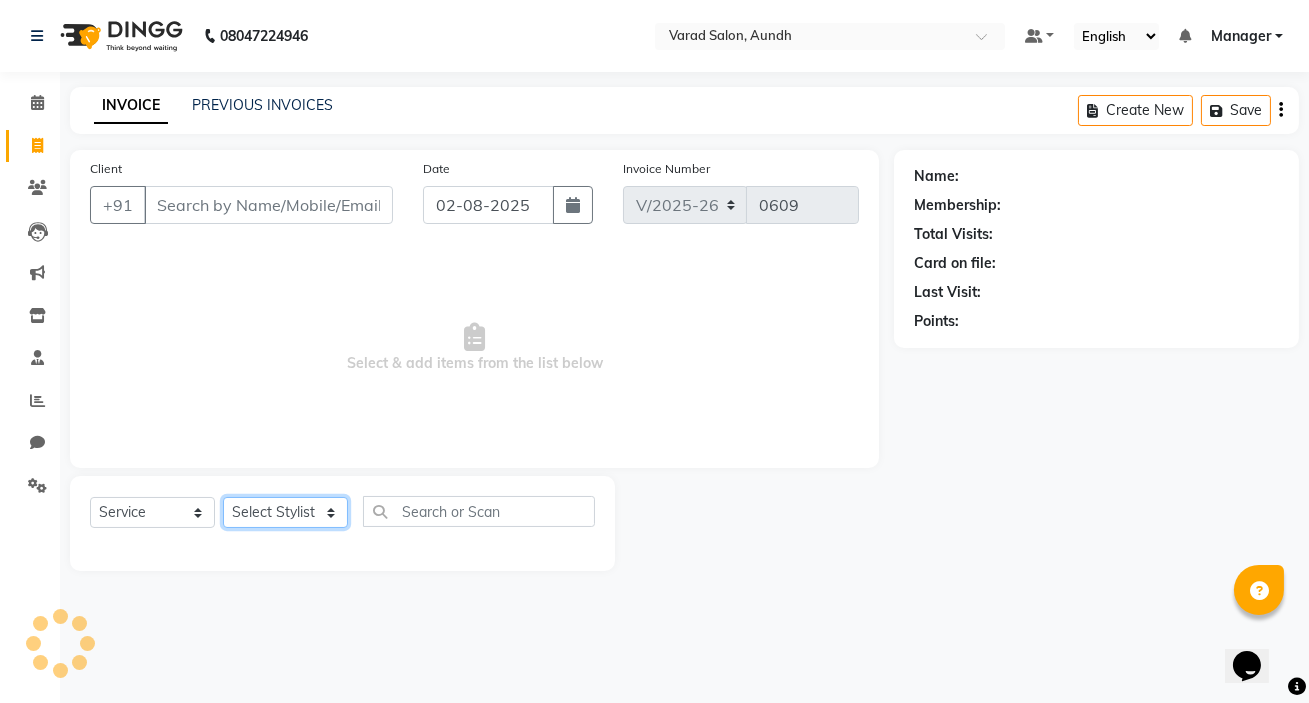 click on "Select Stylist" 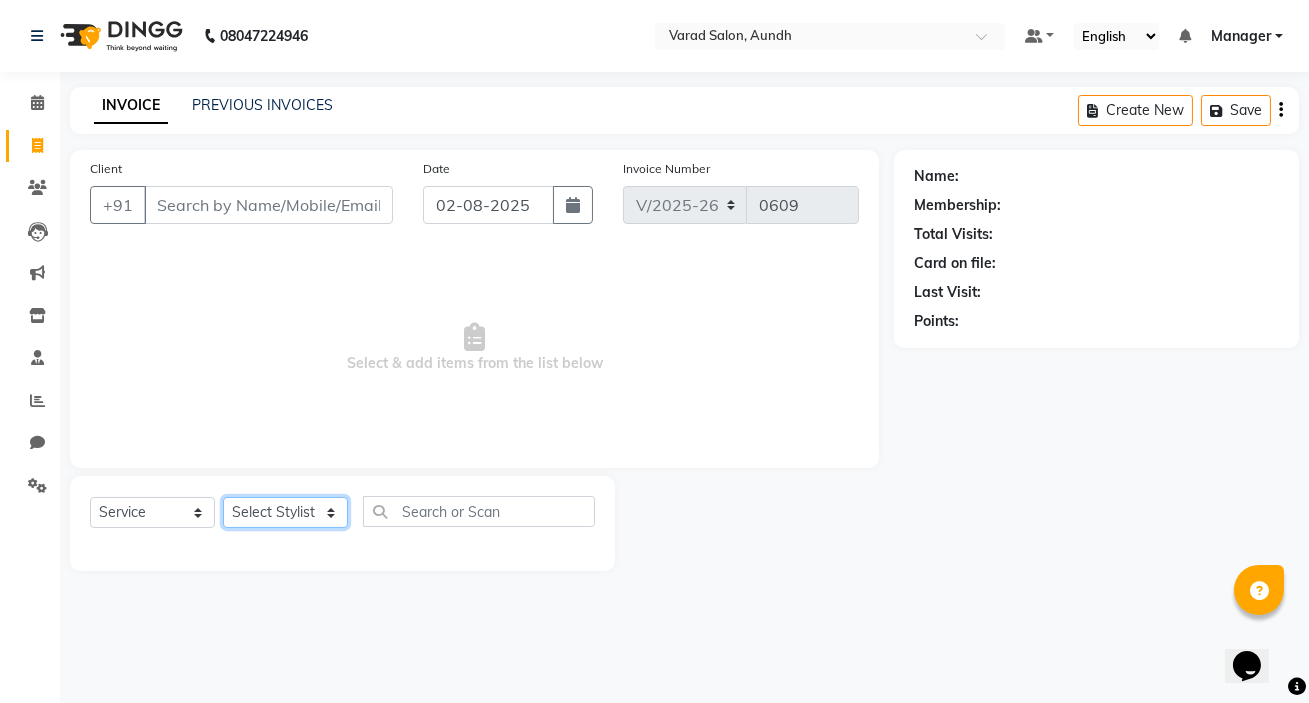 select on "67609" 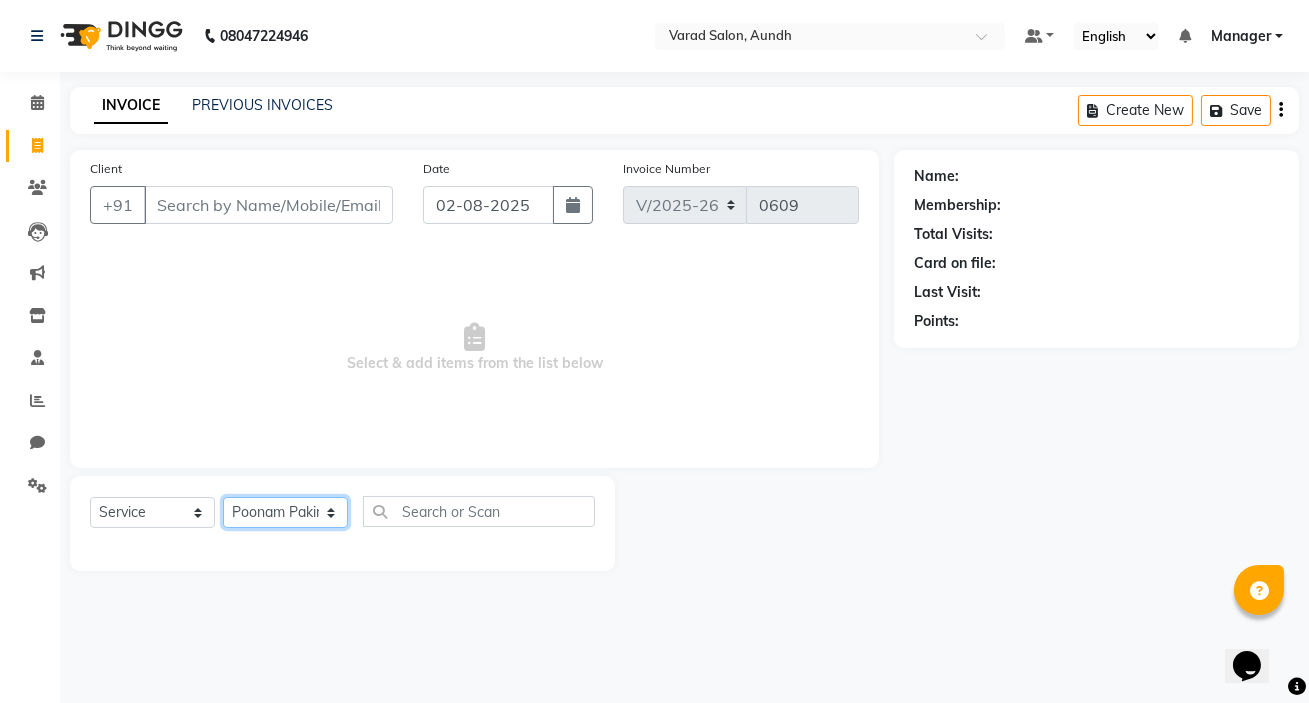 click on "Select Stylist [FIRST] [LAST] [FIRST] [LAST] Manager [FIRST] [LAST] [FIRST] [LAST] [FIRST] [LAST] [FIRST] [LAST] [FIRST] [LAST] [FIRST] [LAST] [FIRST]" 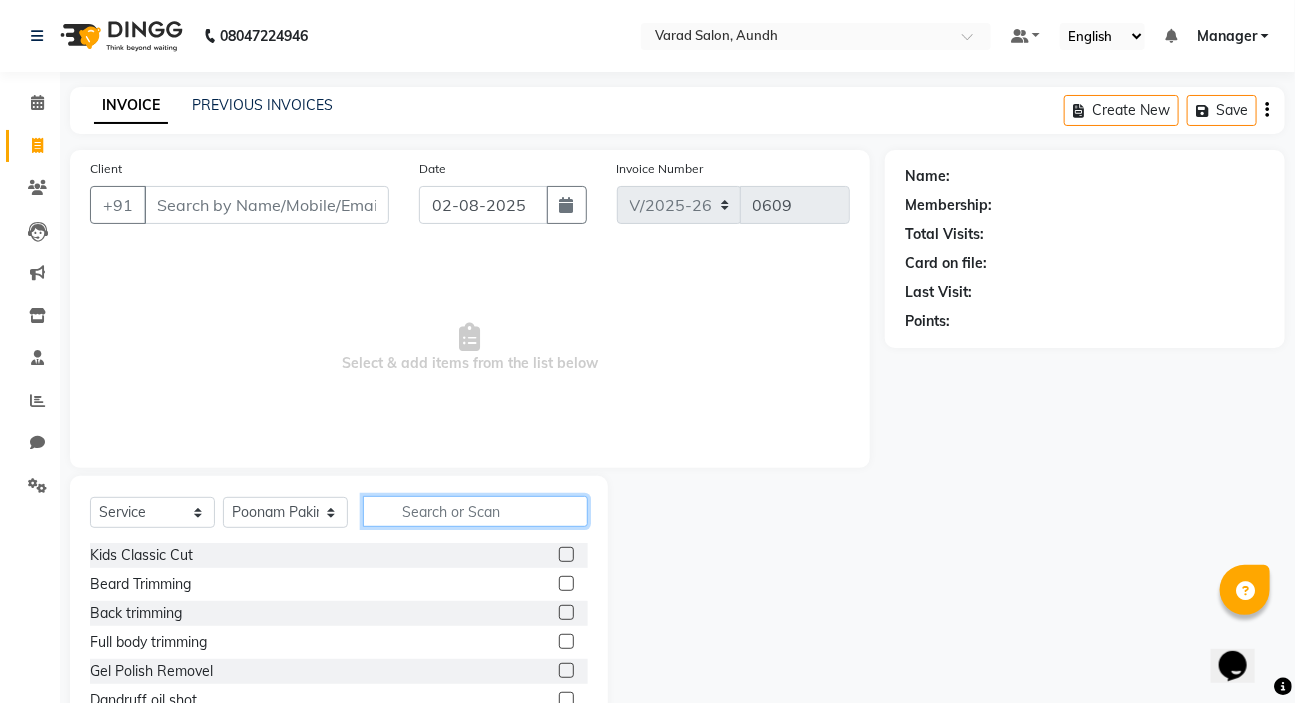 click 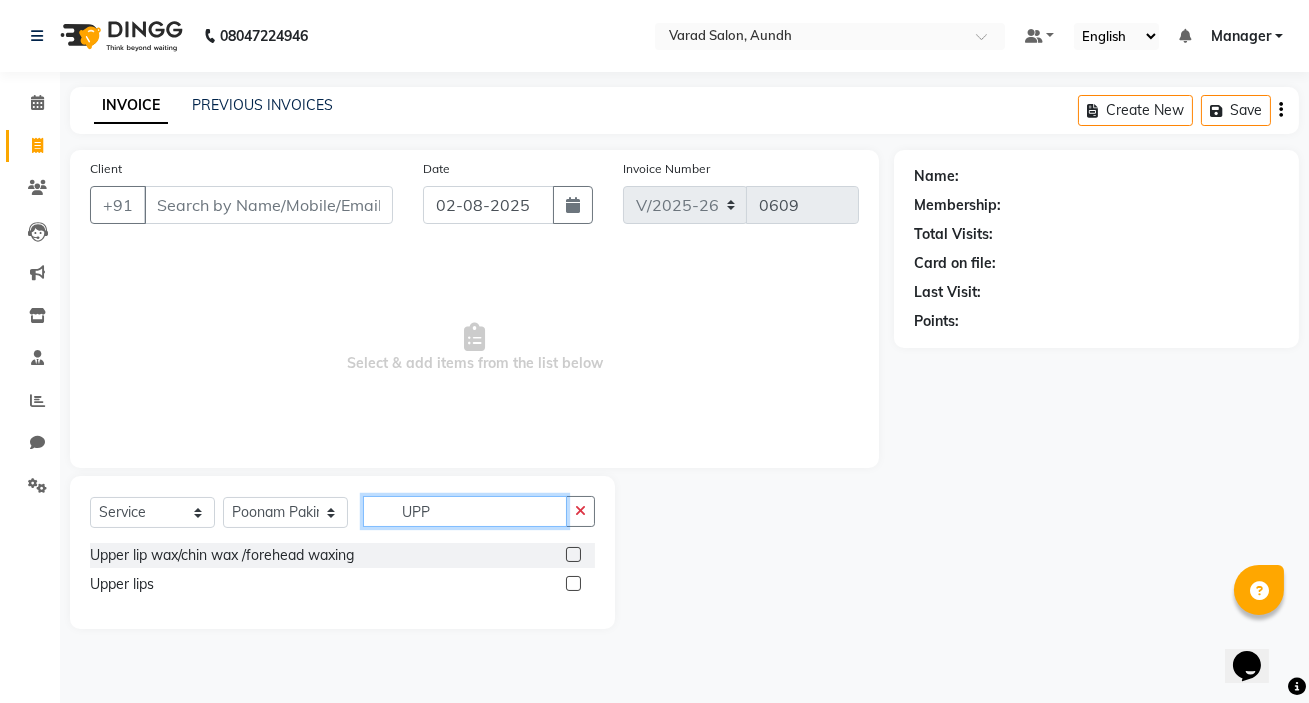 type on "UPP" 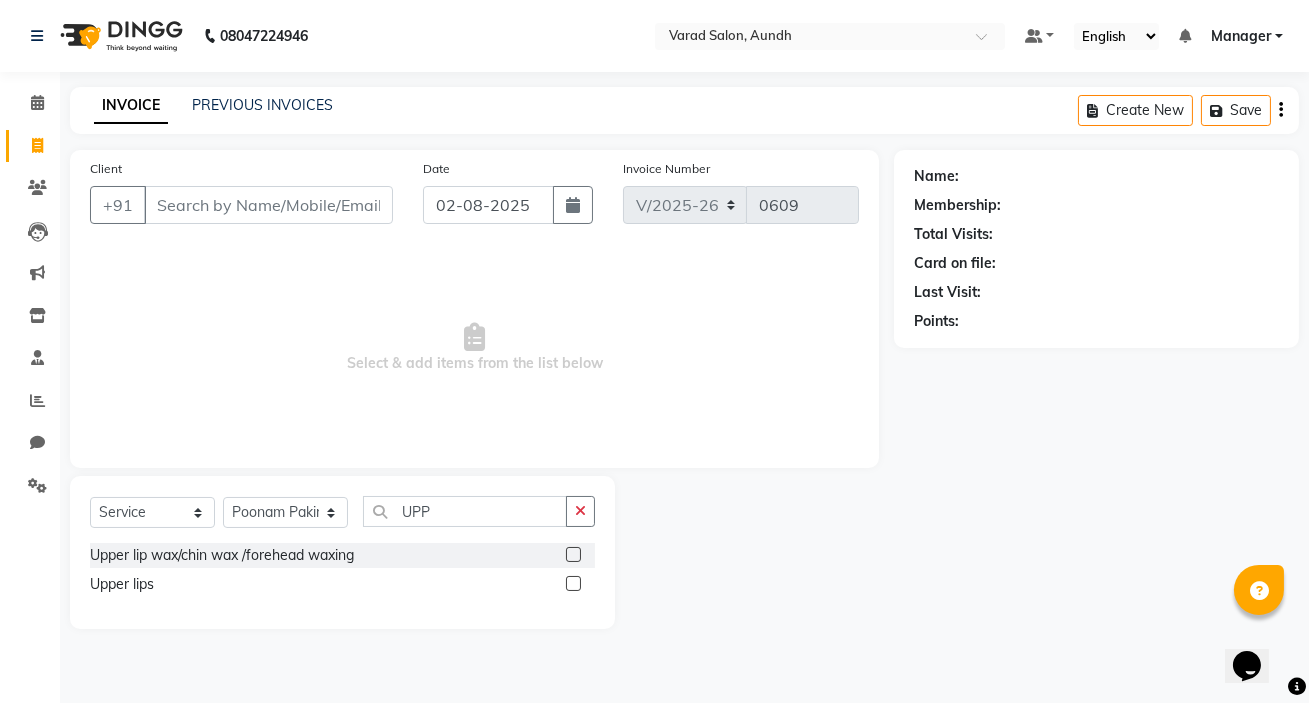 click 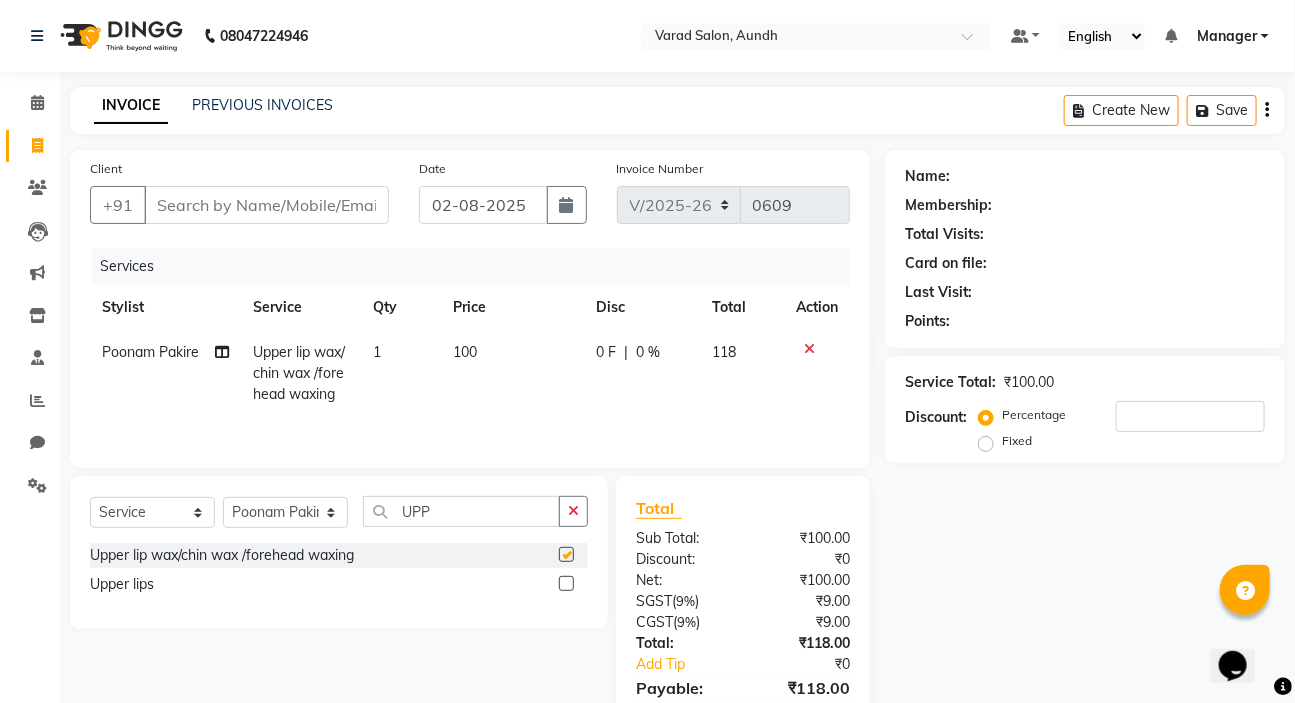 checkbox on "false" 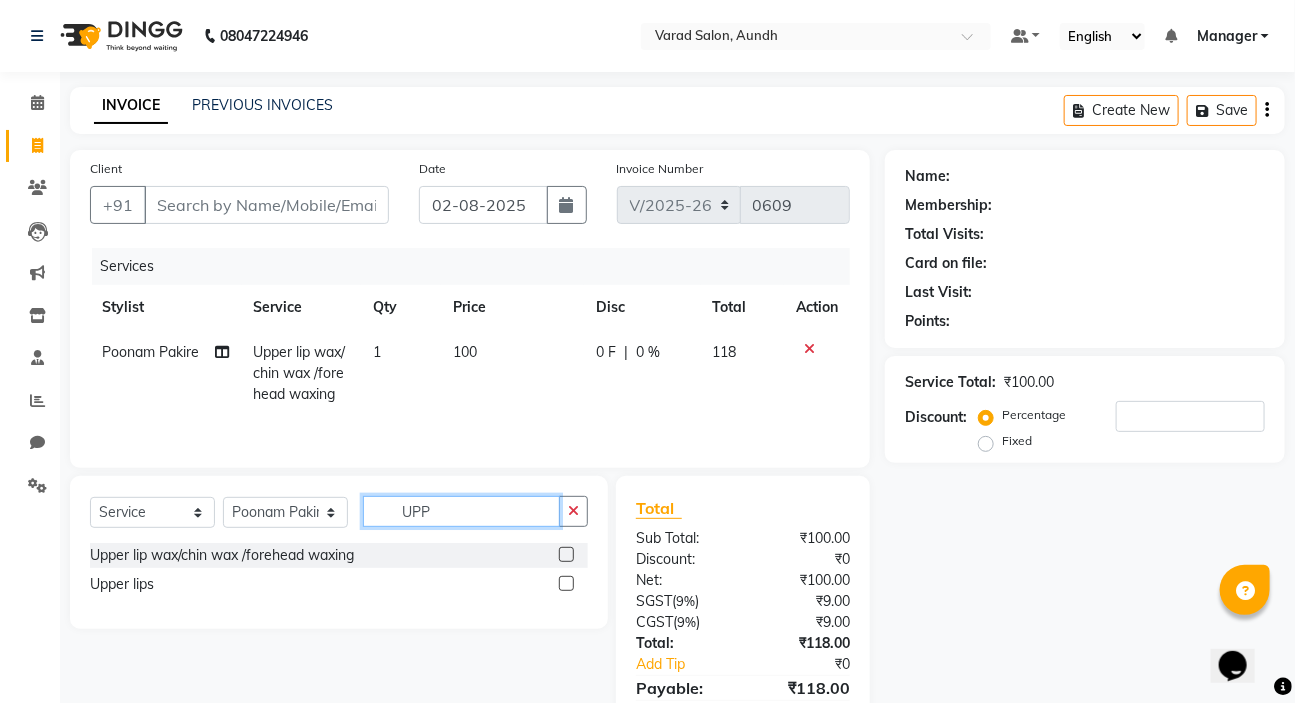 click on "UPP" 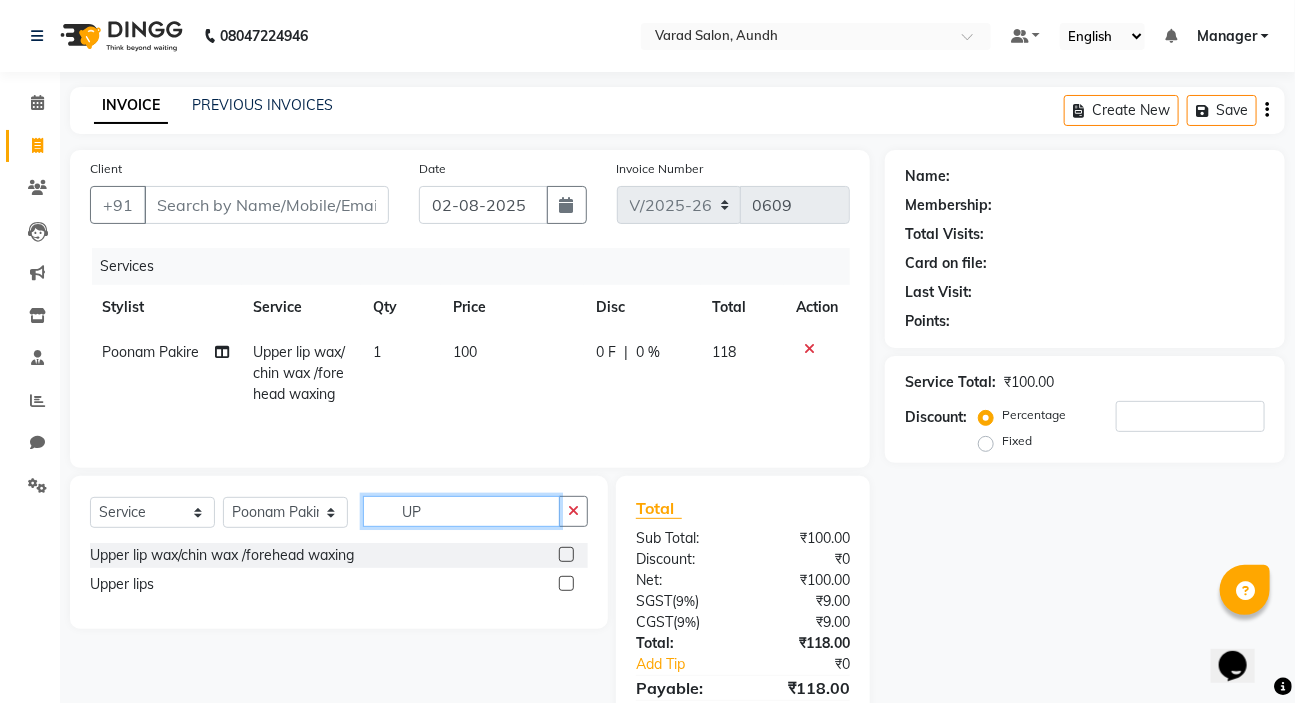 type on "U" 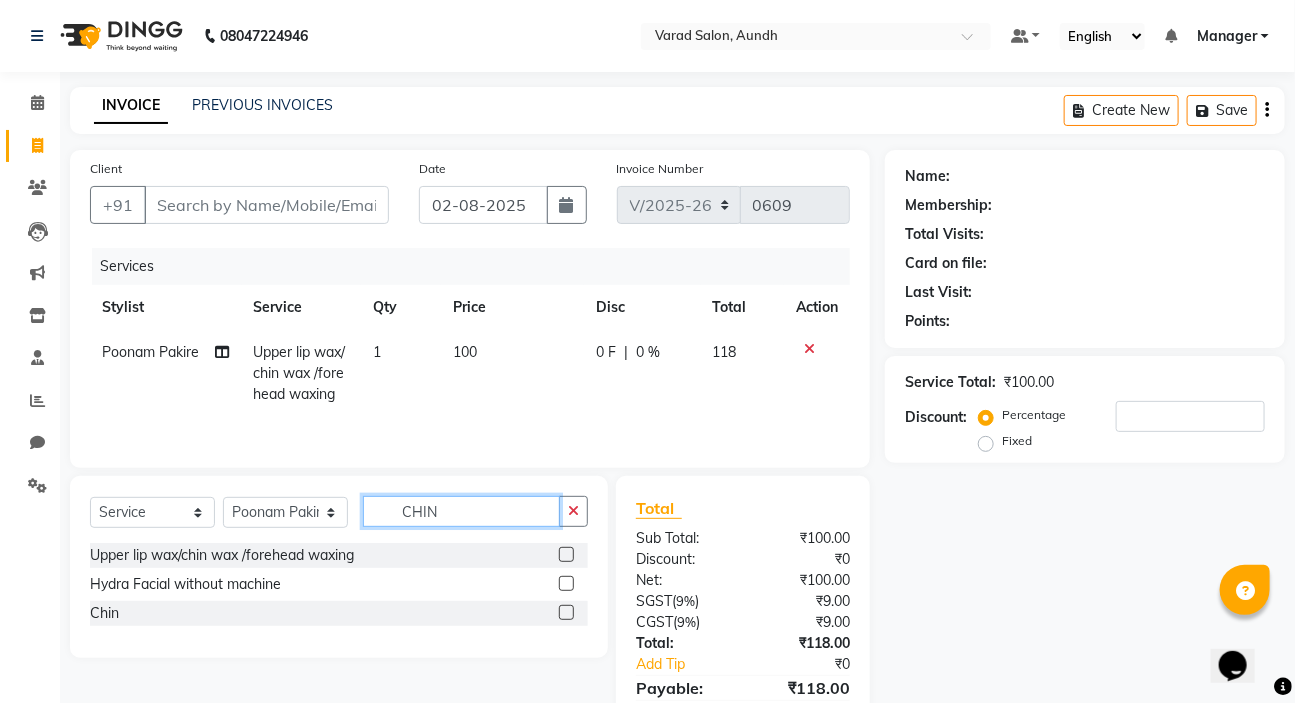 type on "CHIN" 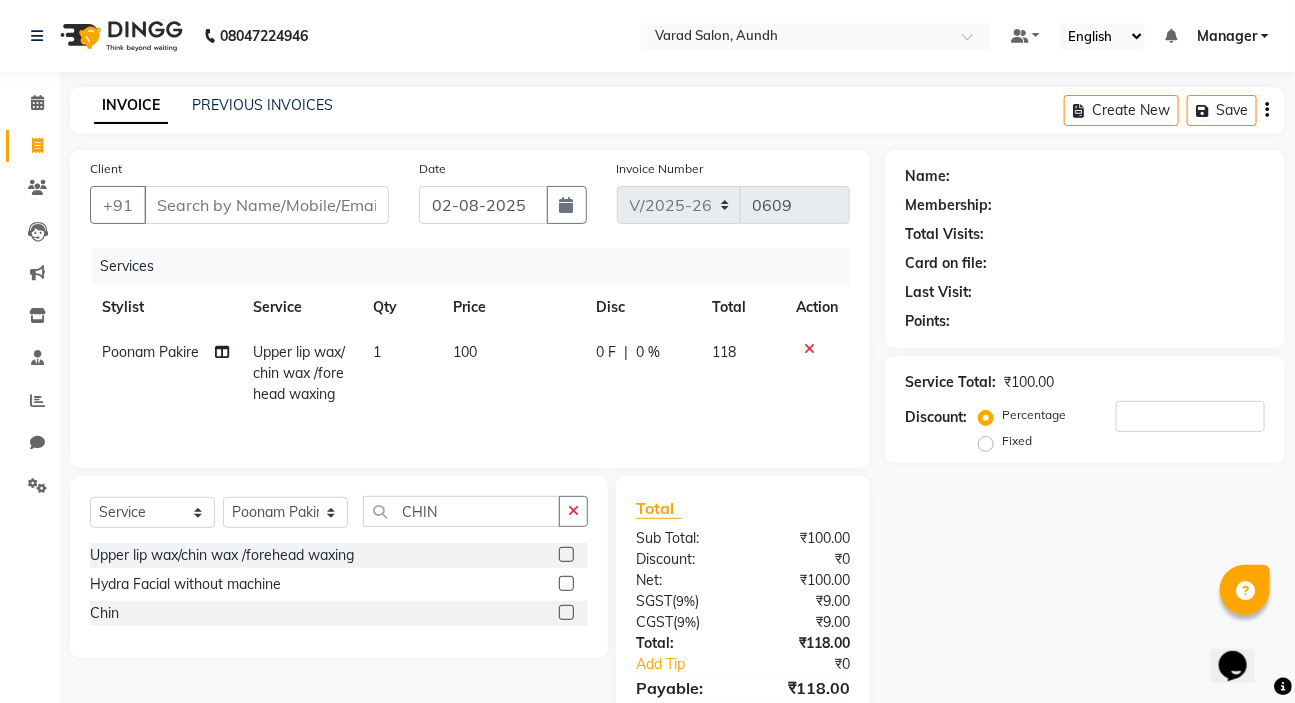 click 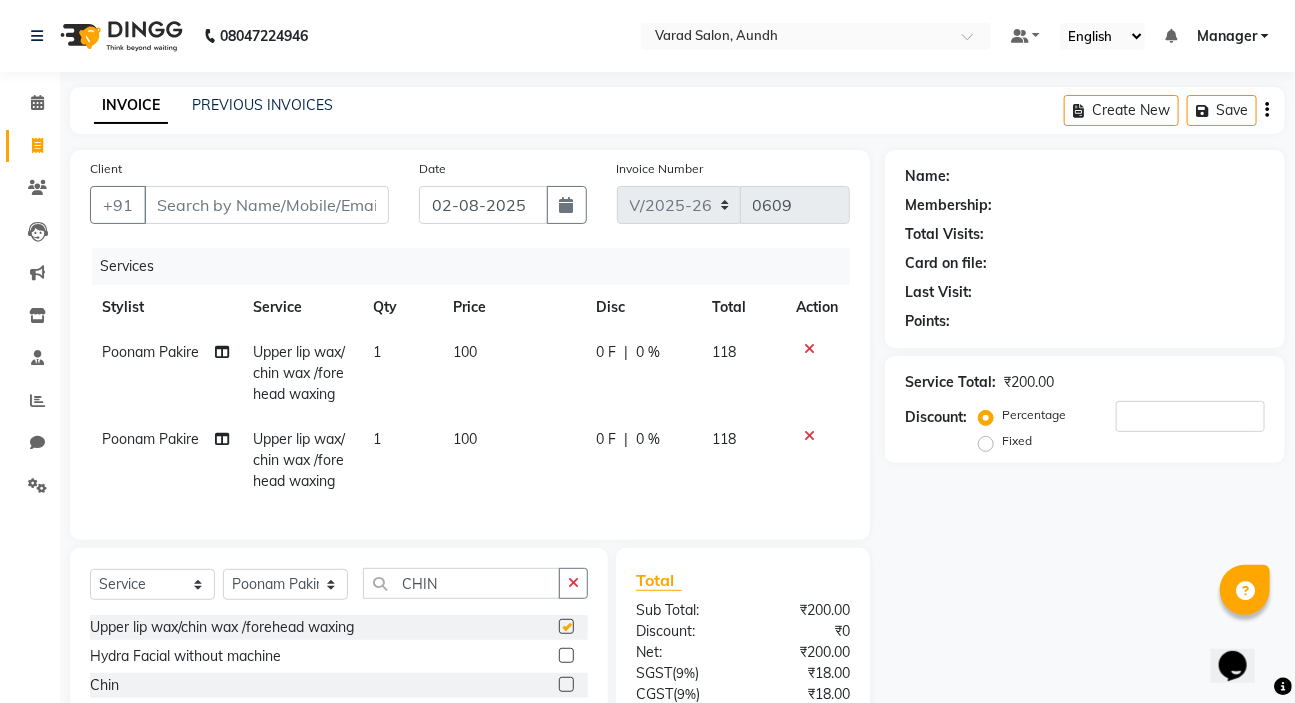 checkbox on "false" 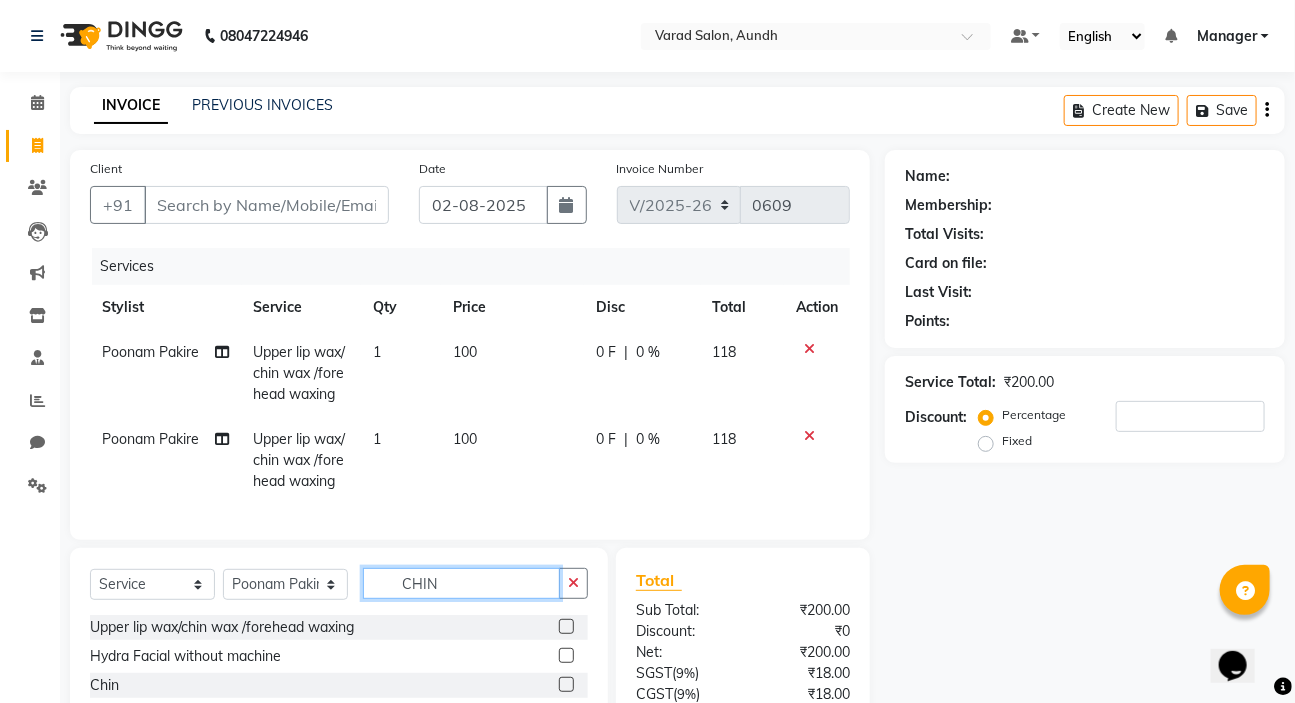 click on "CHIN" 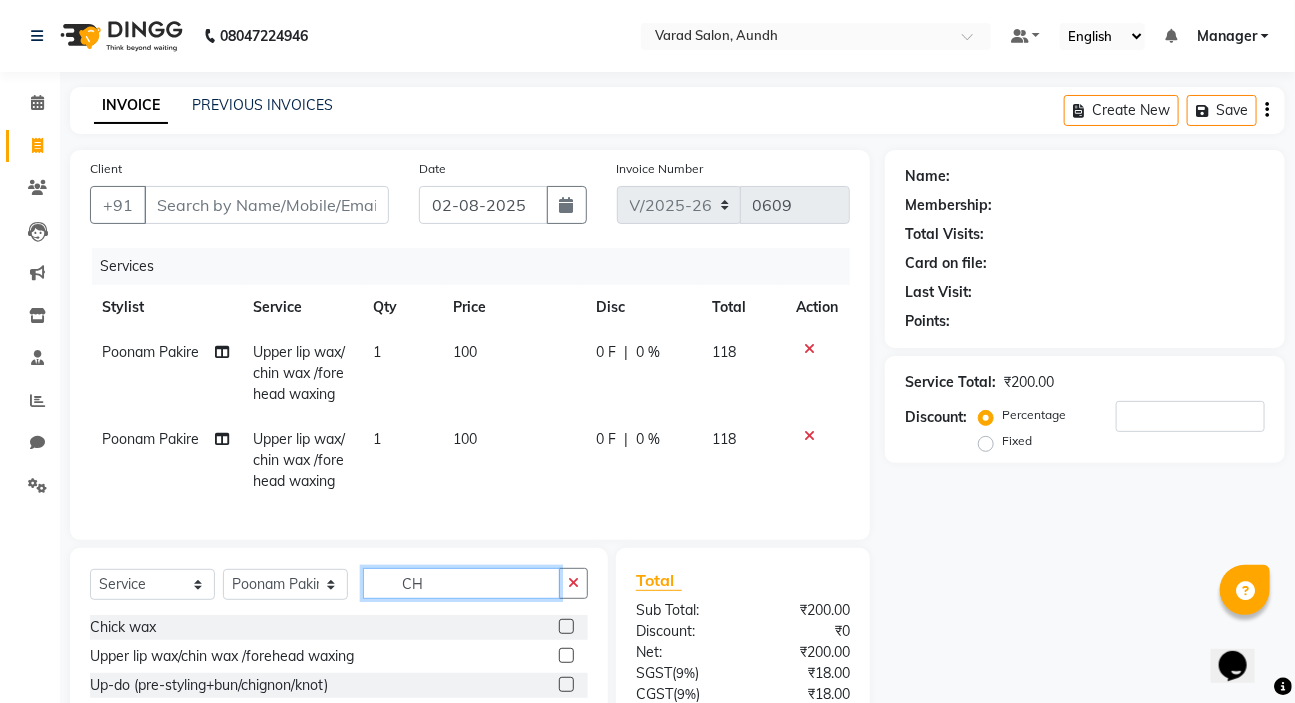 type on "C" 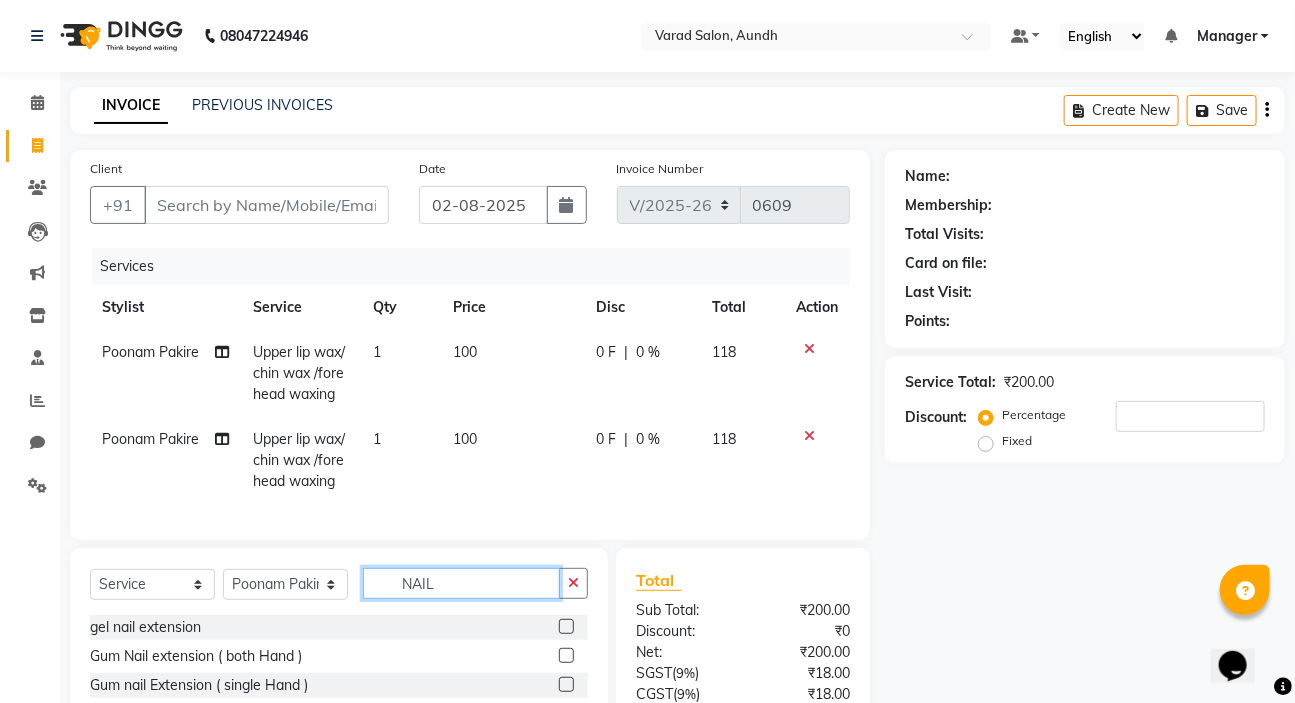 scroll, scrollTop: 31, scrollLeft: 0, axis: vertical 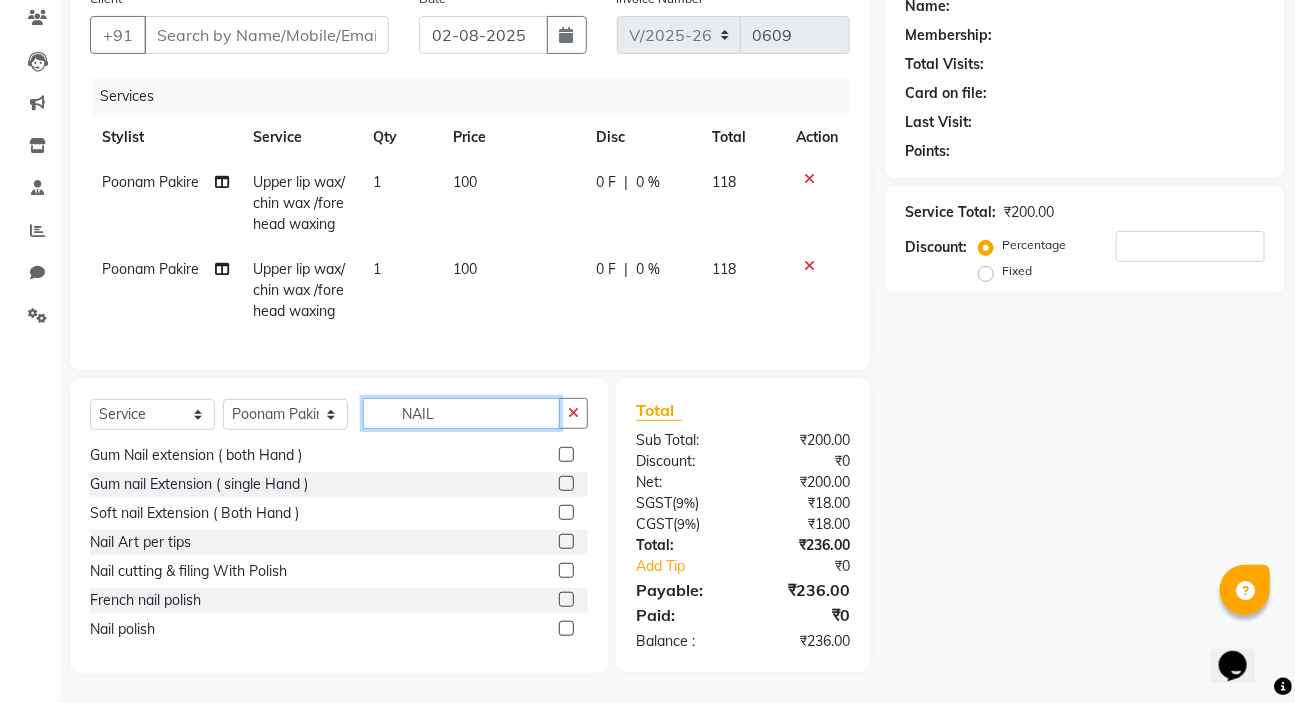 type on "NAIL" 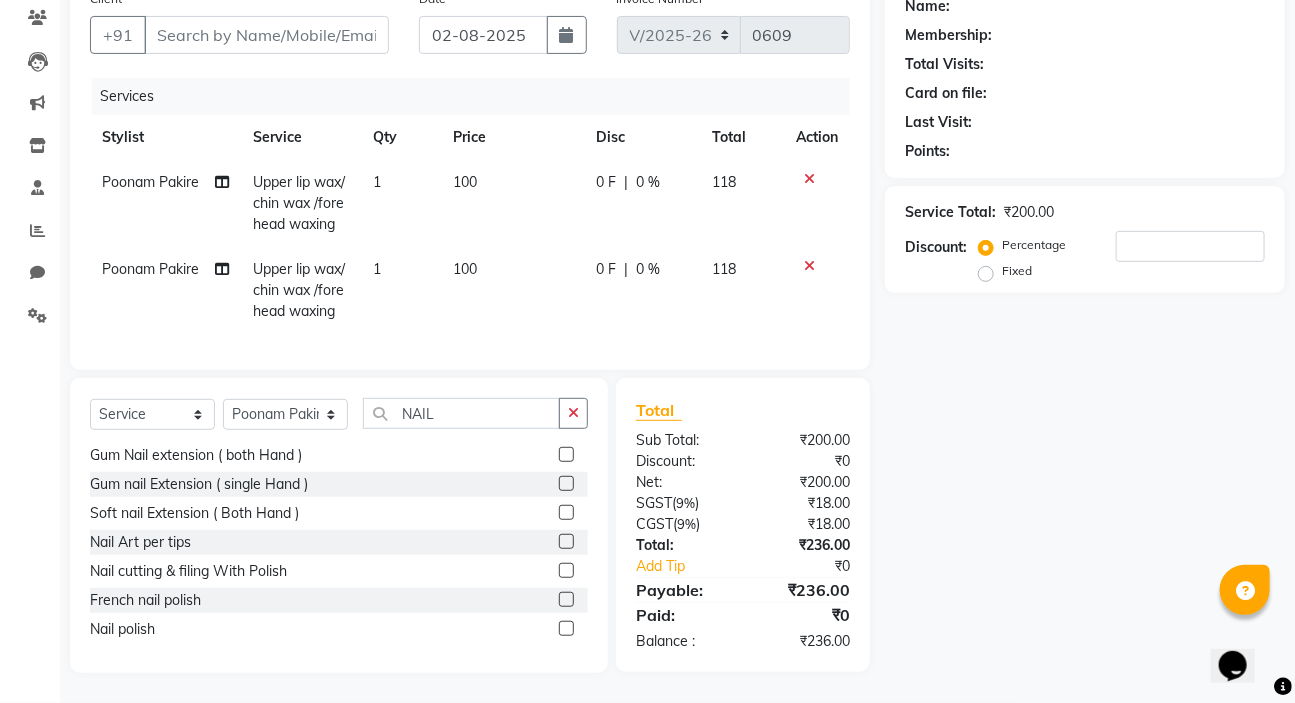 click 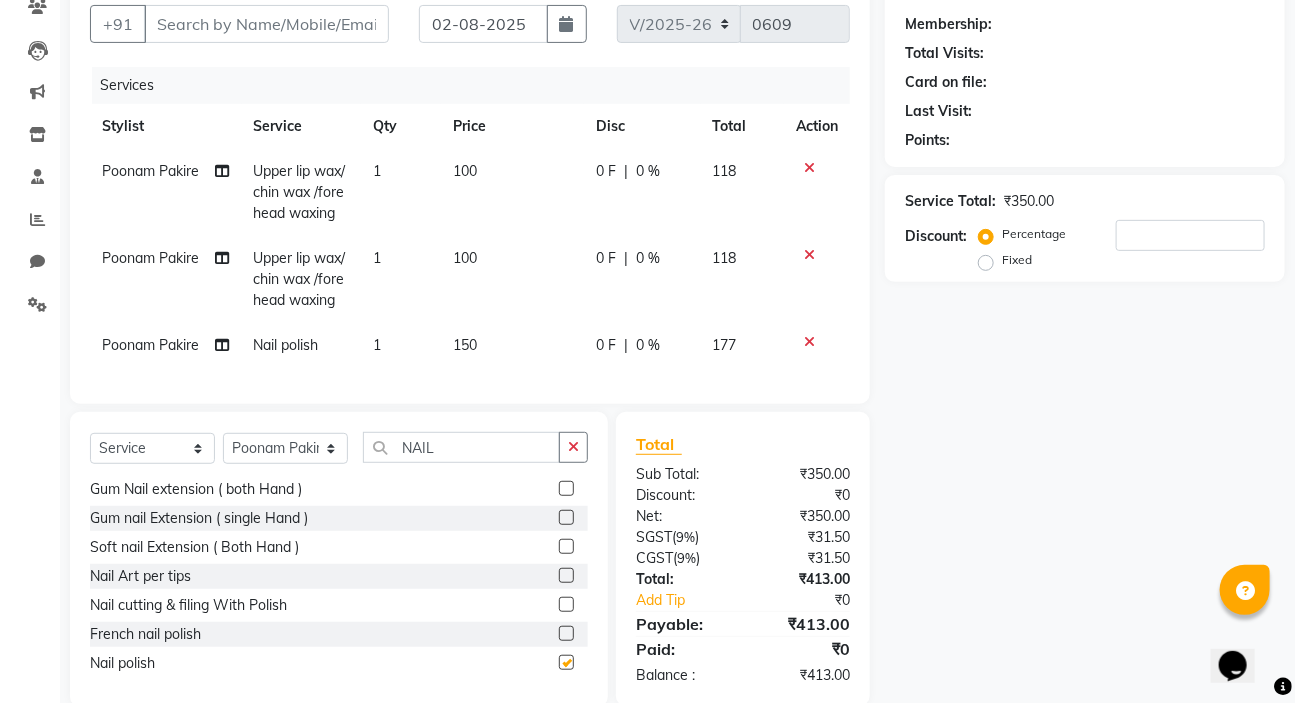 checkbox on "false" 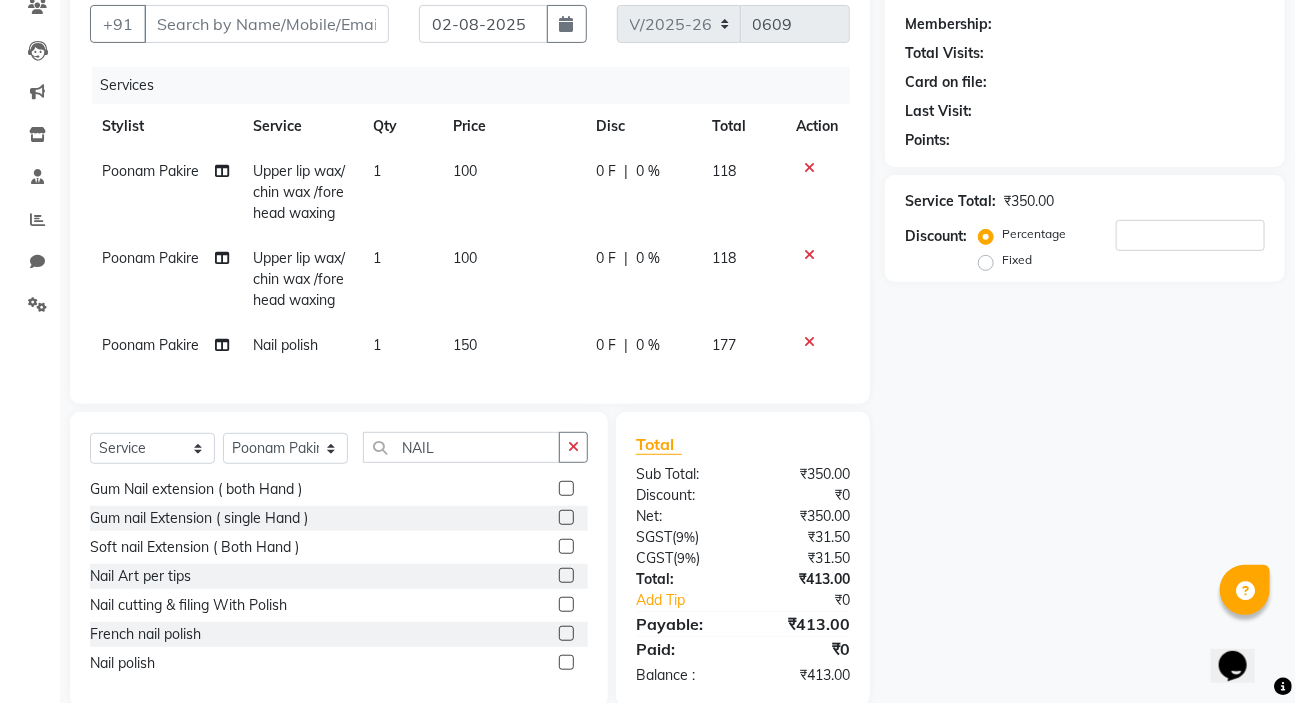 scroll, scrollTop: 229, scrollLeft: 0, axis: vertical 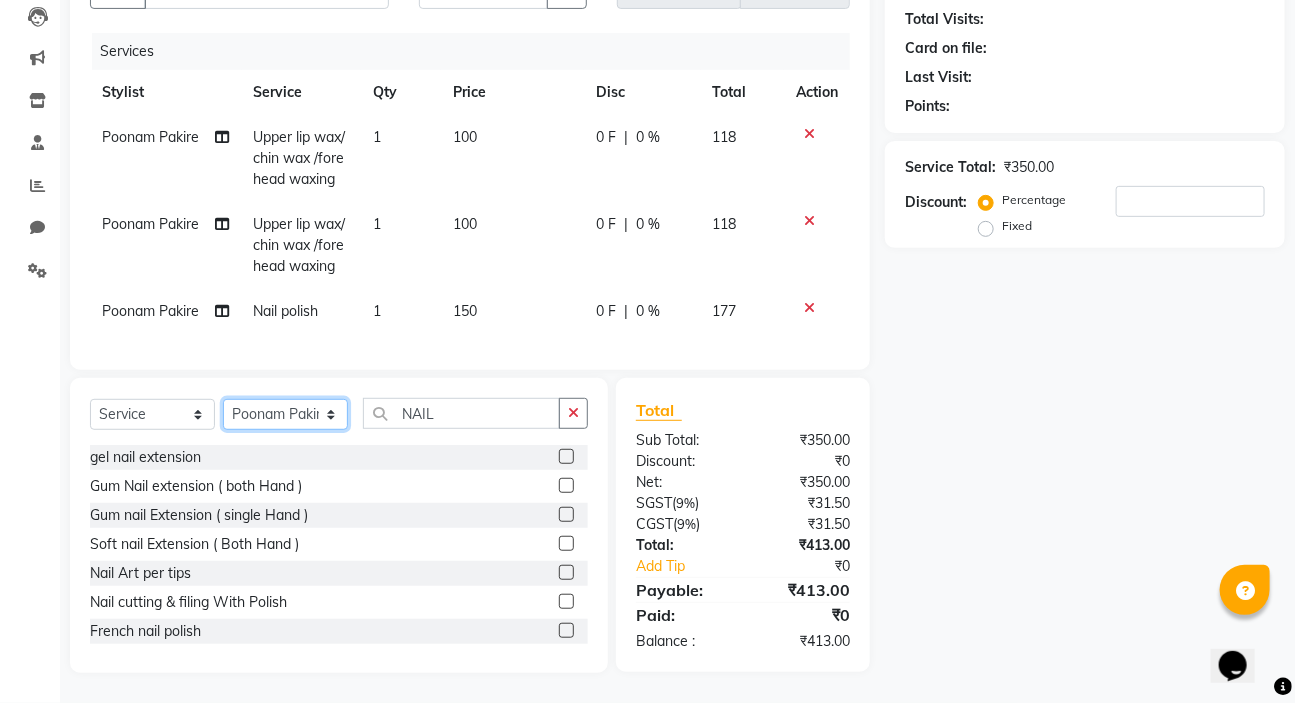 click on "Select Stylist [FIRST] [LAST] [FIRST] [LAST] Manager [FIRST] [LAST] [FIRST] [LAST] [FIRST] [LAST] [FIRST] [LAST] [FIRST] [LAST] [FIRST] [LAST] [FIRST]" 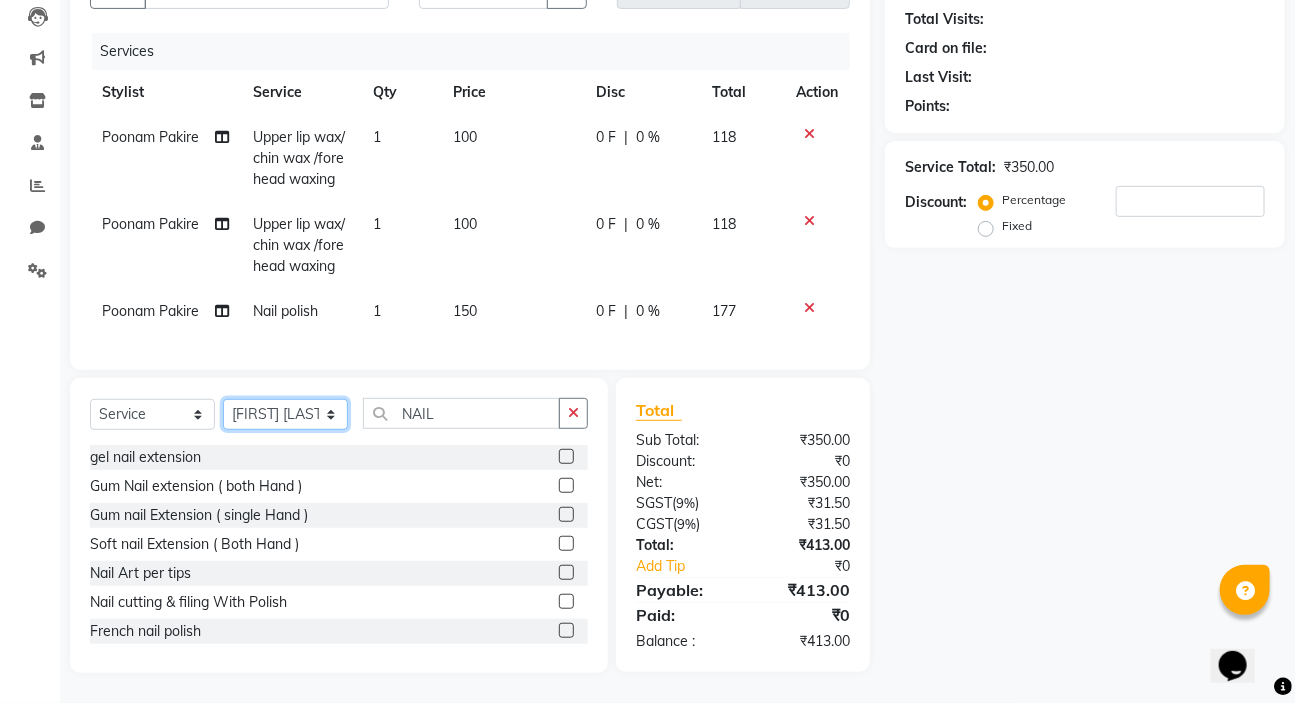 click on "Select Stylist [FIRST] [LAST] [FIRST] [LAST] Manager [FIRST] [LAST] [FIRST] [LAST] [FIRST] [LAST] [FIRST] [LAST] [FIRST] [LAST] [FIRST] [LAST] [FIRST]" 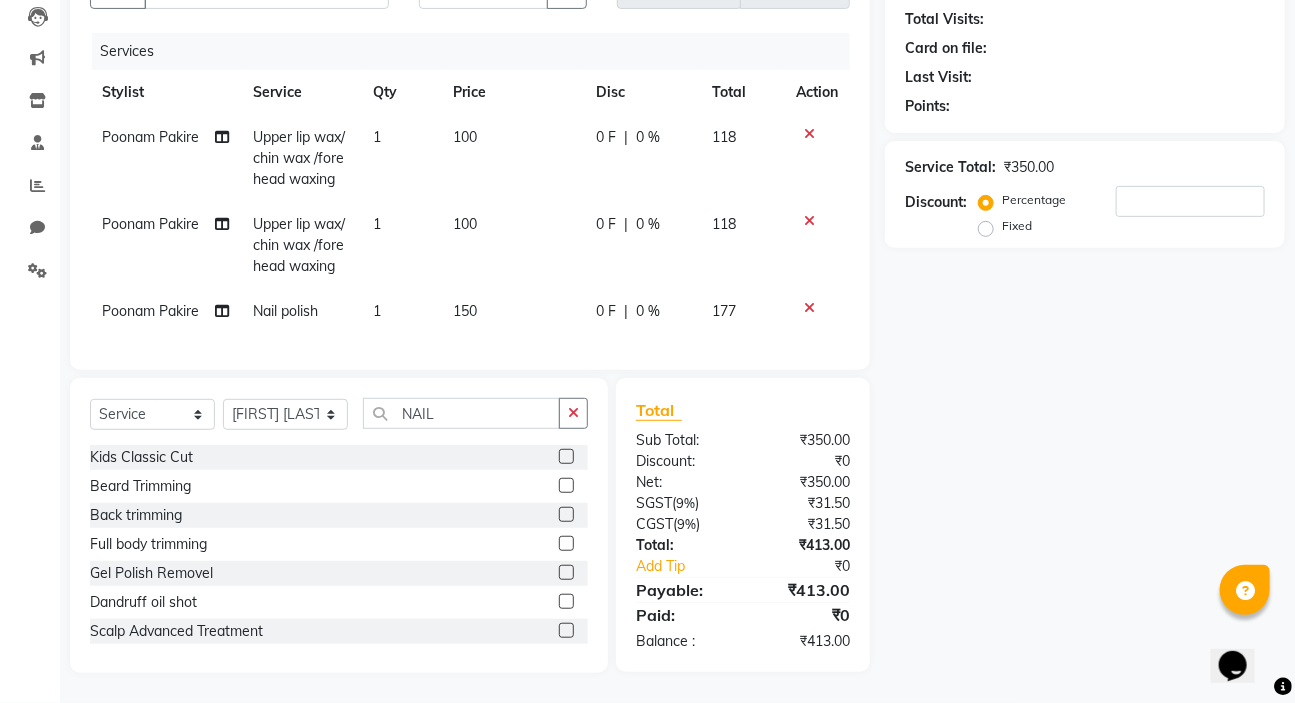 click on "Select Service Product Membership Package Voucher Prepaid Gift Card Select Stylist [FIRST] [LAST] [FIRST] [LAST] Manager [FIRST] [LAST] [FIRST] [LAST] [FIRST] [LAST] [FIRST] [LAST] [FIRST] [LAST] [FIRST] [LAST] NAIL Kids Classic Cut Beard Trimming Back trimming Full body trimming Gel Polish Removel Dandruff oil shot Scalp Advanced Treatment Scalp Advanced Treatment Male side lock threding nose wax Chick wax Face Wax Mens Gel Polish With Art/Glitter/Ombre Overlays Gel Per tip extenstion Gel Riffiling Kerastase Complimentory Hair wash Loreal wash Extra long Mens Wash & styling Inoa crown section female Majirel crown section female Full hand bleach Half legs D-tan Half hand D-tan Global color + Balayage / Melt Short Global color + Balayage / Melt Medium Global color + Balayage / Melt Long Global color + Balayage / Melt Extra Long hair styale eyebrows wax ironing + tongs long lenghth Gel Extenstion removel basic Gel polish ( Single Hand ) gel nail extension Gum Nail extension ( both Hand ) Flix" 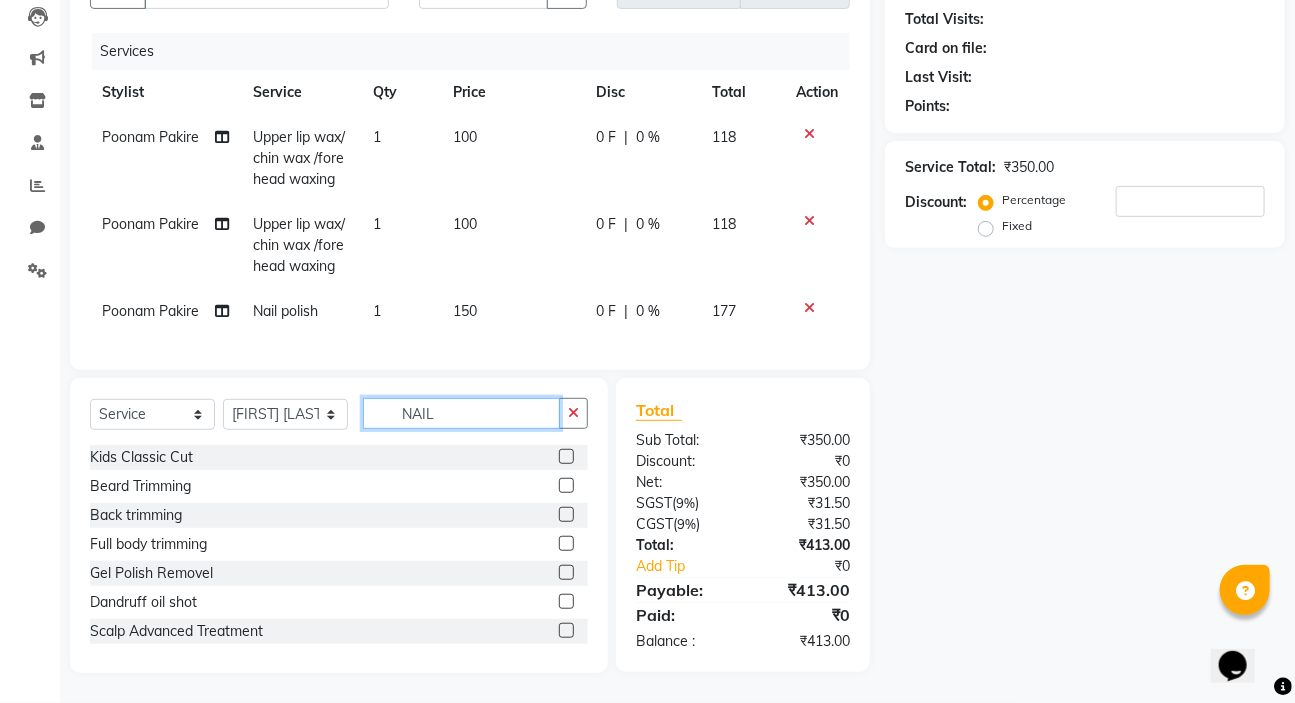 click on "NAIL" 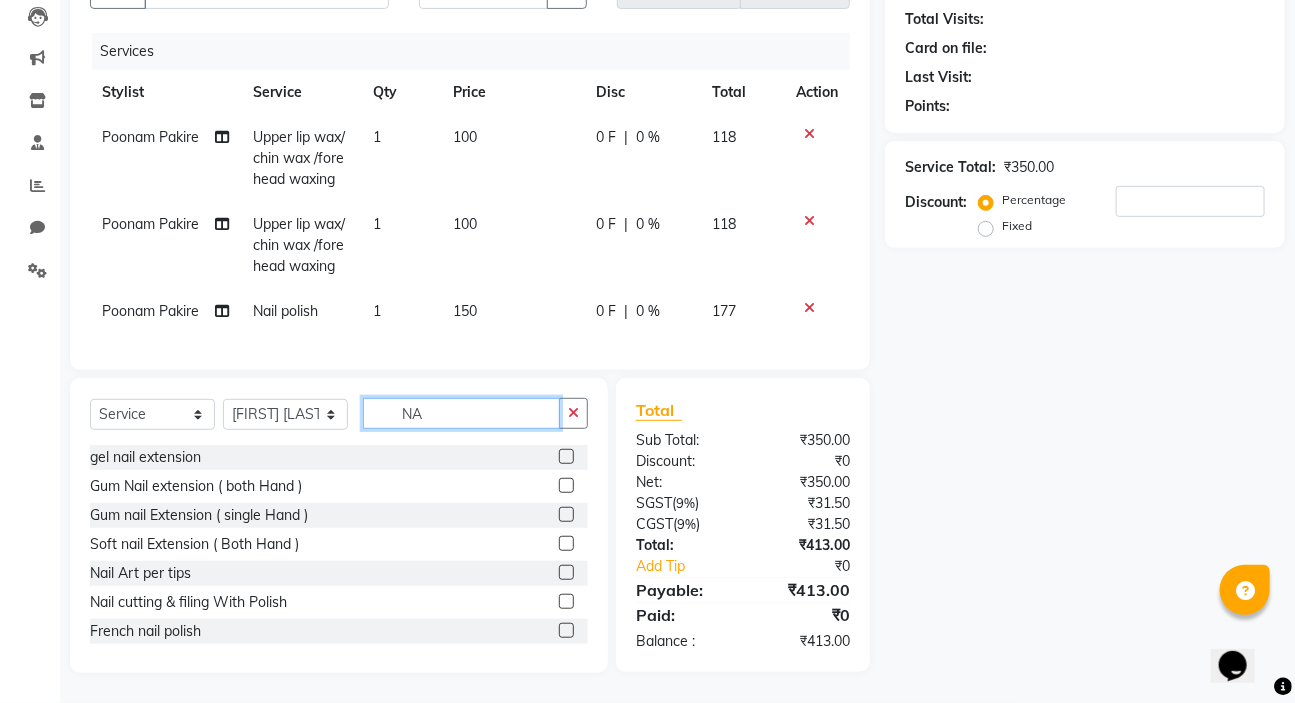 type on "N" 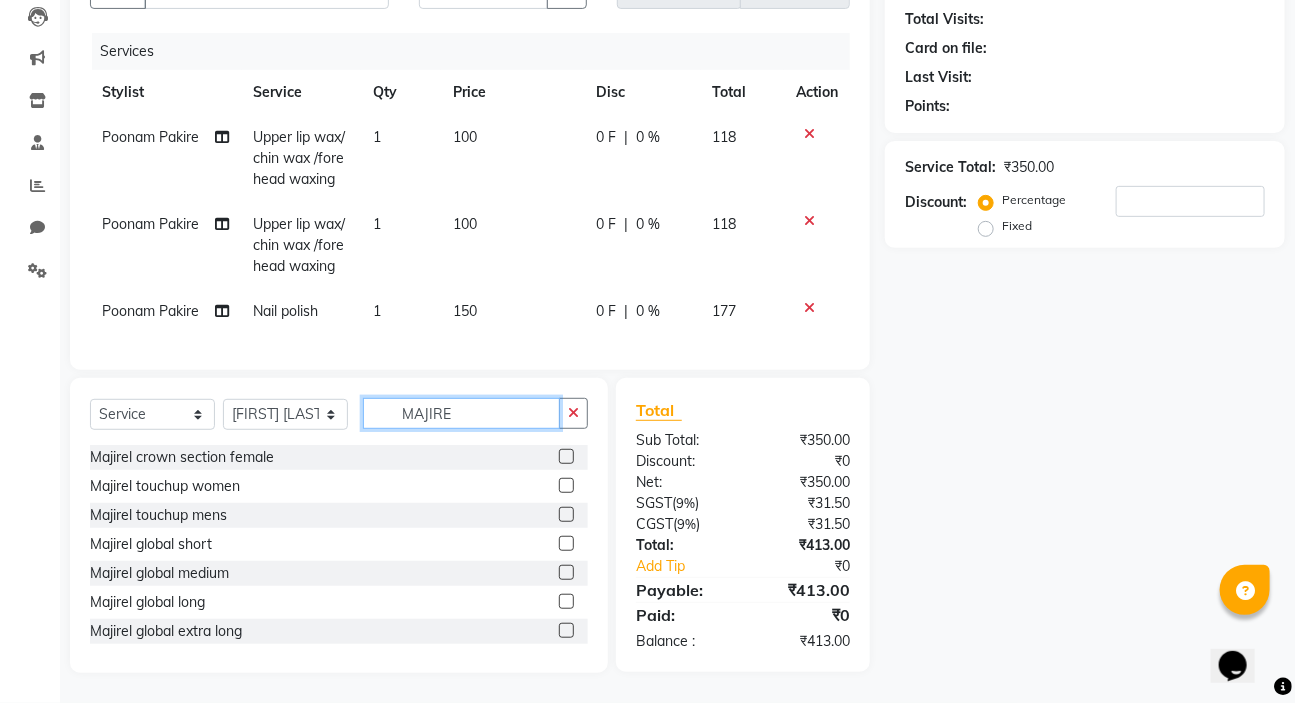 type on "MAJIRE" 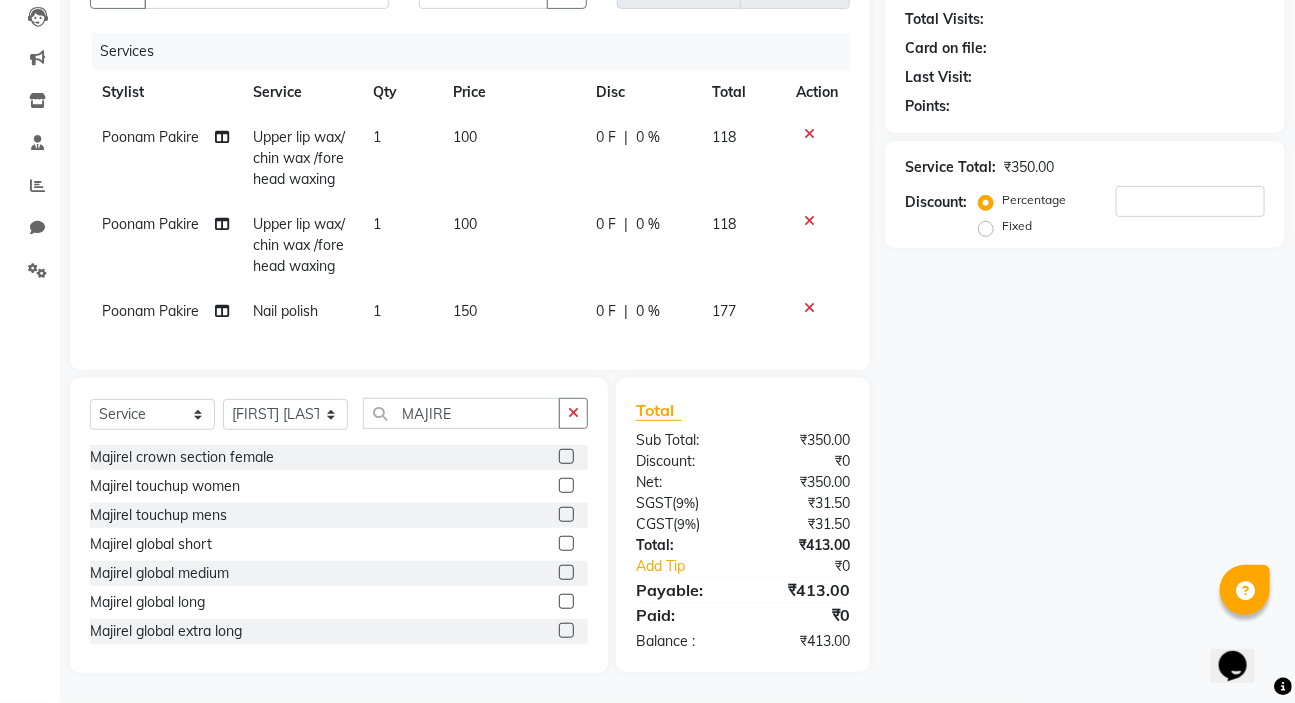 click 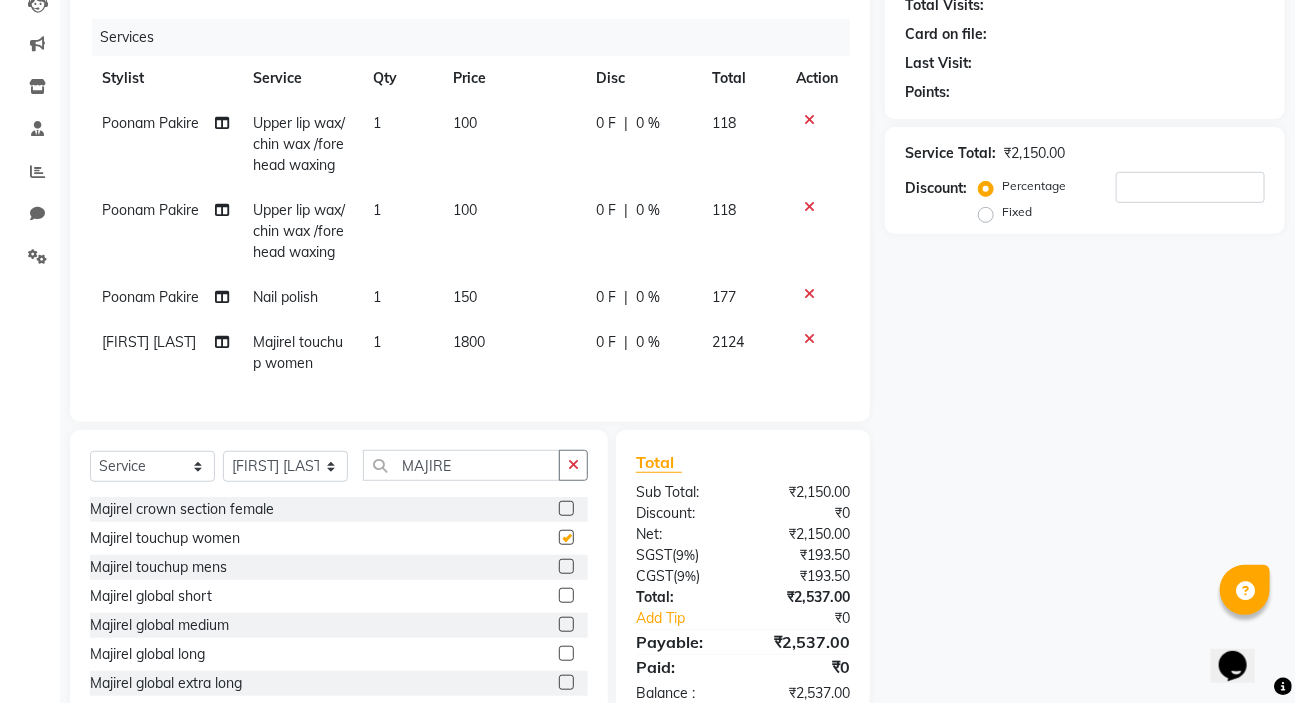 checkbox on "false" 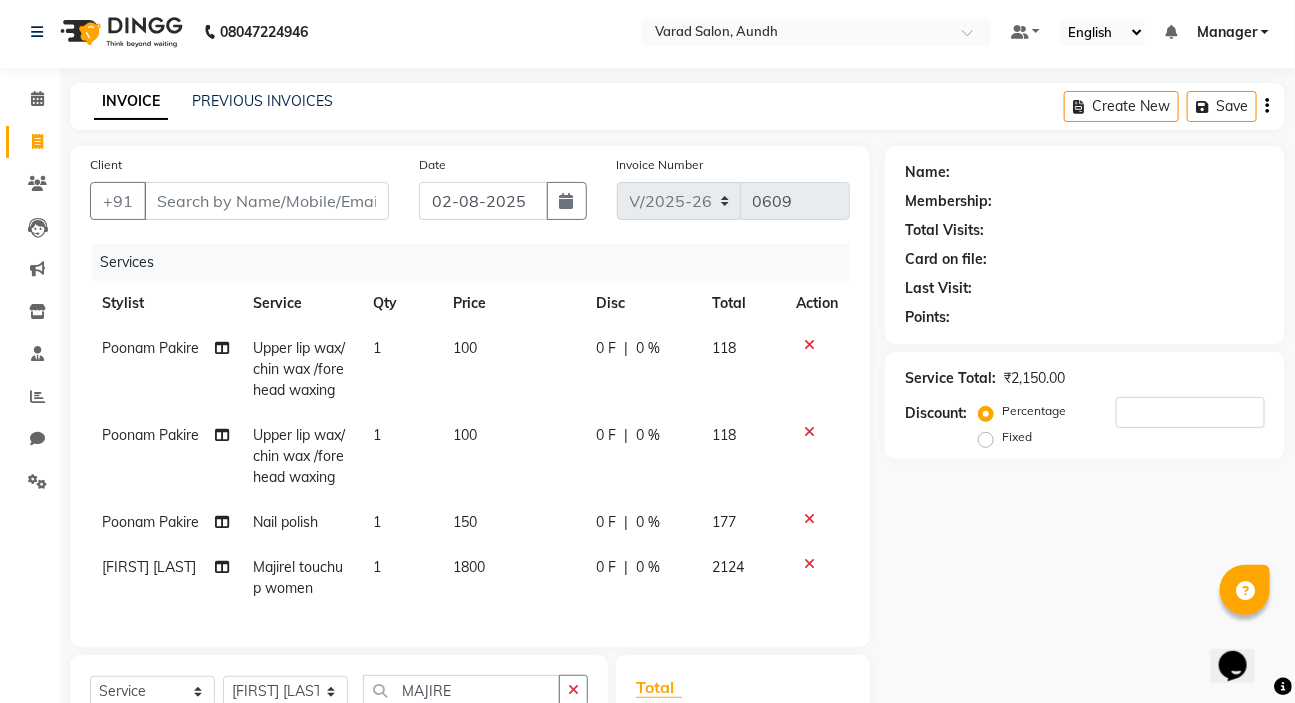scroll, scrollTop: 0, scrollLeft: 0, axis: both 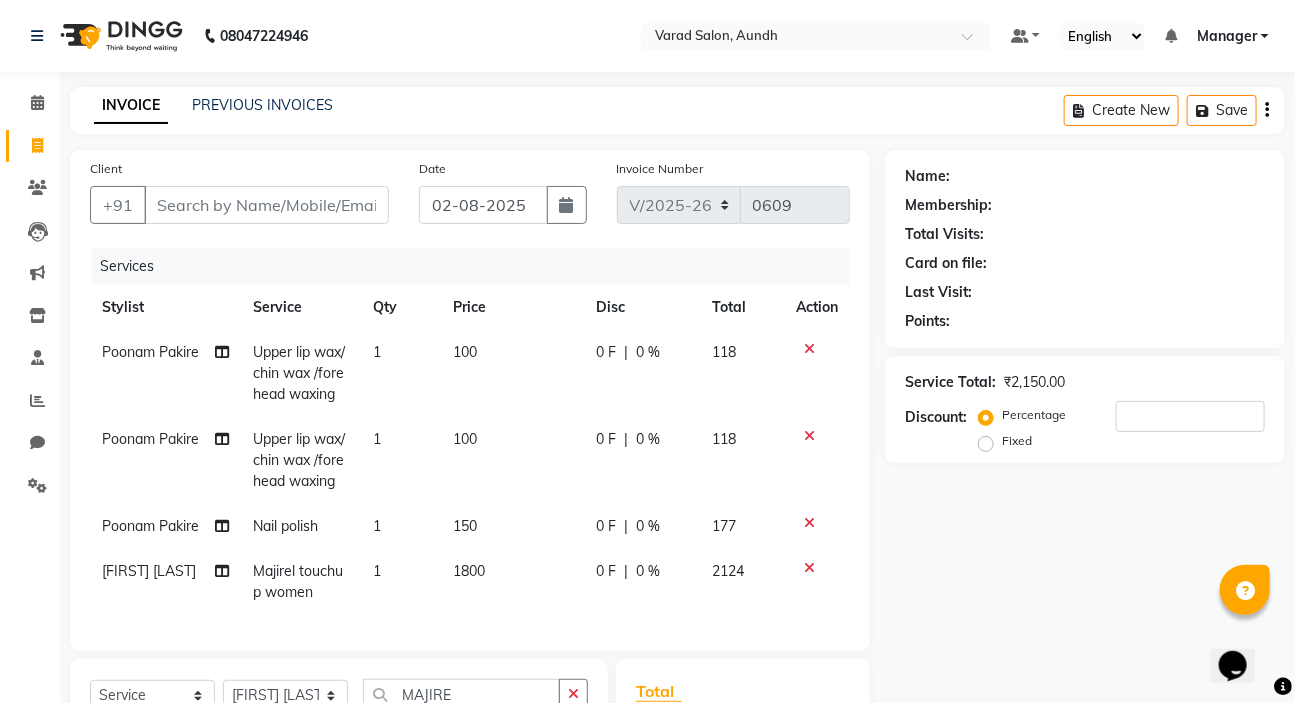 click 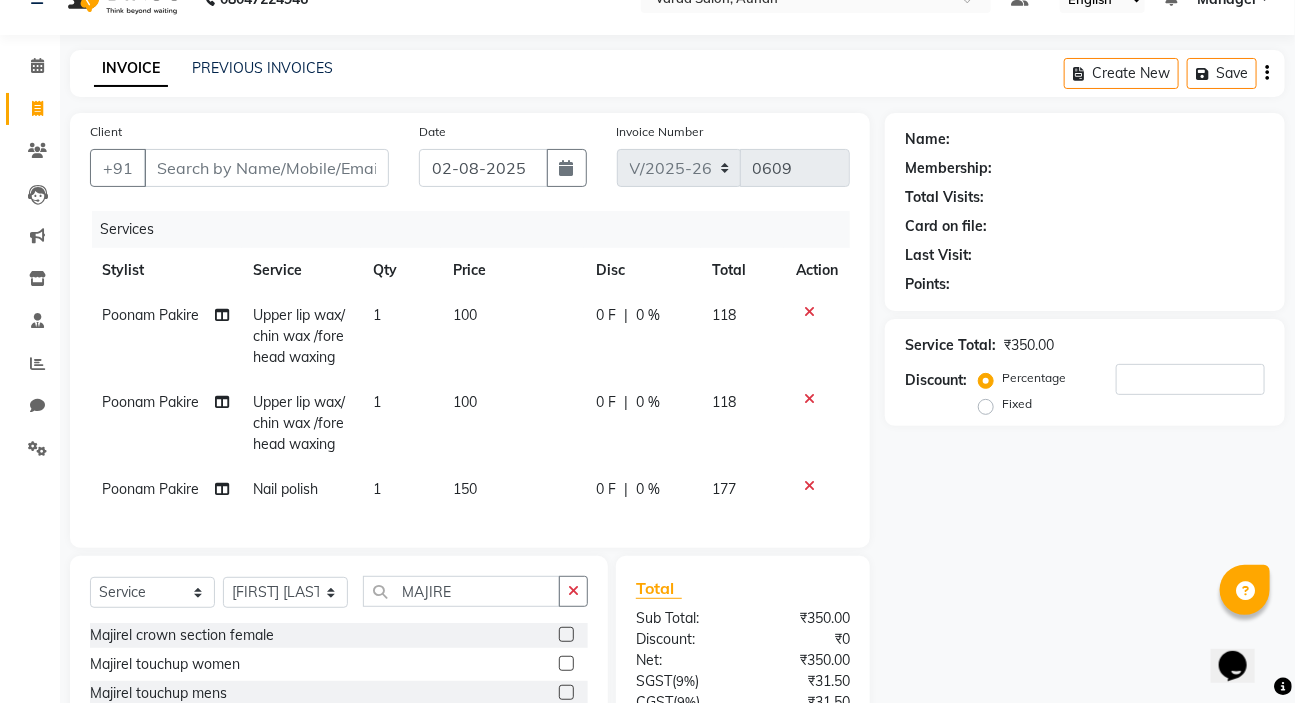 scroll, scrollTop: 229, scrollLeft: 0, axis: vertical 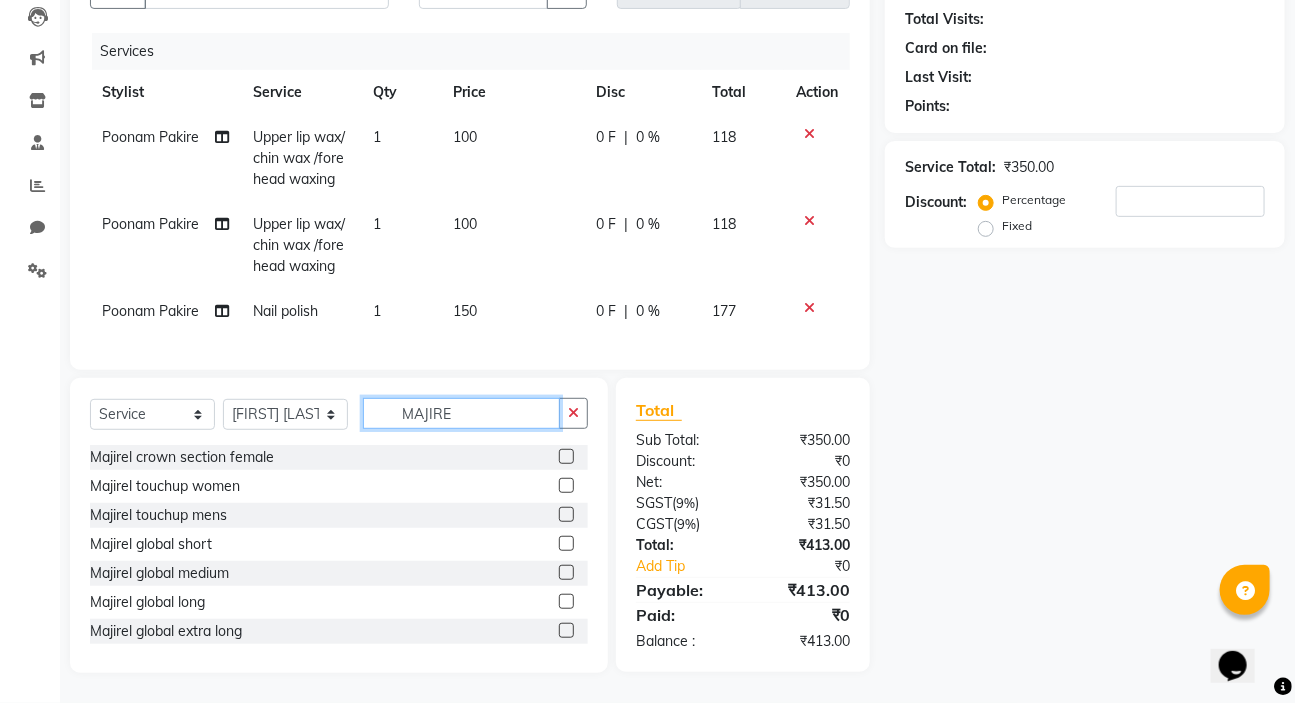 click on "MAJIRE" 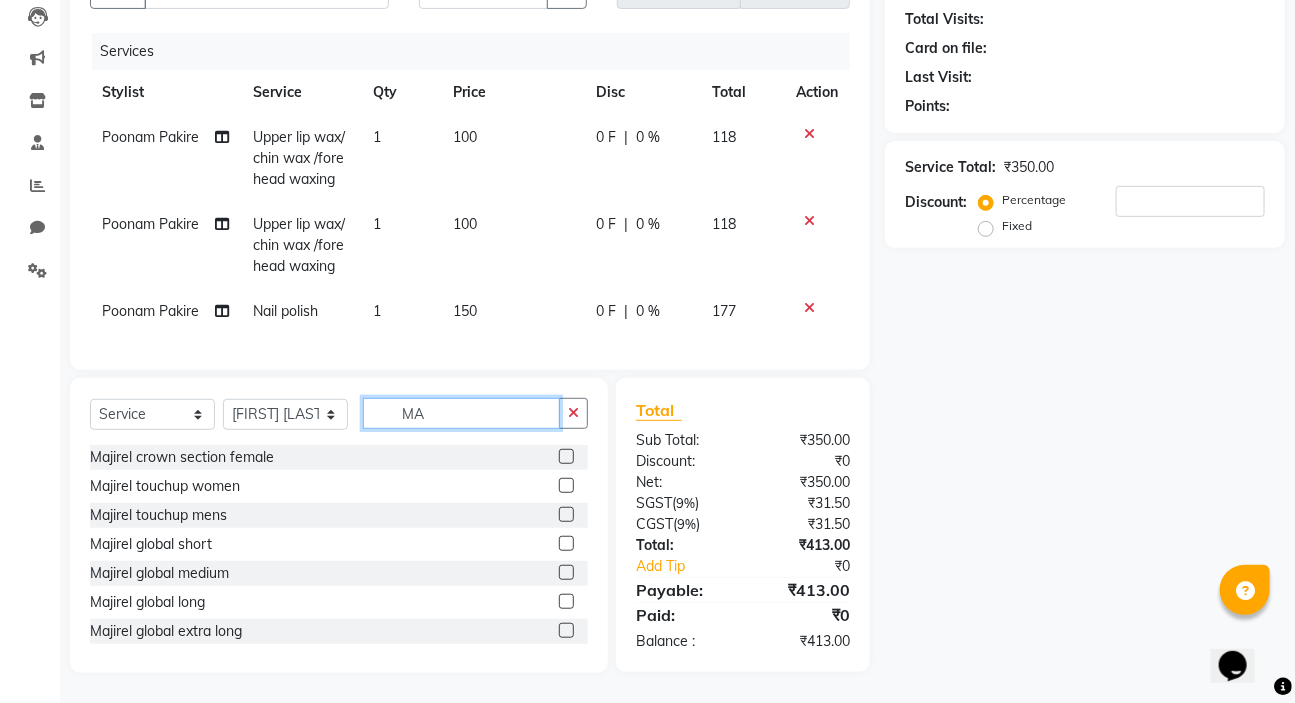type on "M" 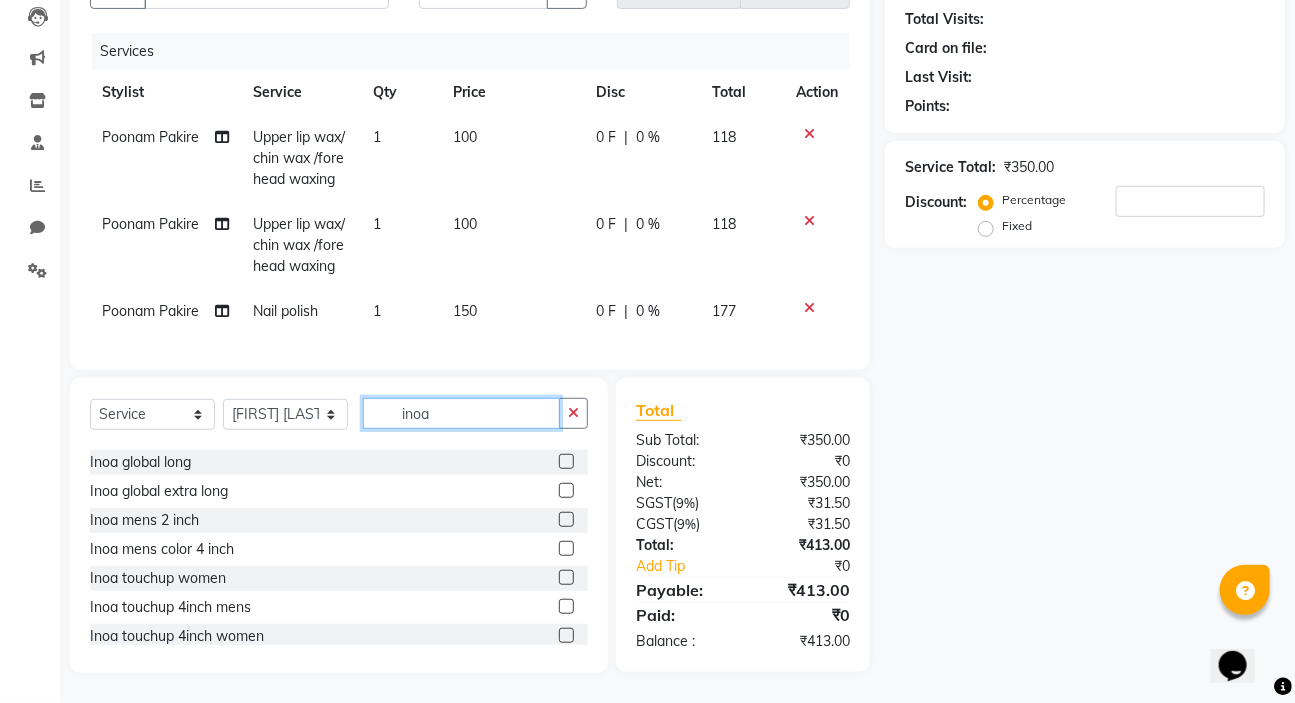 scroll, scrollTop: 118, scrollLeft: 0, axis: vertical 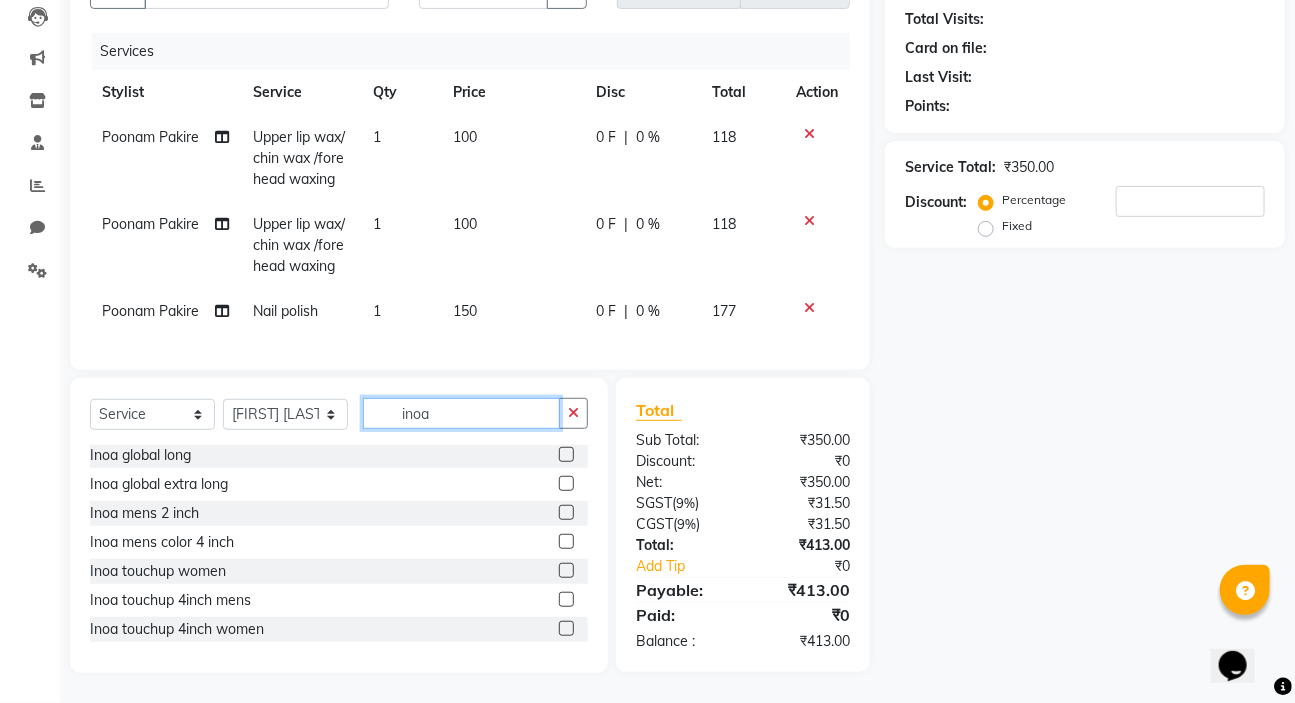 type on "inoa" 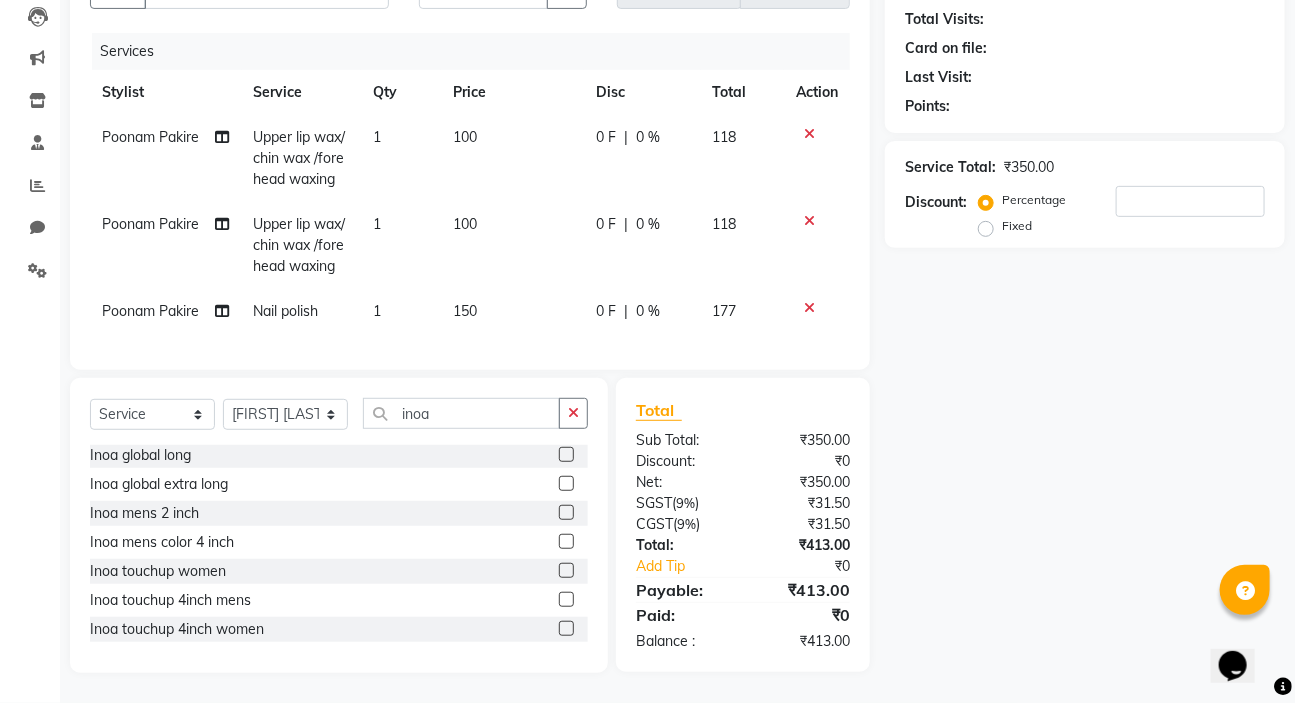 click 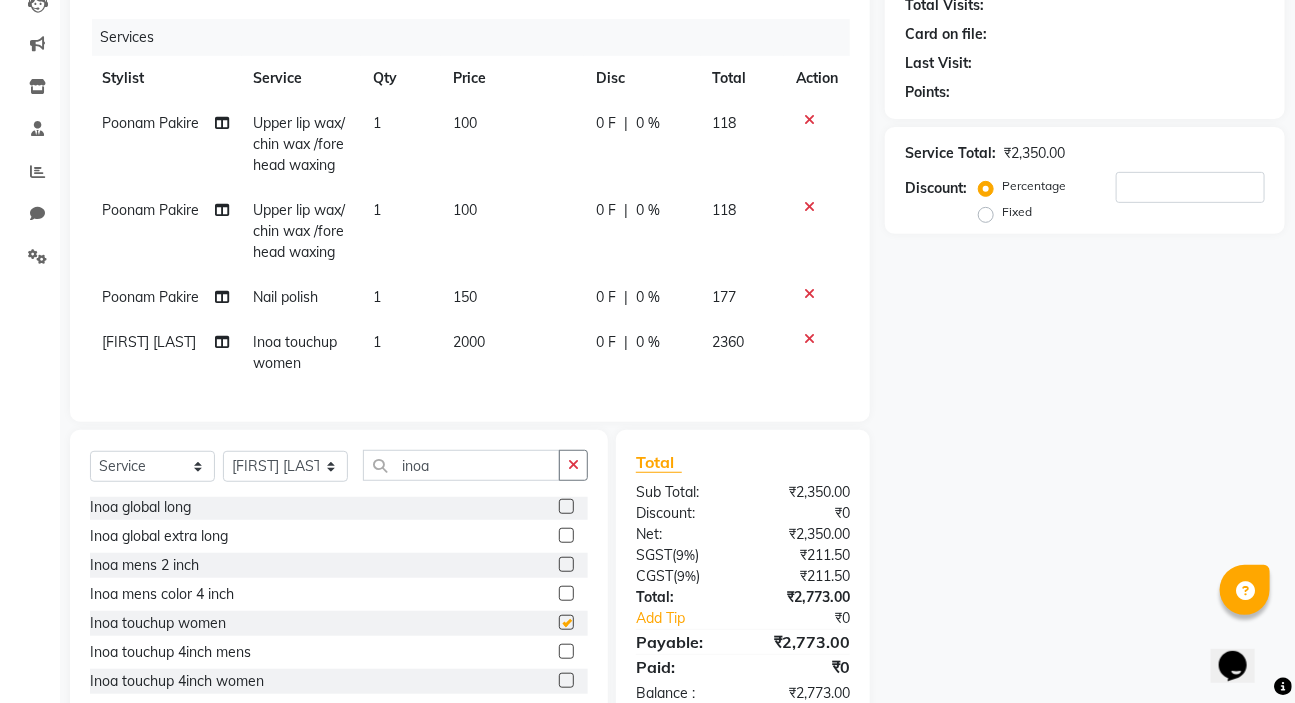 checkbox on "false" 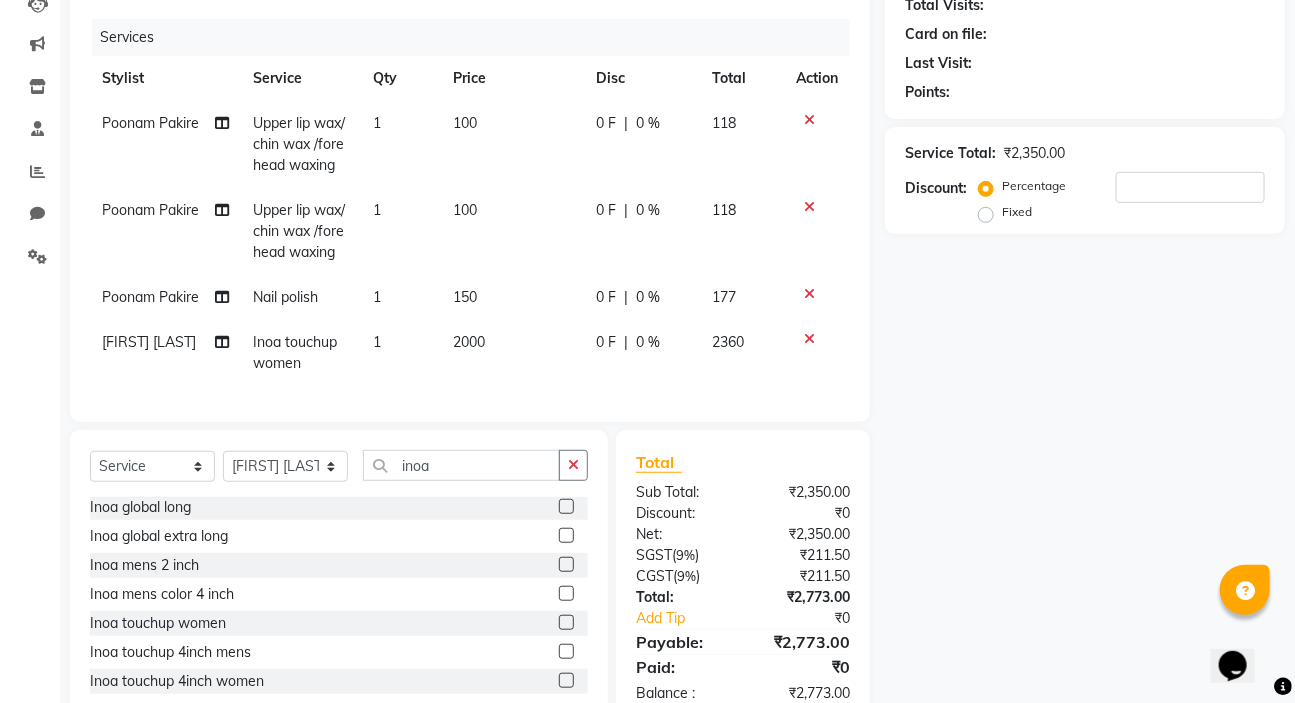 scroll, scrollTop: 295, scrollLeft: 0, axis: vertical 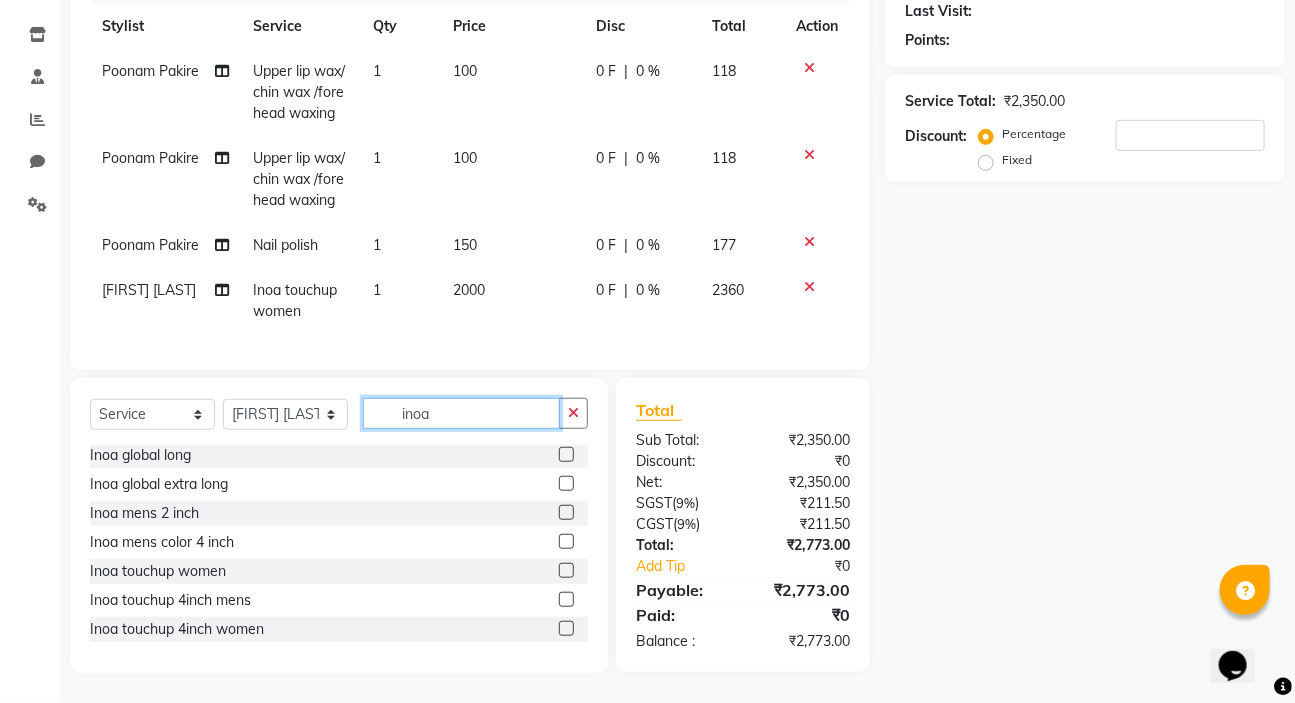 click on "inoa" 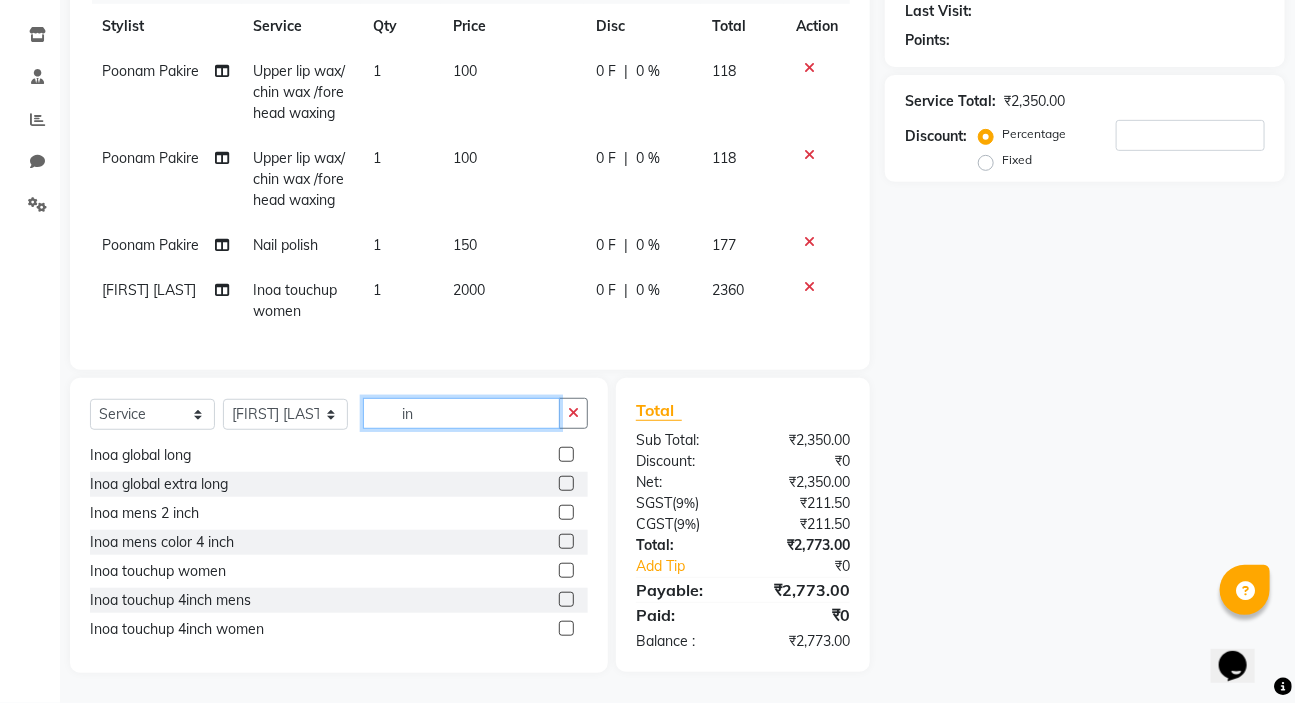 type on "i" 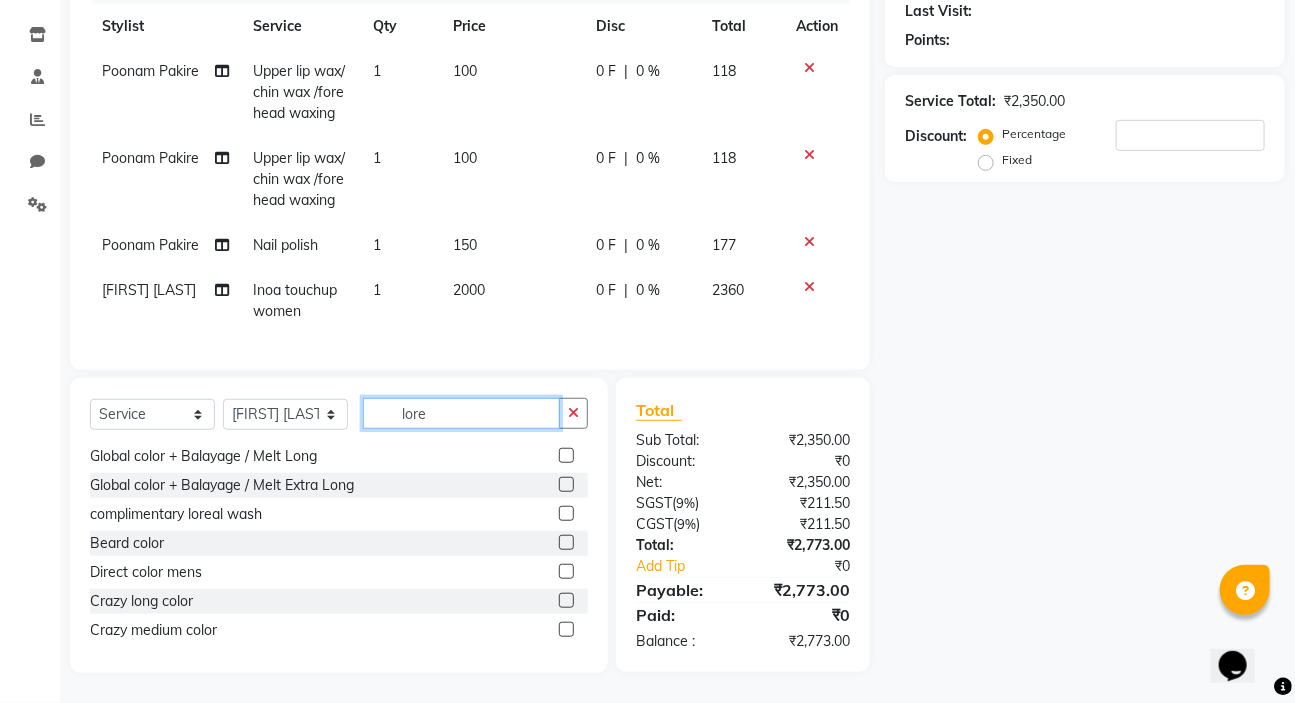 scroll, scrollTop: 0, scrollLeft: 0, axis: both 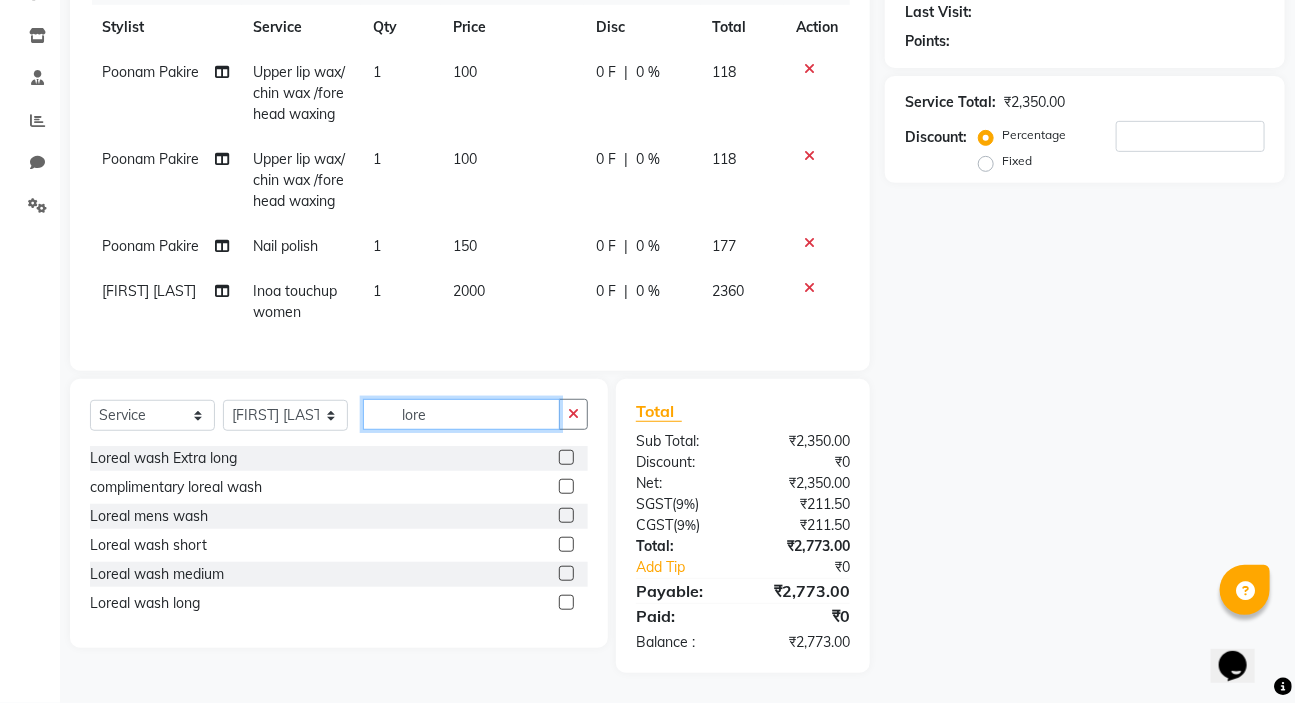 type on "lore" 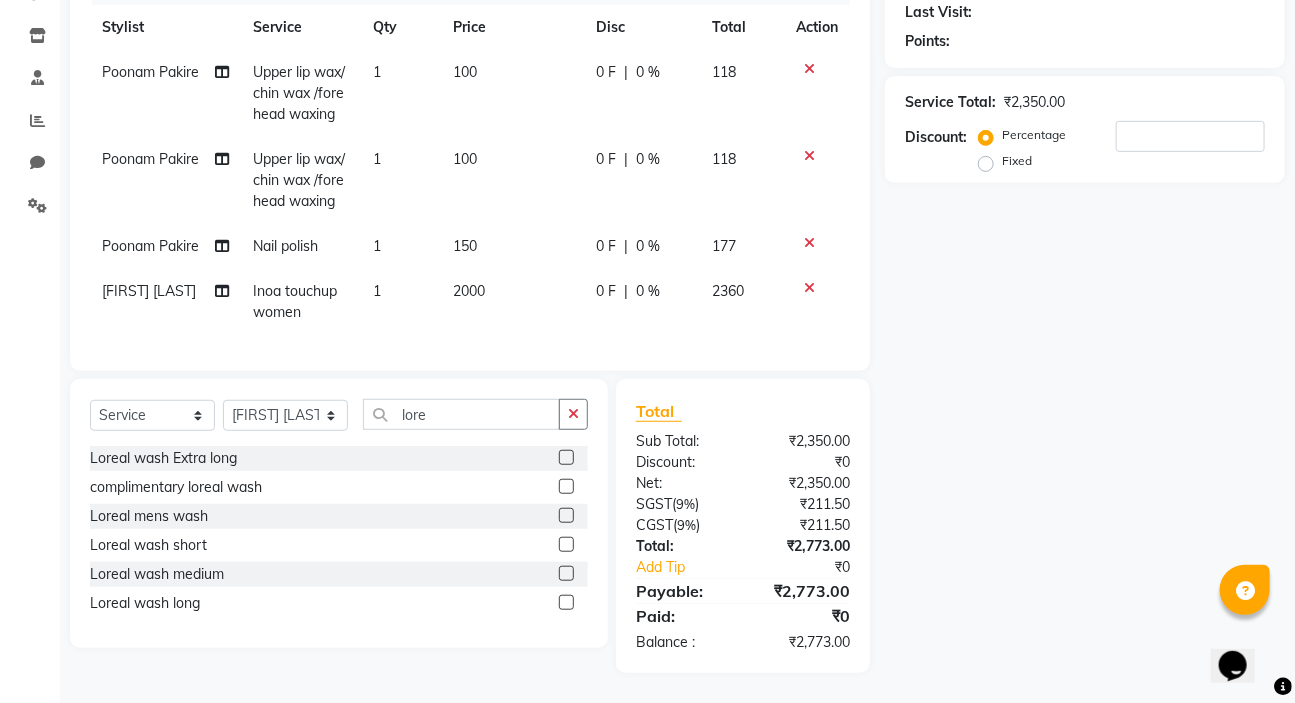 click 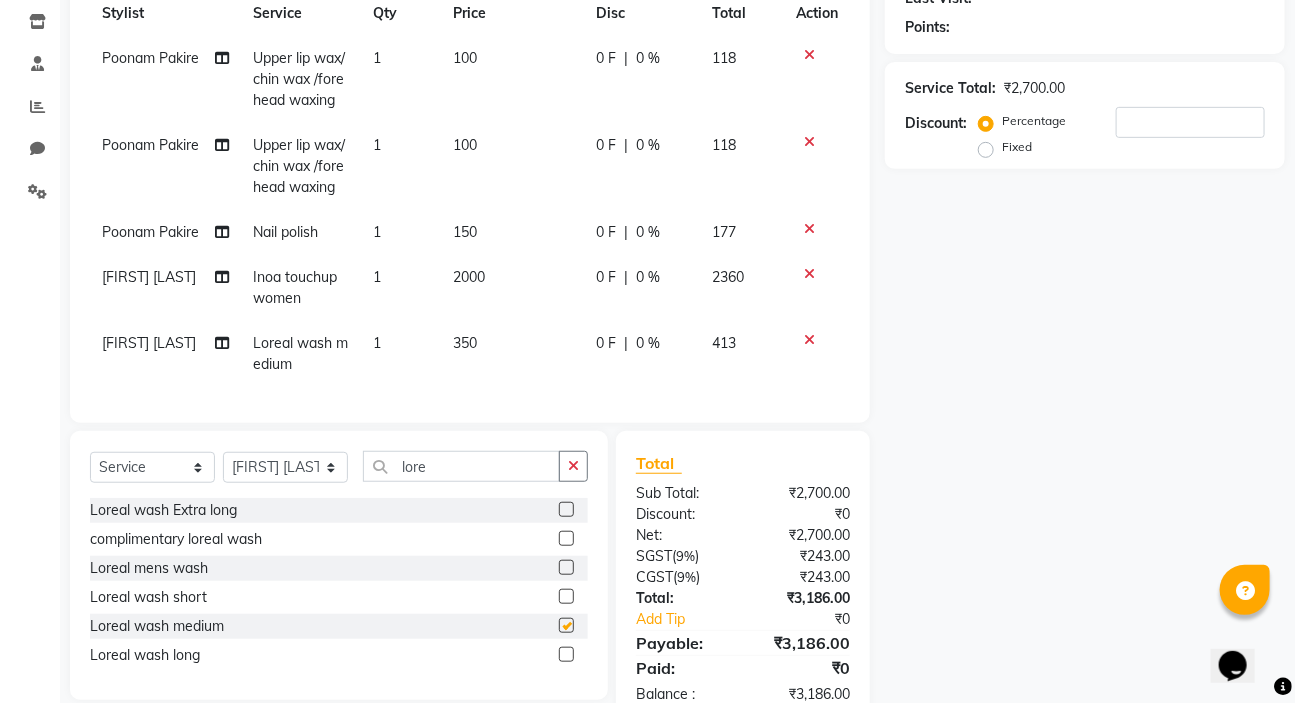 checkbox on "false" 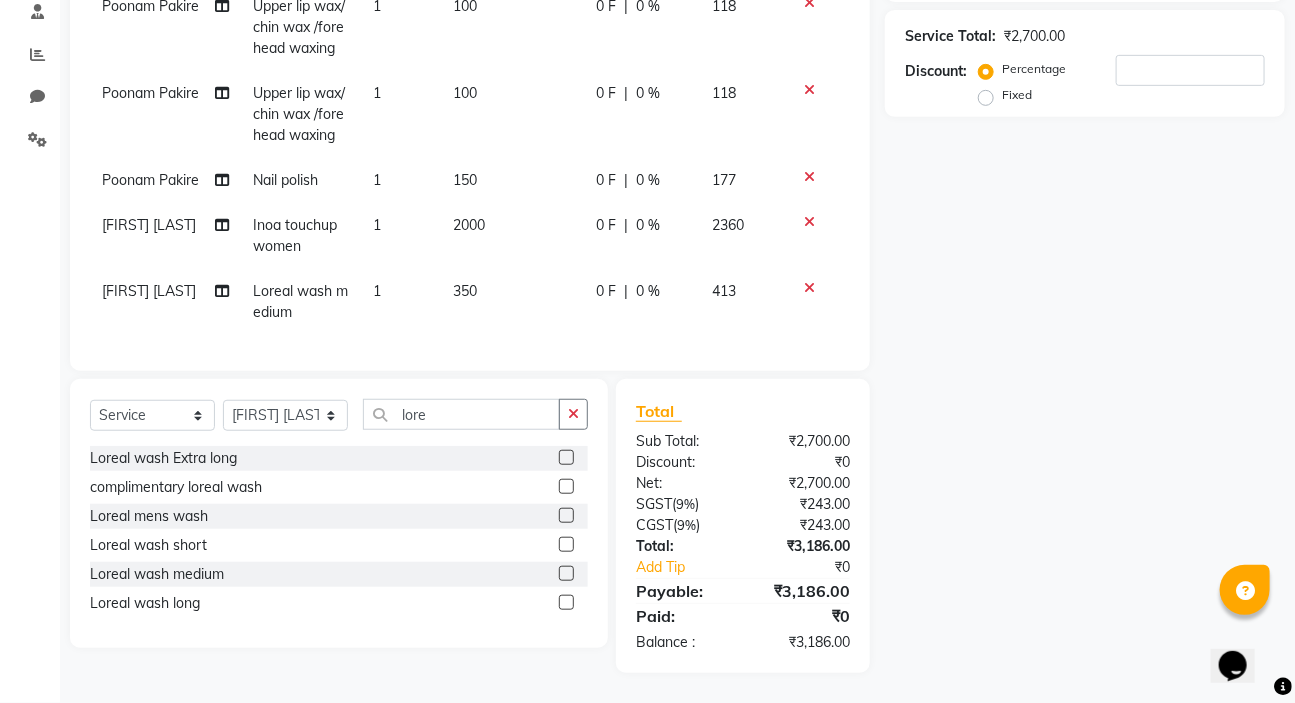 scroll, scrollTop: 179, scrollLeft: 0, axis: vertical 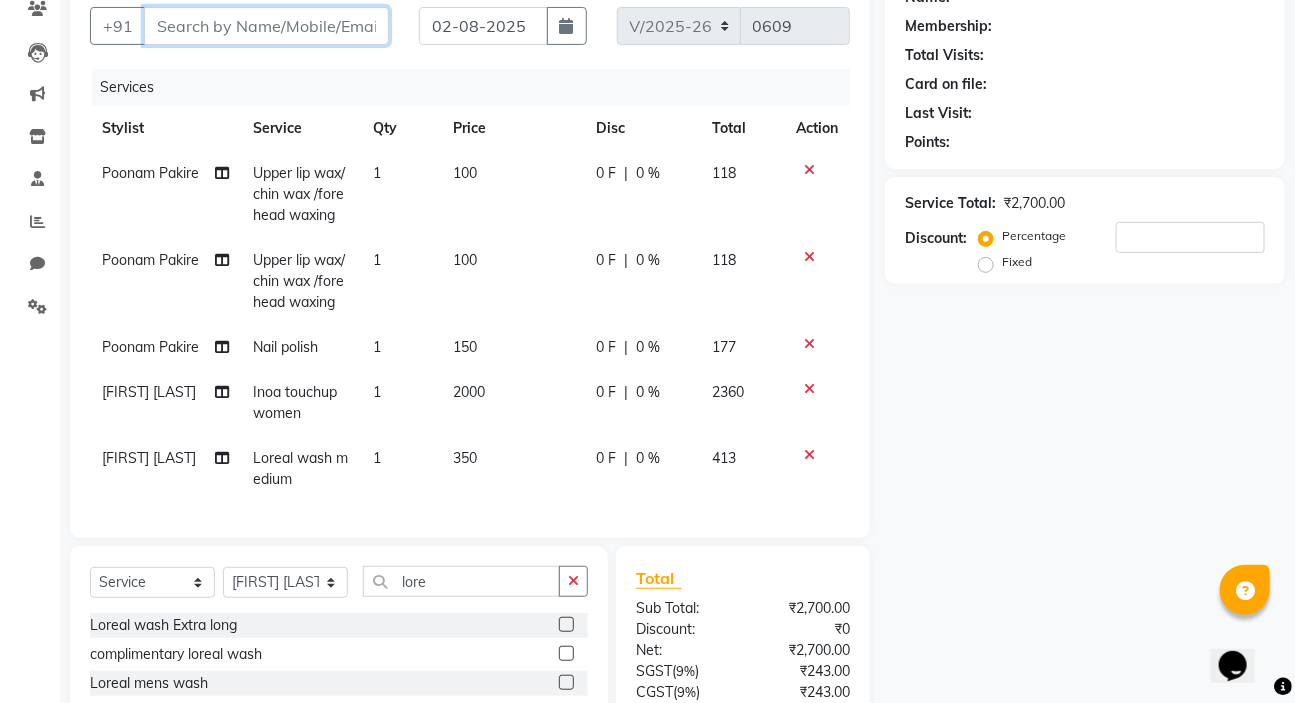 click on "Client" at bounding box center [266, 26] 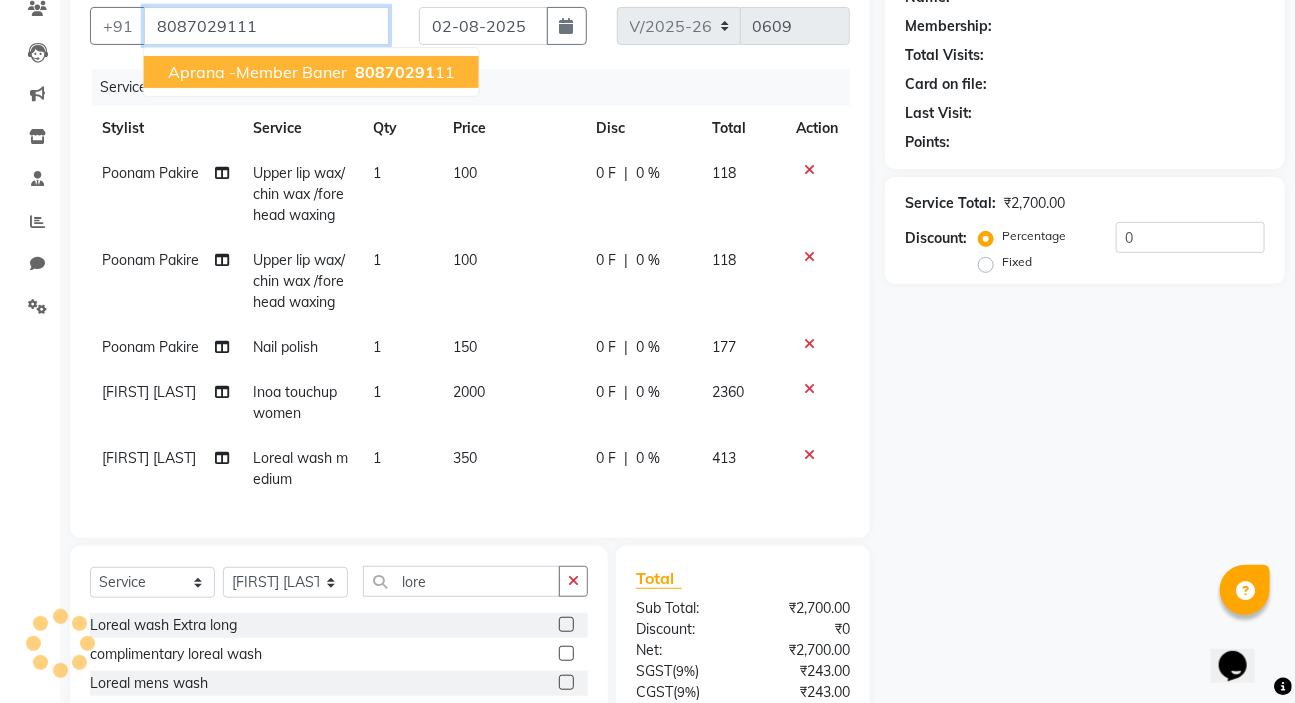 type on "8087029111" 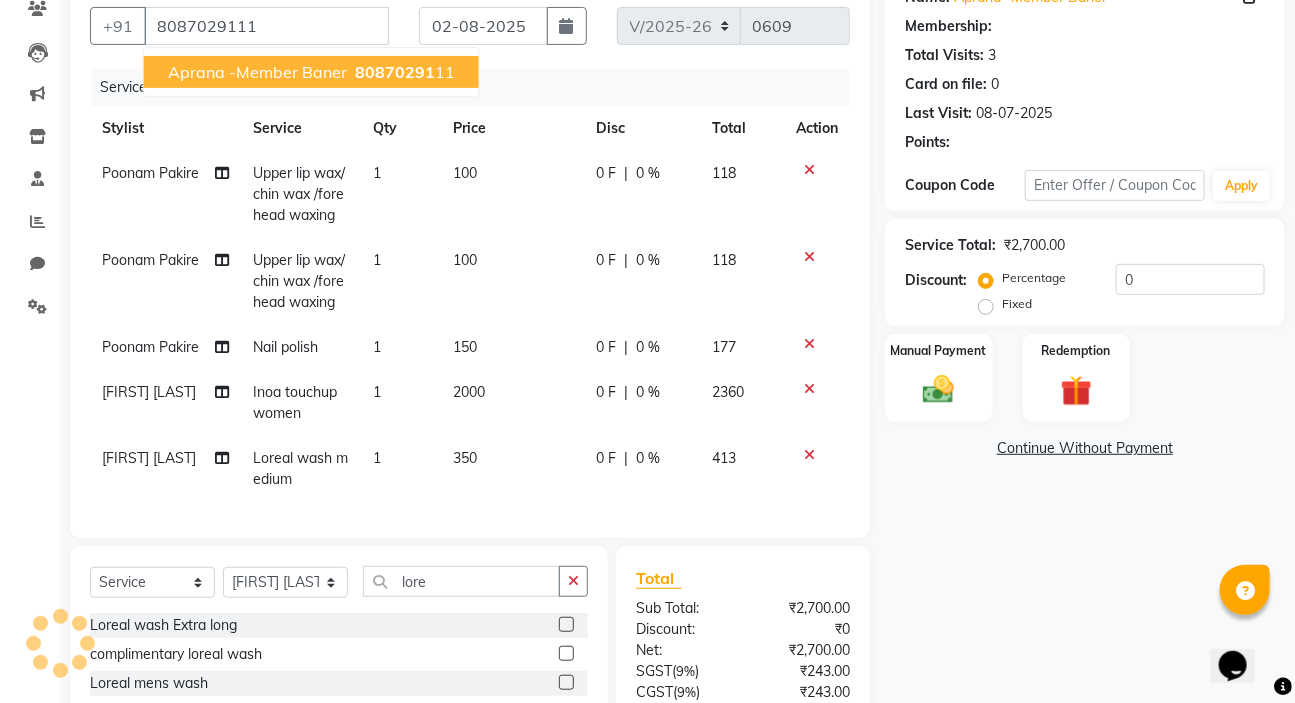 select on "1: Object" 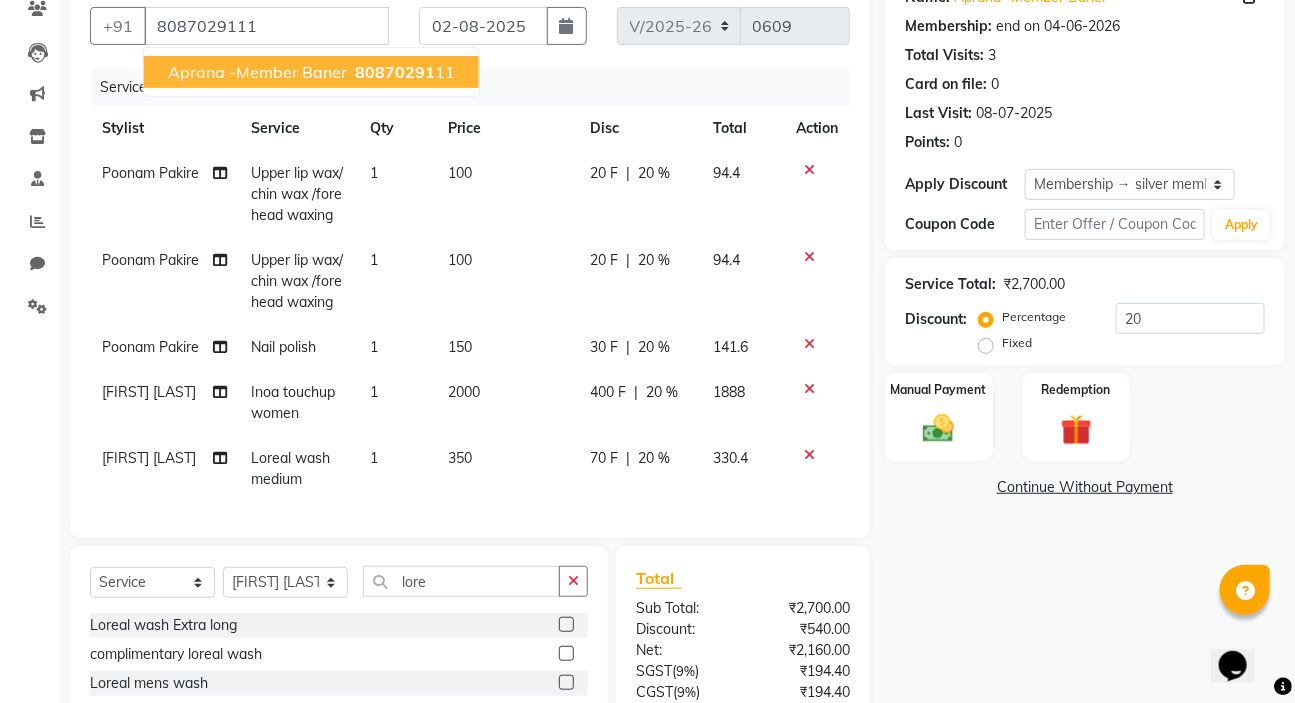 click on "80870291" at bounding box center (395, 72) 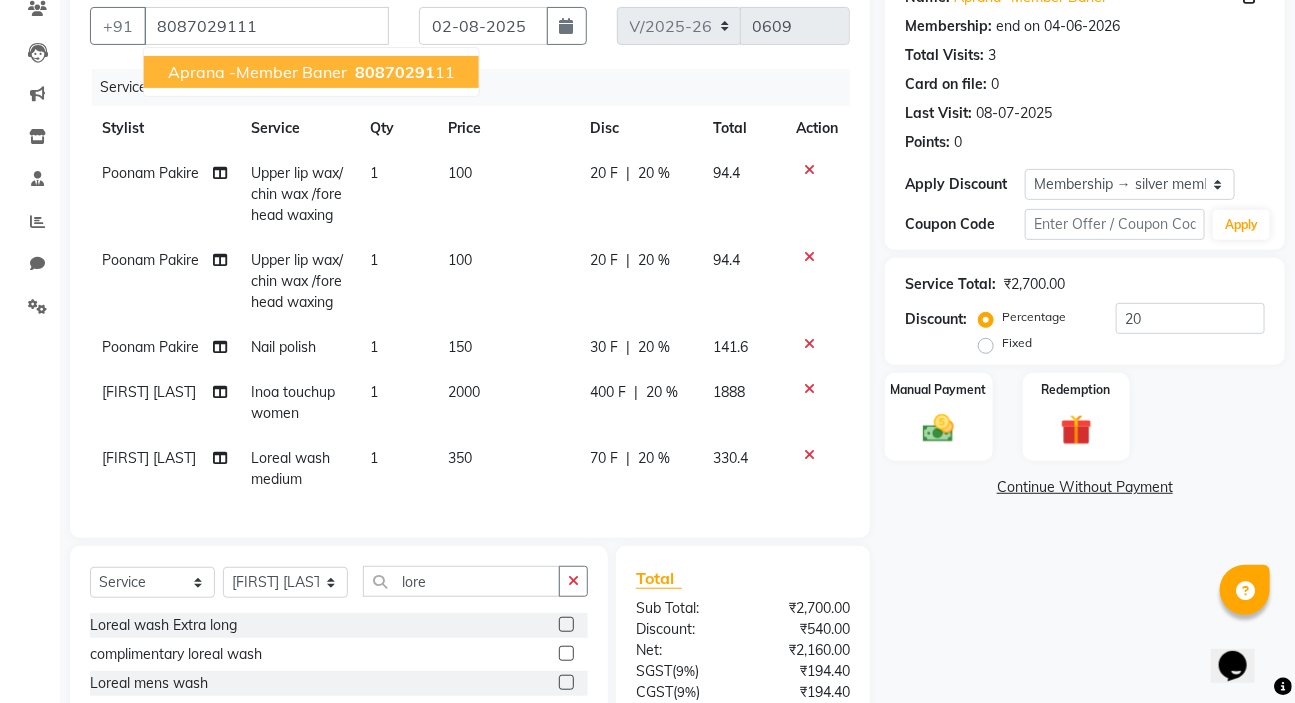 type on "0" 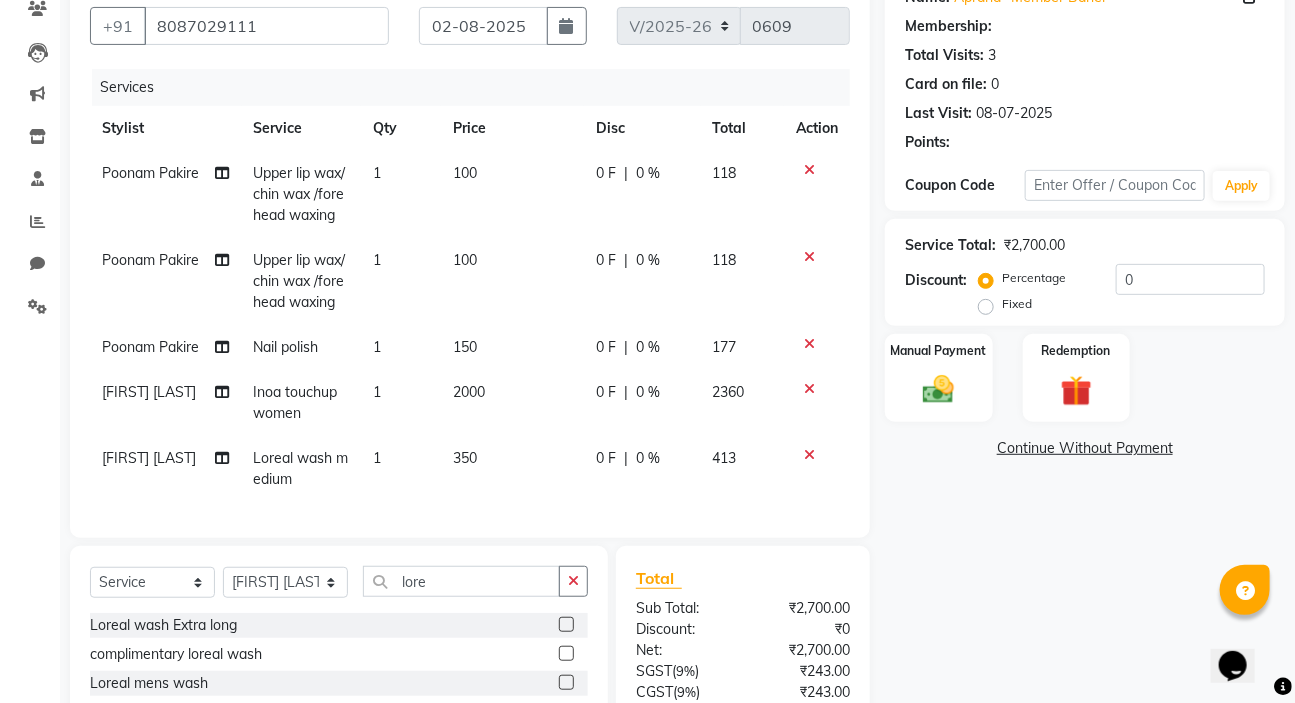 select on "1: Object" 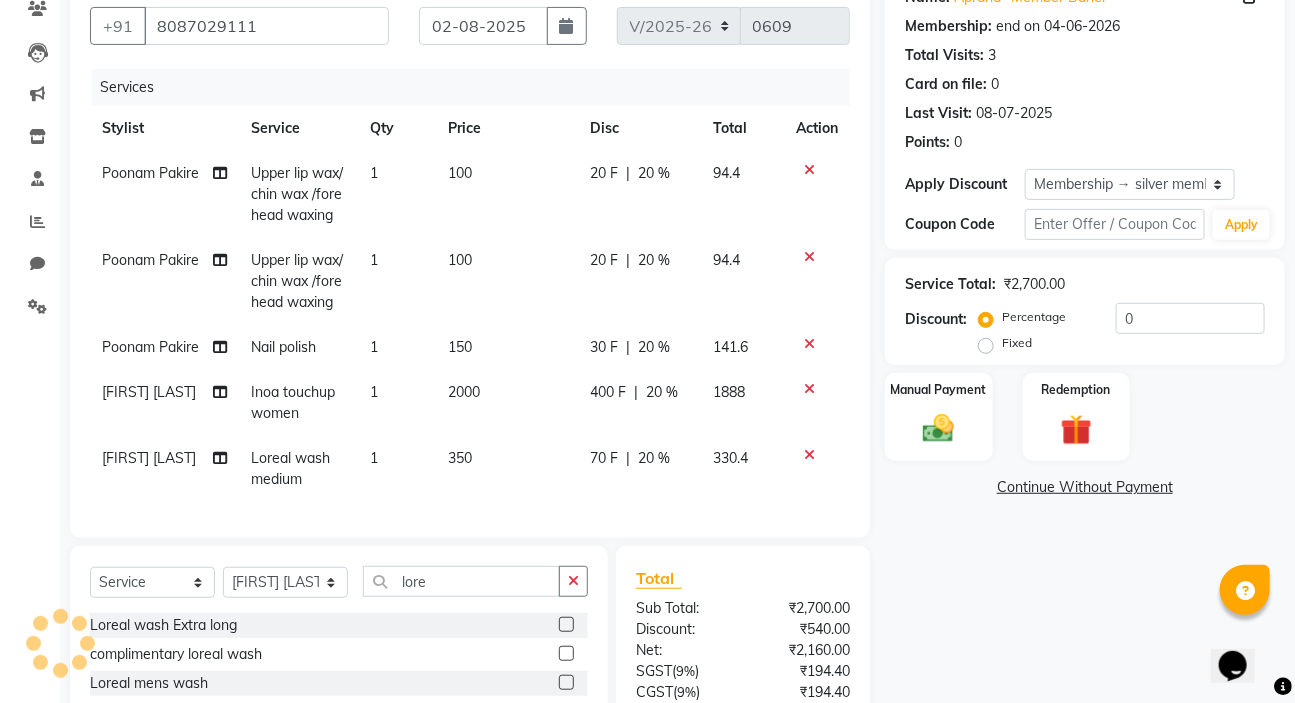 type on "20" 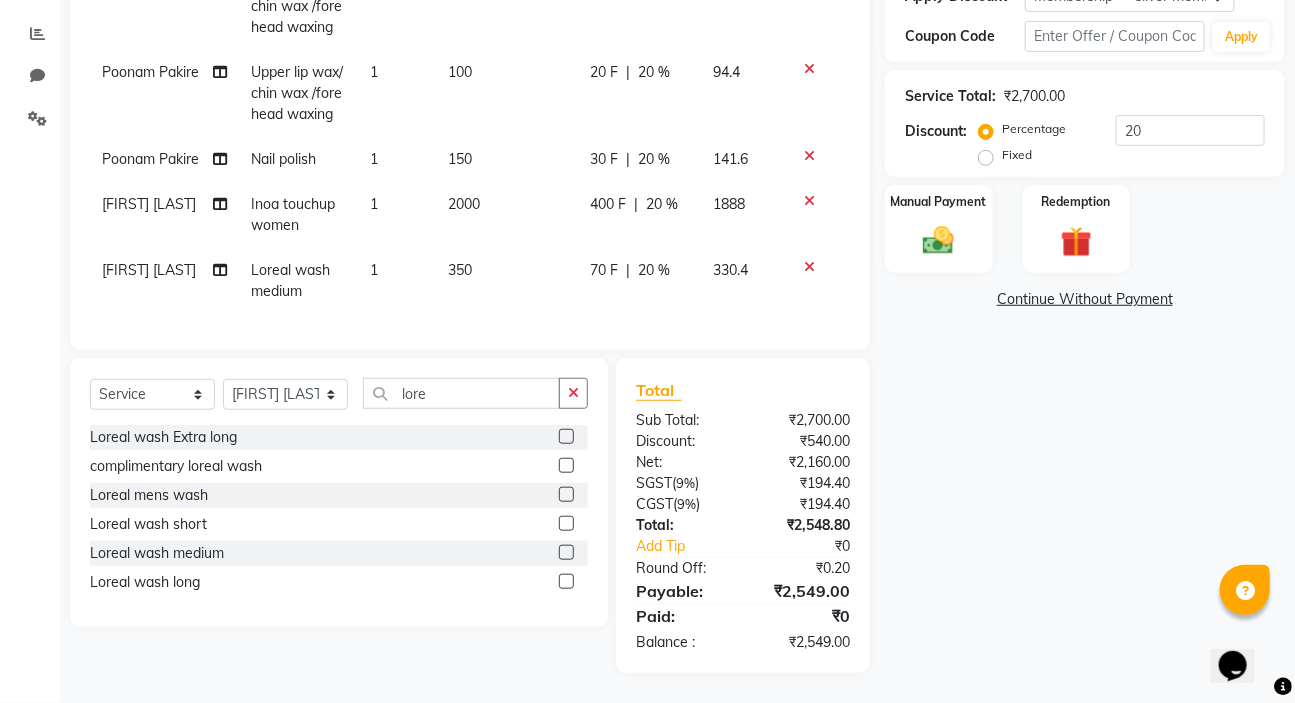 scroll, scrollTop: 146, scrollLeft: 0, axis: vertical 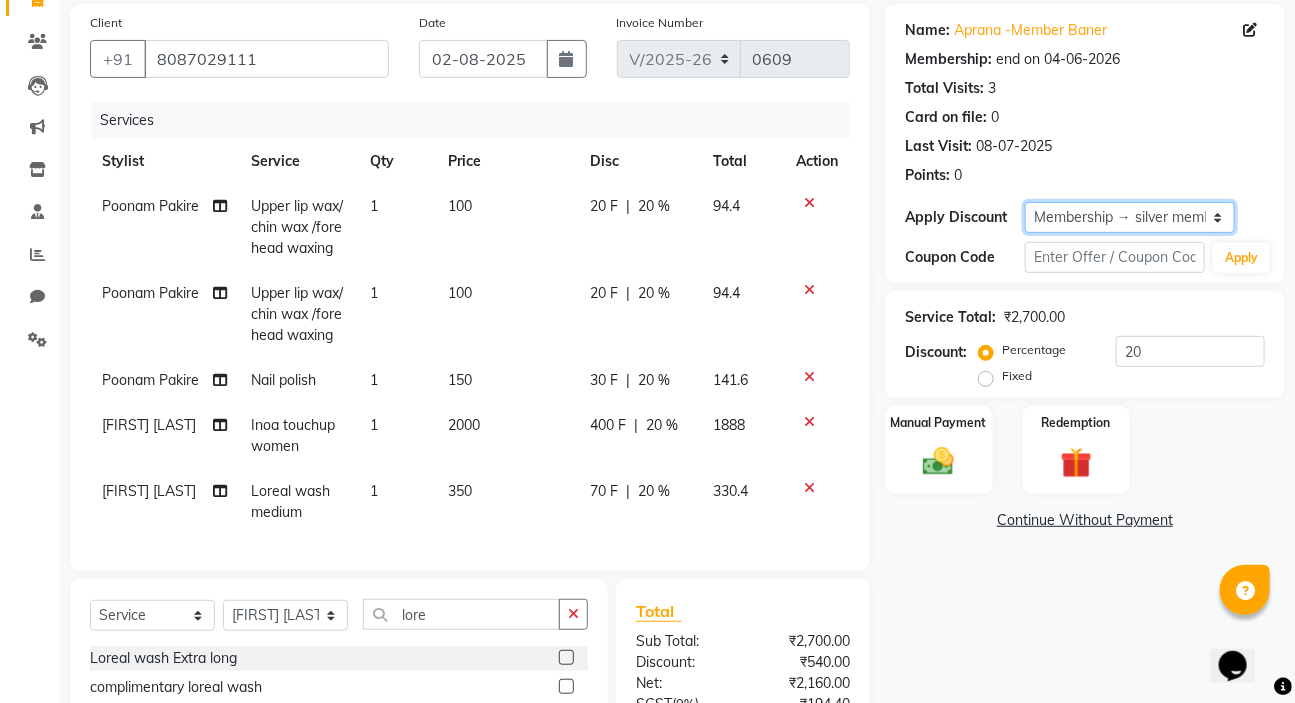 click on "Select Membership → silver membership" 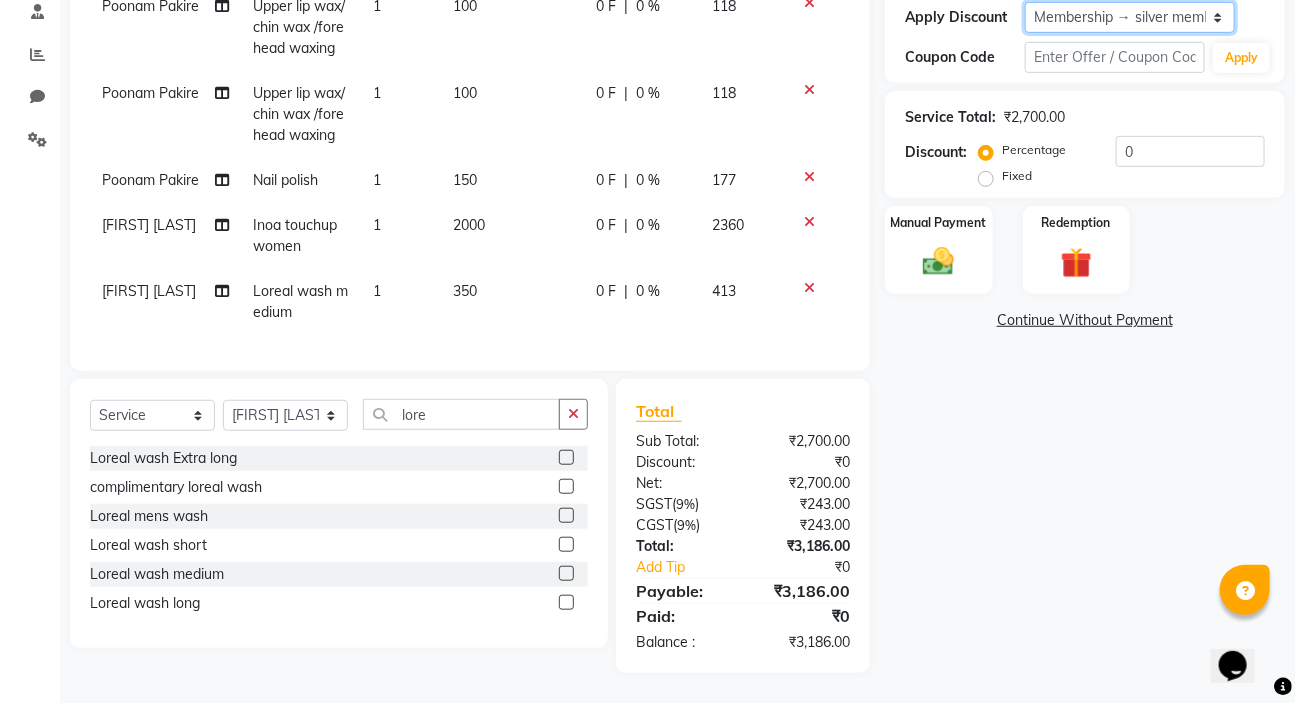 scroll, scrollTop: 125, scrollLeft: 0, axis: vertical 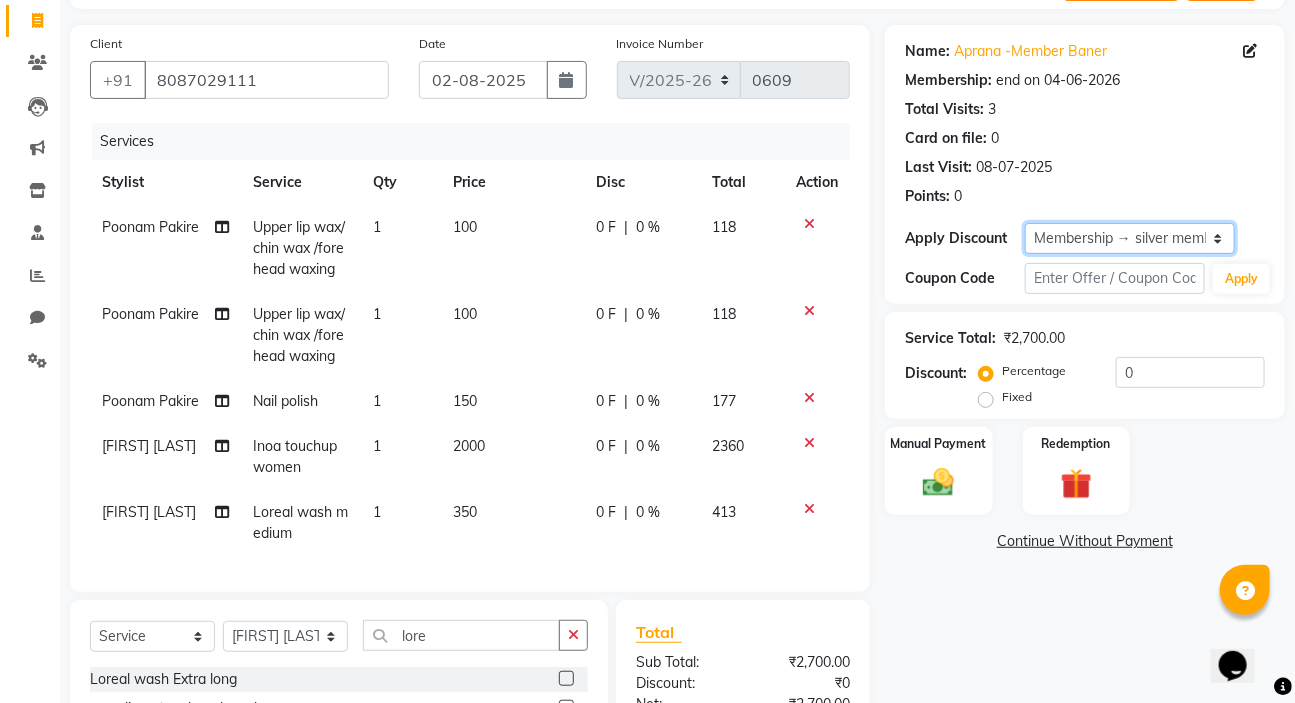click on "Select Membership → silver membership" 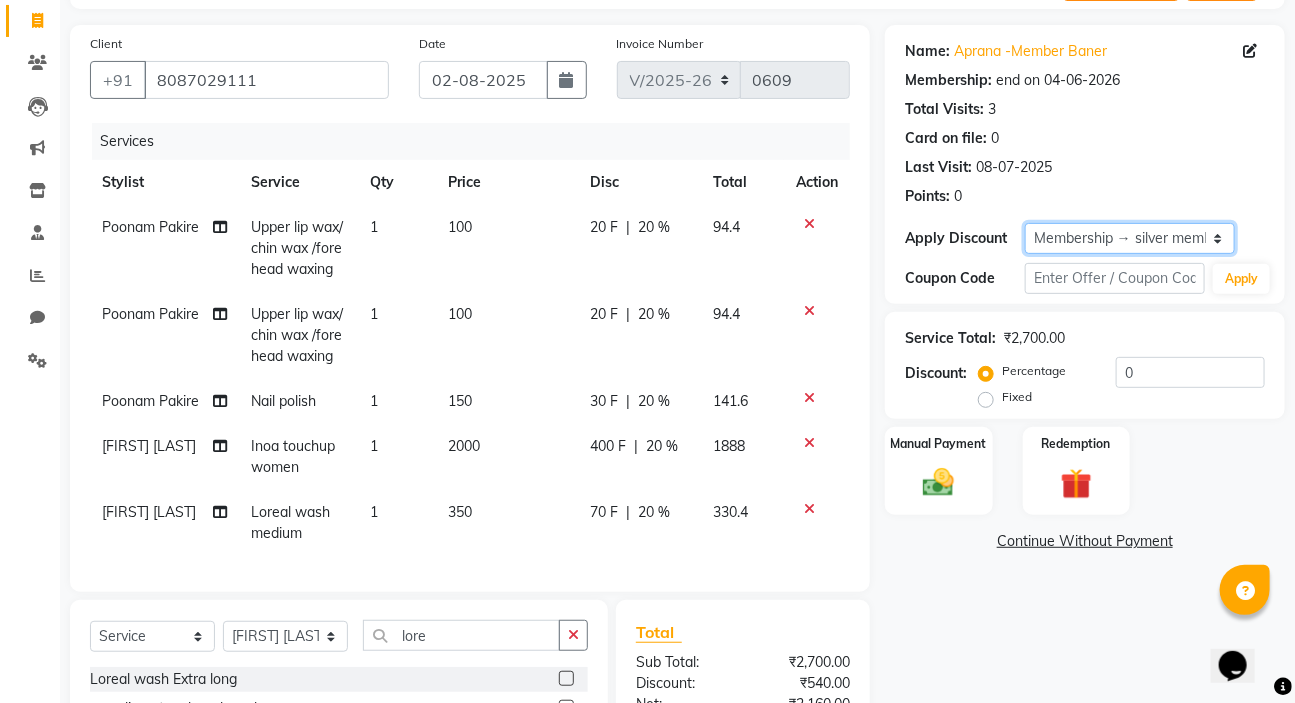type on "20" 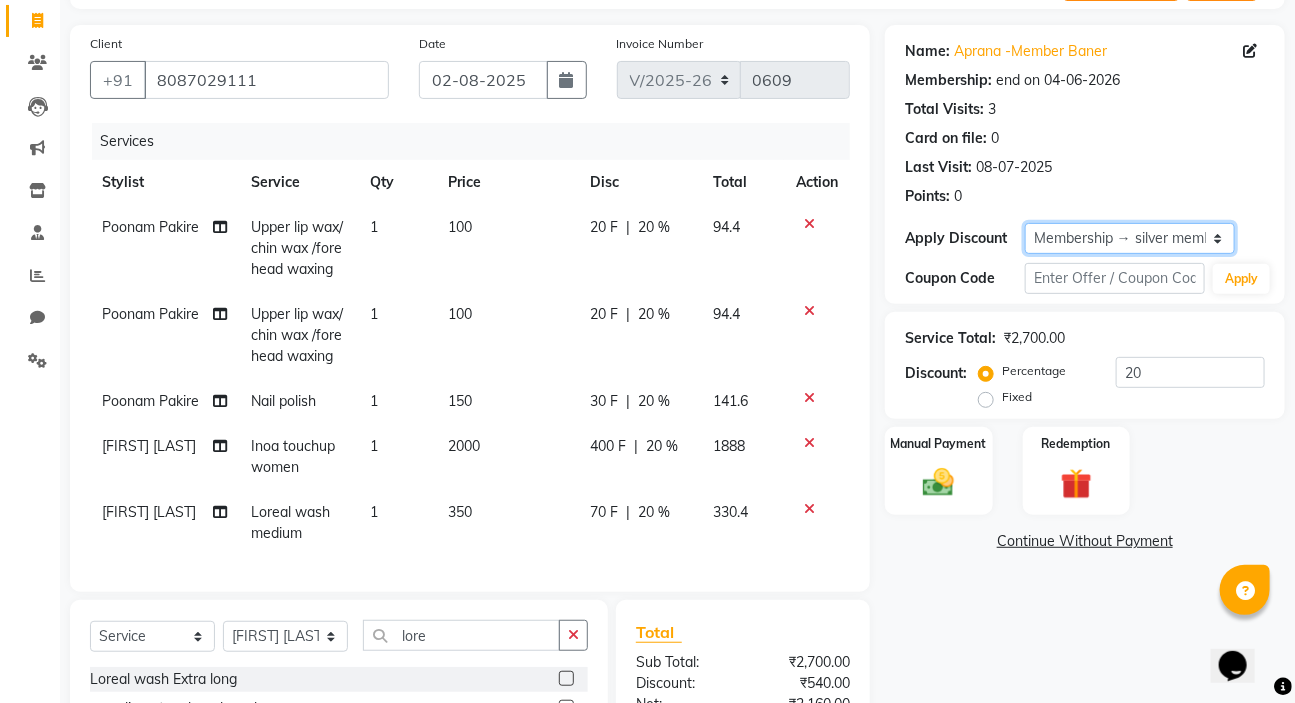 scroll, scrollTop: 419, scrollLeft: 0, axis: vertical 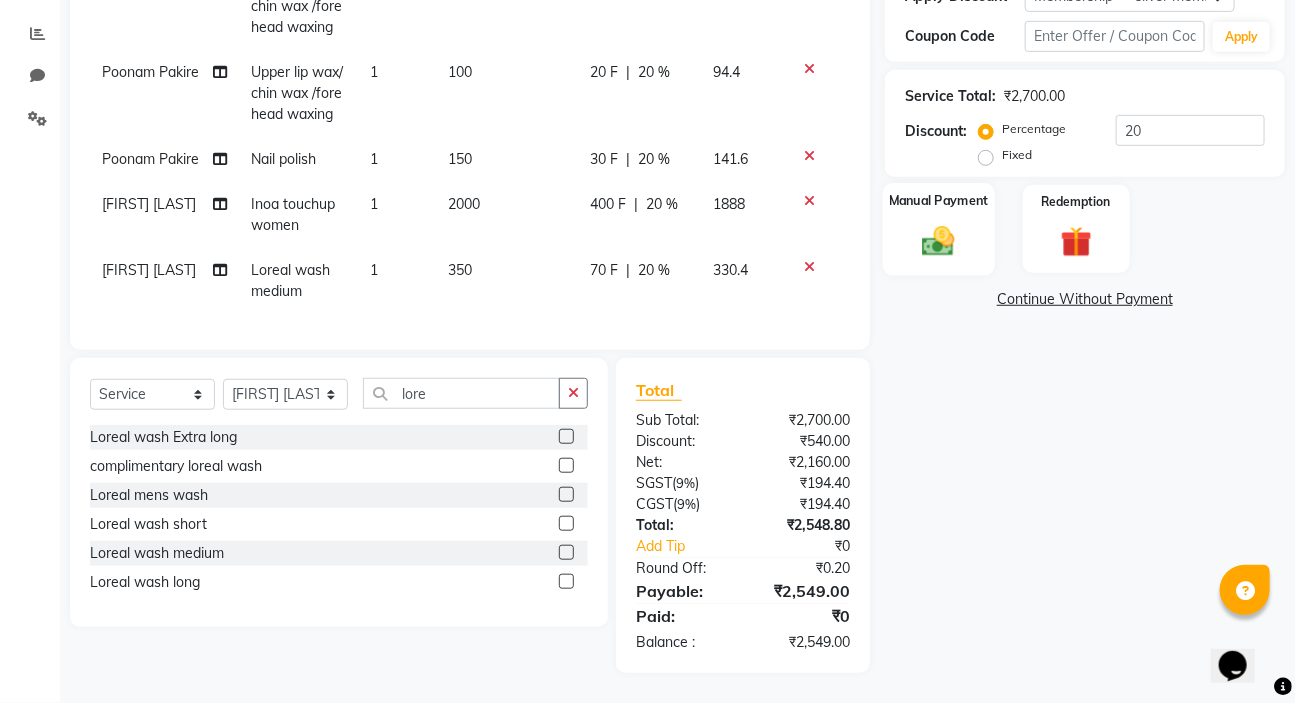 click on "Manual Payment" 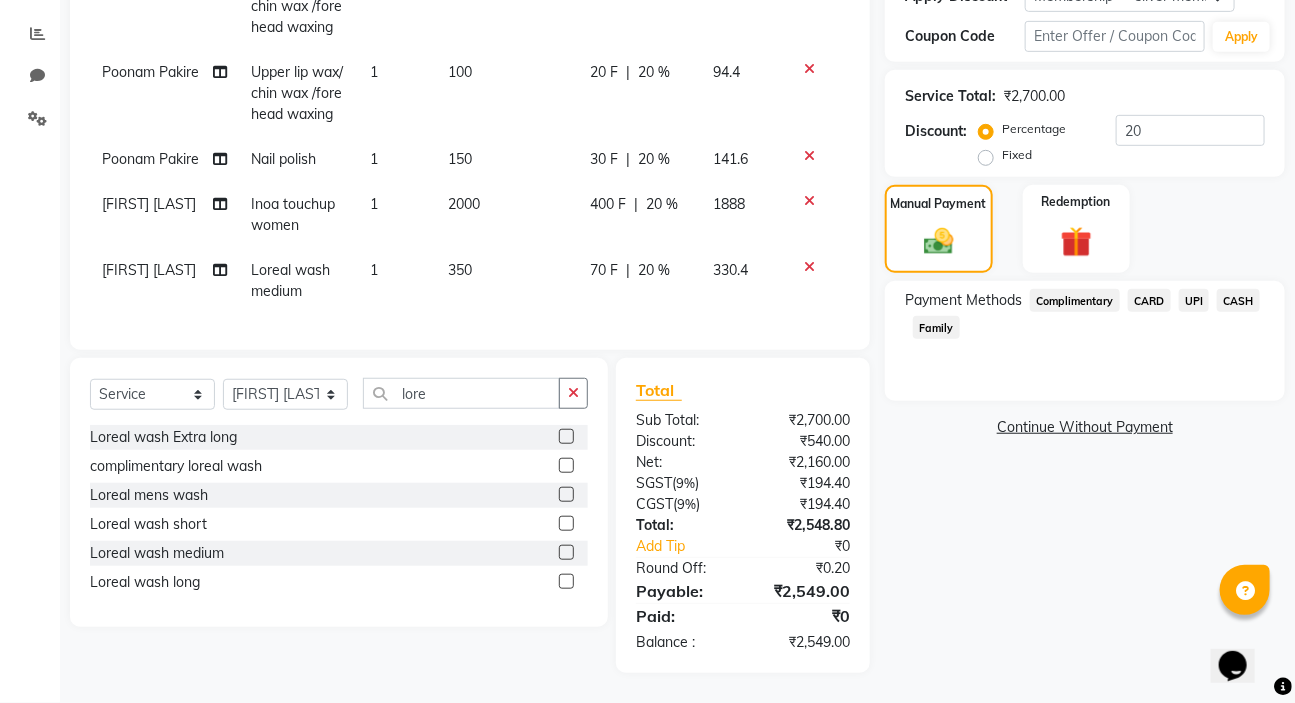 click on "CARD" 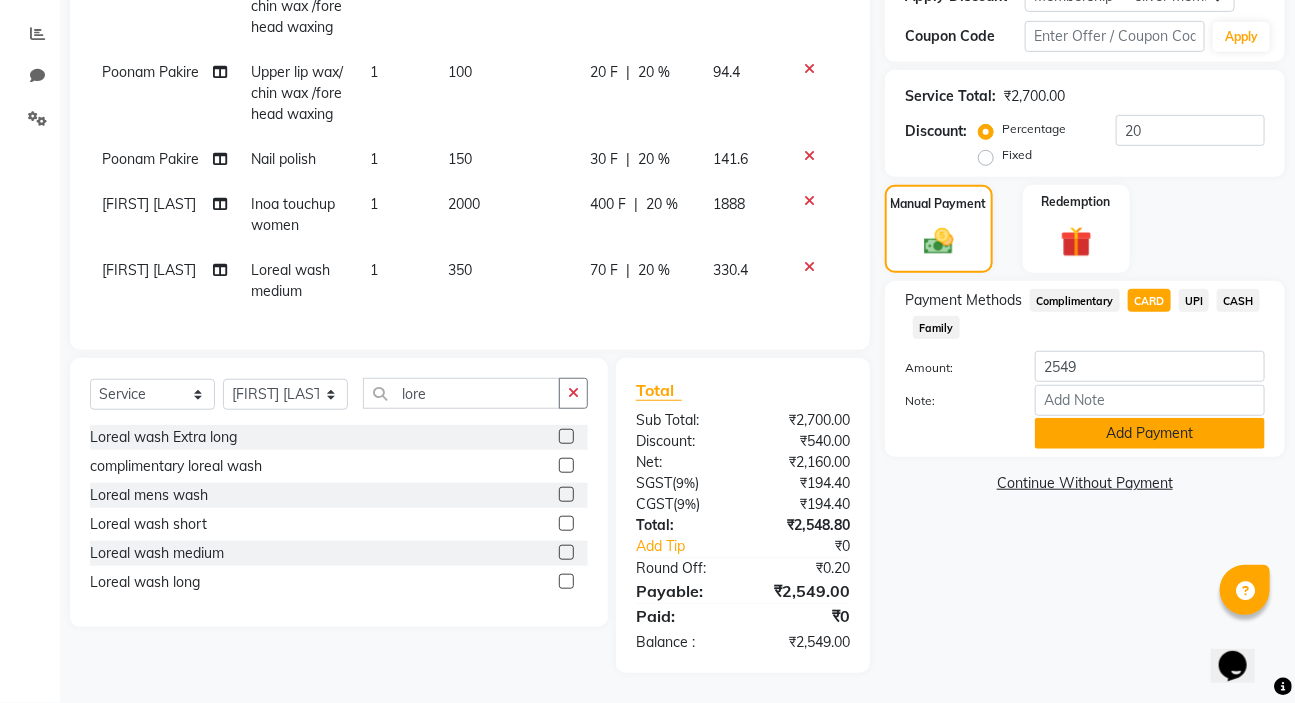 click on "Add Payment" 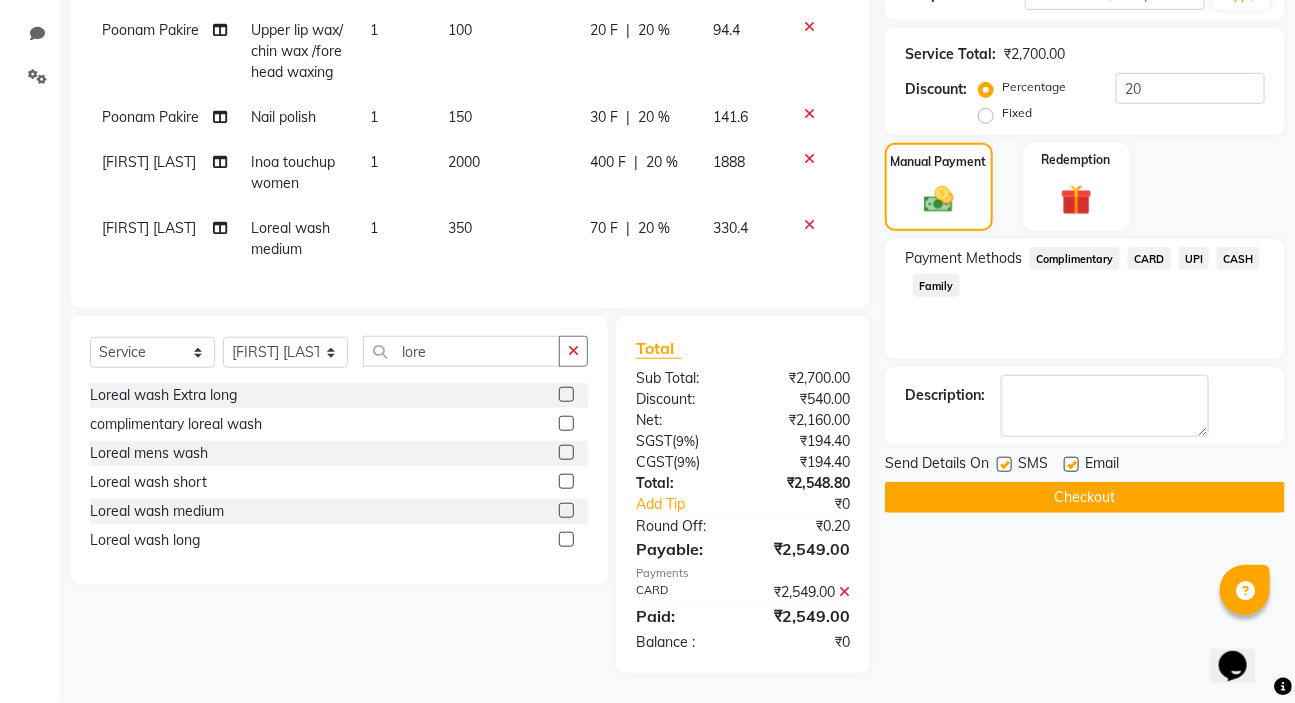 scroll, scrollTop: 460, scrollLeft: 0, axis: vertical 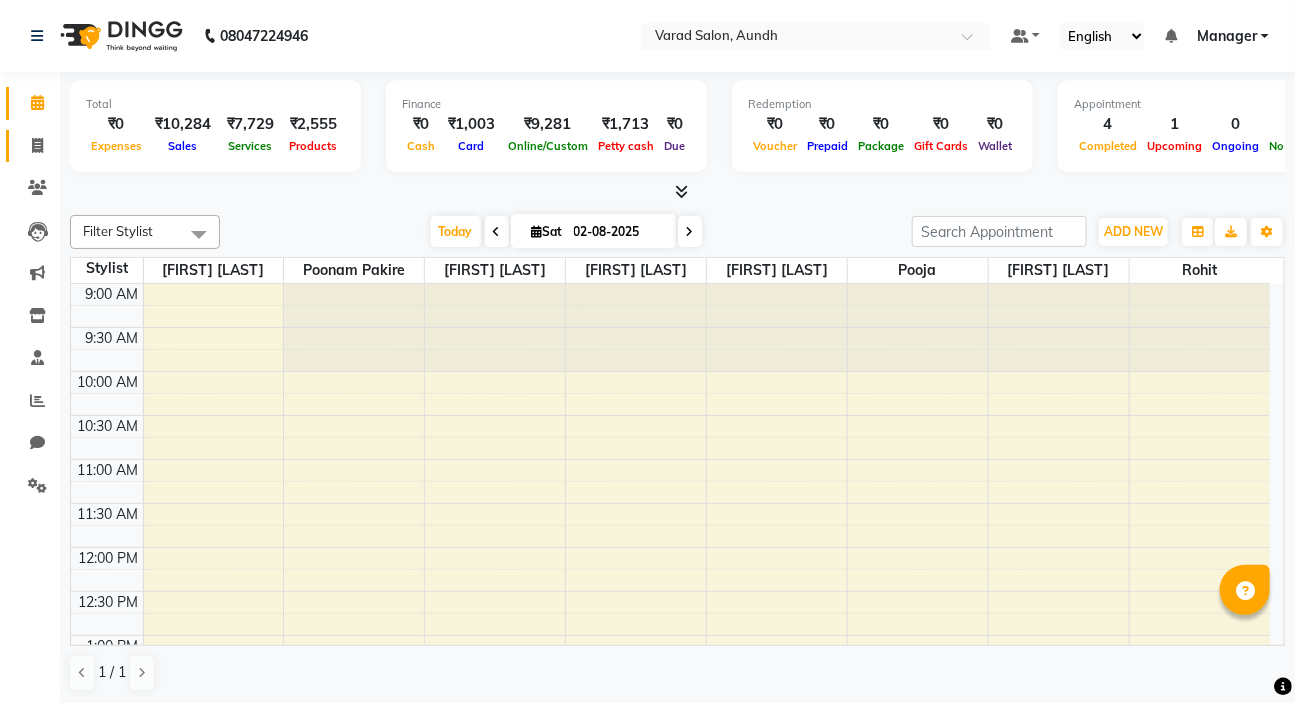 click 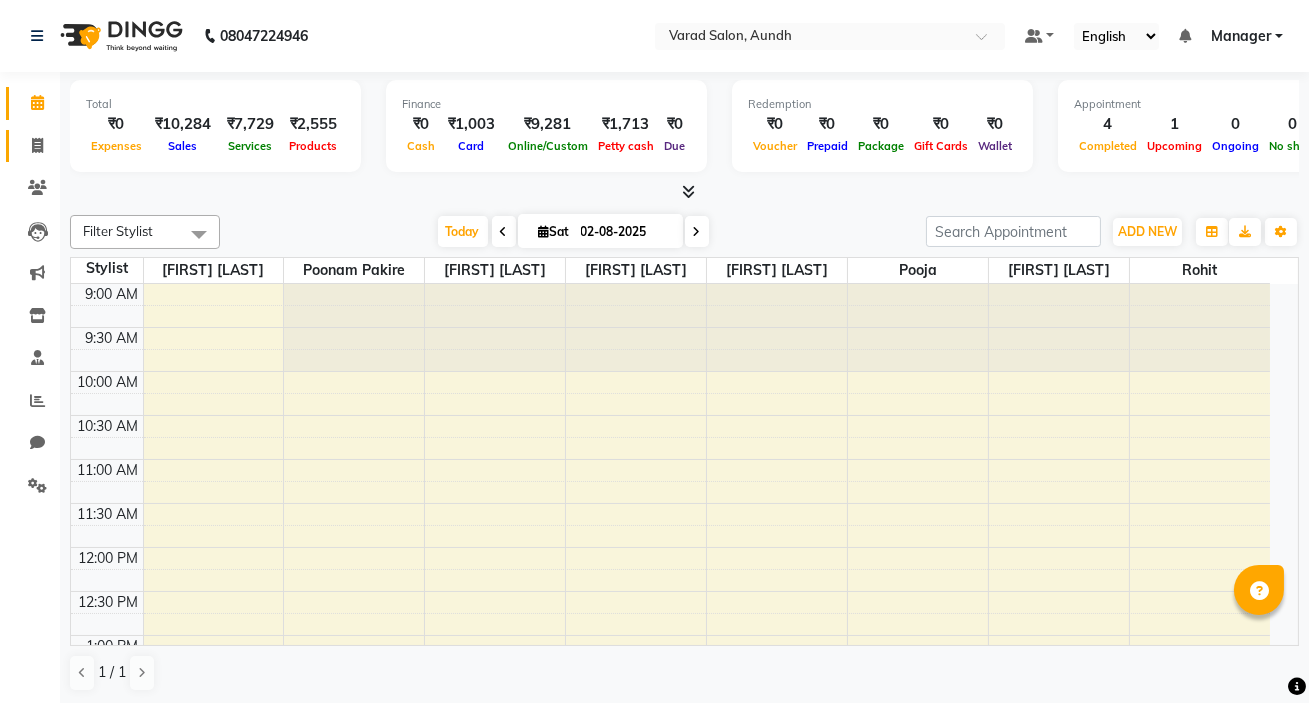 select on "7550" 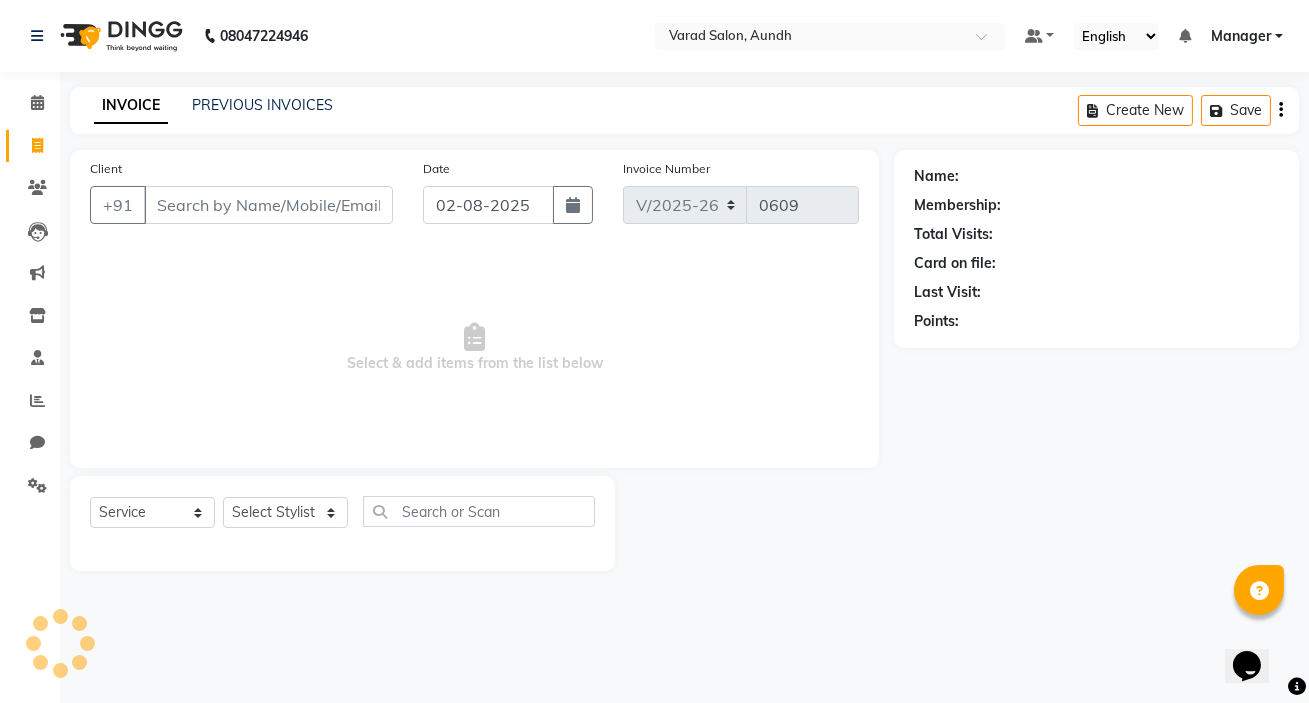 scroll, scrollTop: 0, scrollLeft: 0, axis: both 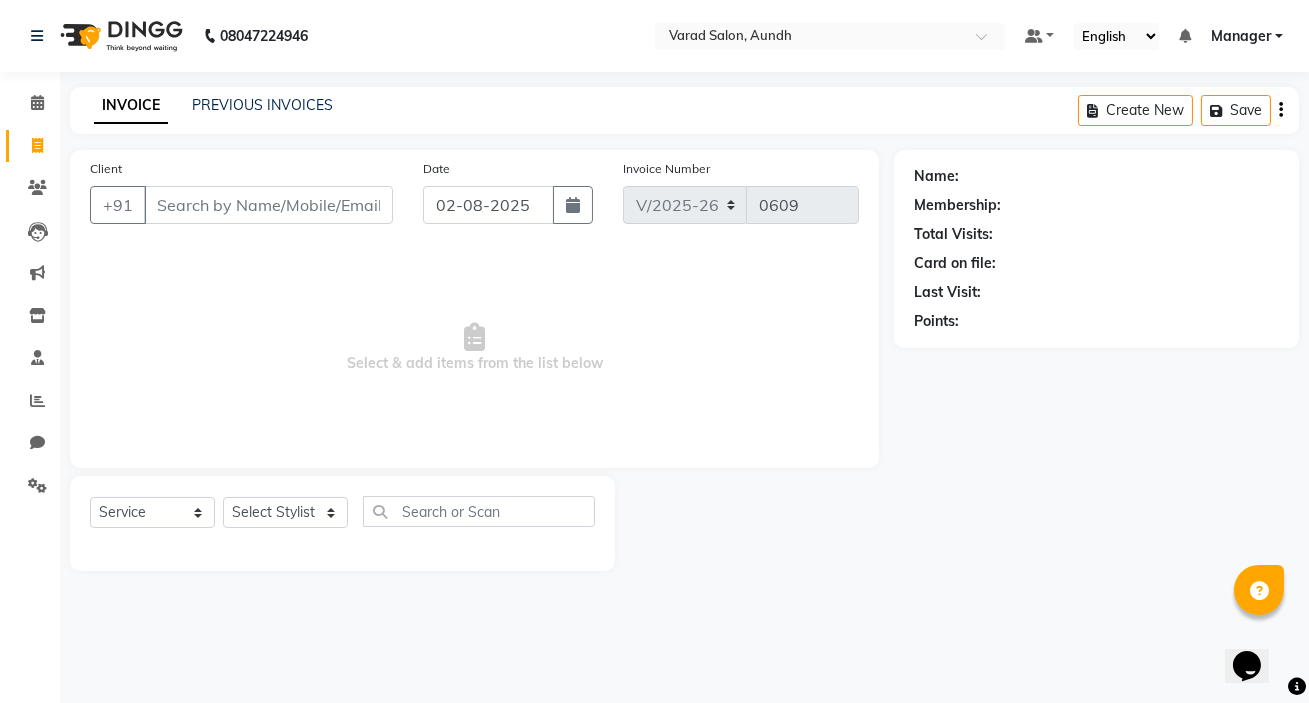 click on "Client" at bounding box center [268, 205] 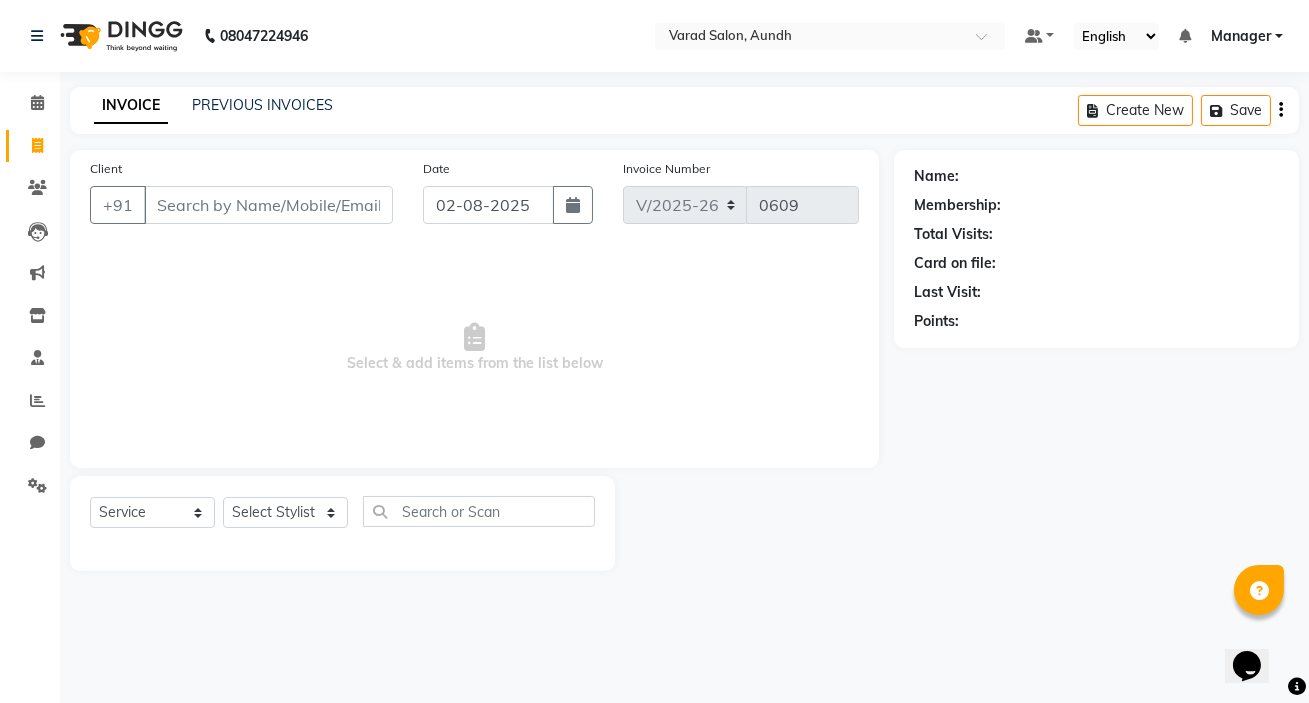 click on "Client" at bounding box center [268, 205] 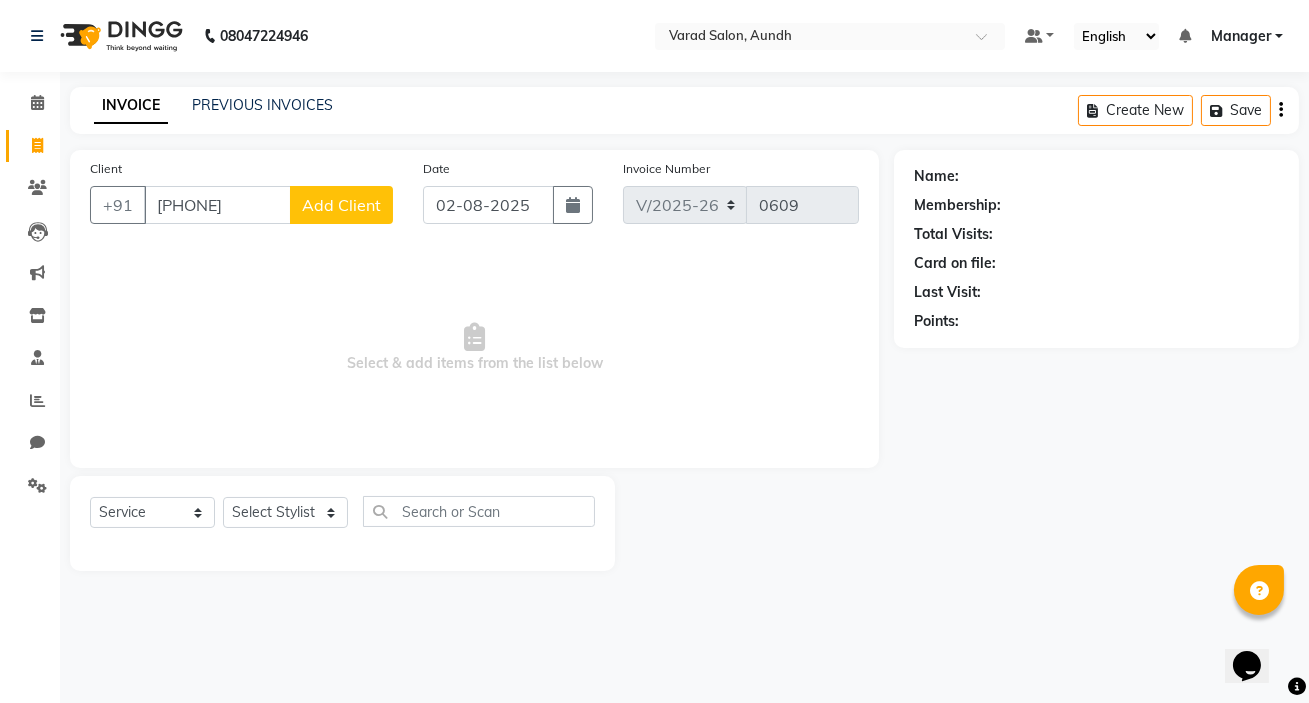 type on "8118544645" 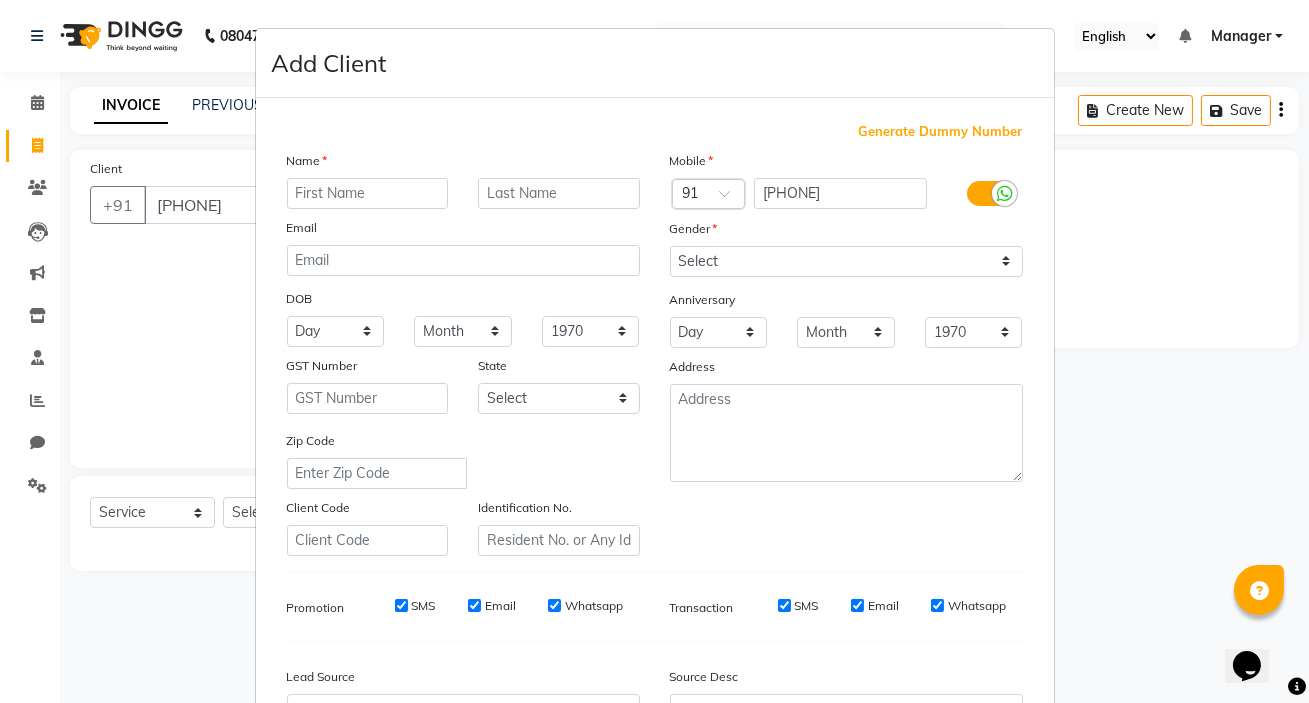 click at bounding box center (368, 193) 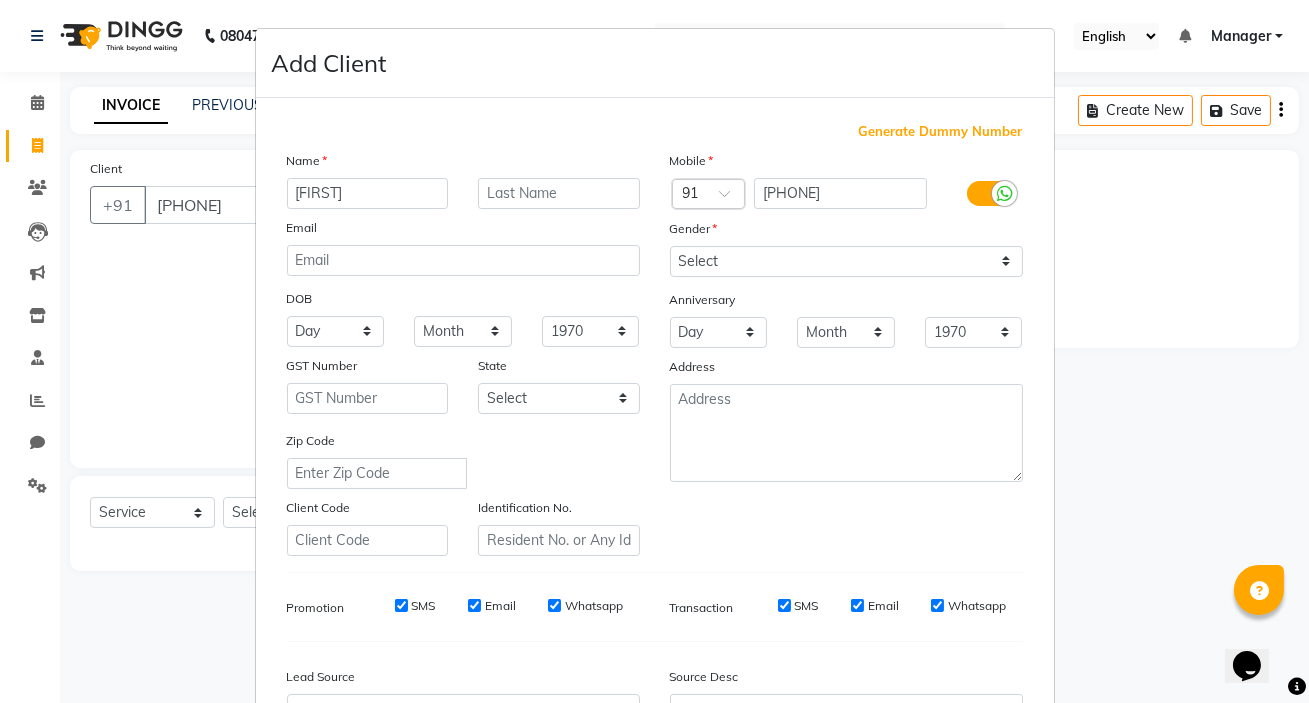 type on "mANSHEEL" 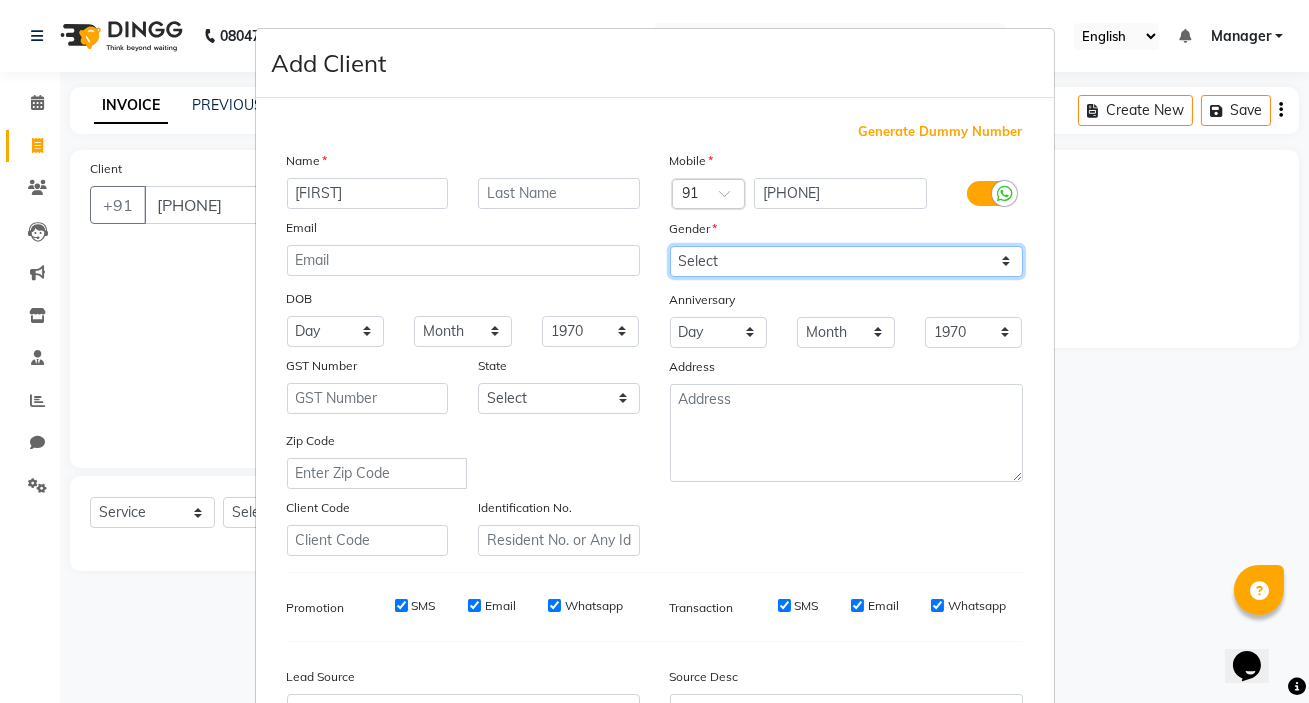 click on "Select Male Female Other Prefer Not To Say" at bounding box center (846, 261) 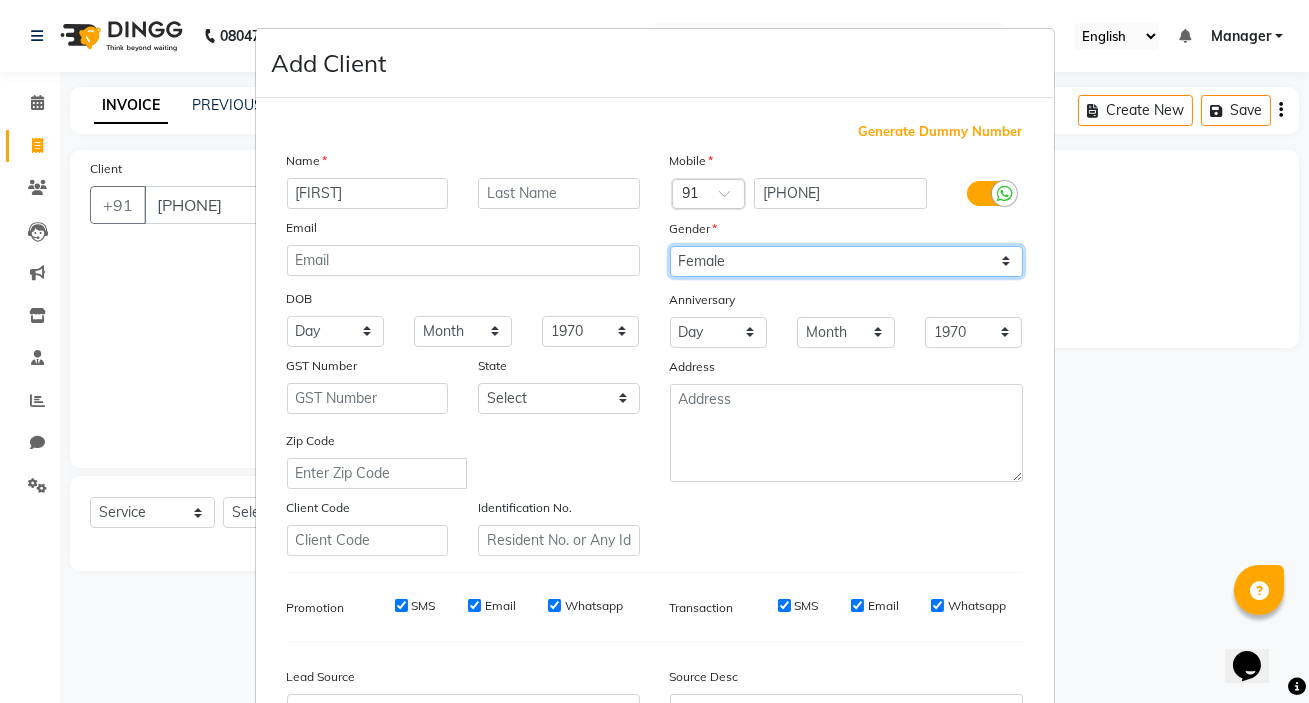 click on "Select Male Female Other Prefer Not To Say" at bounding box center [846, 261] 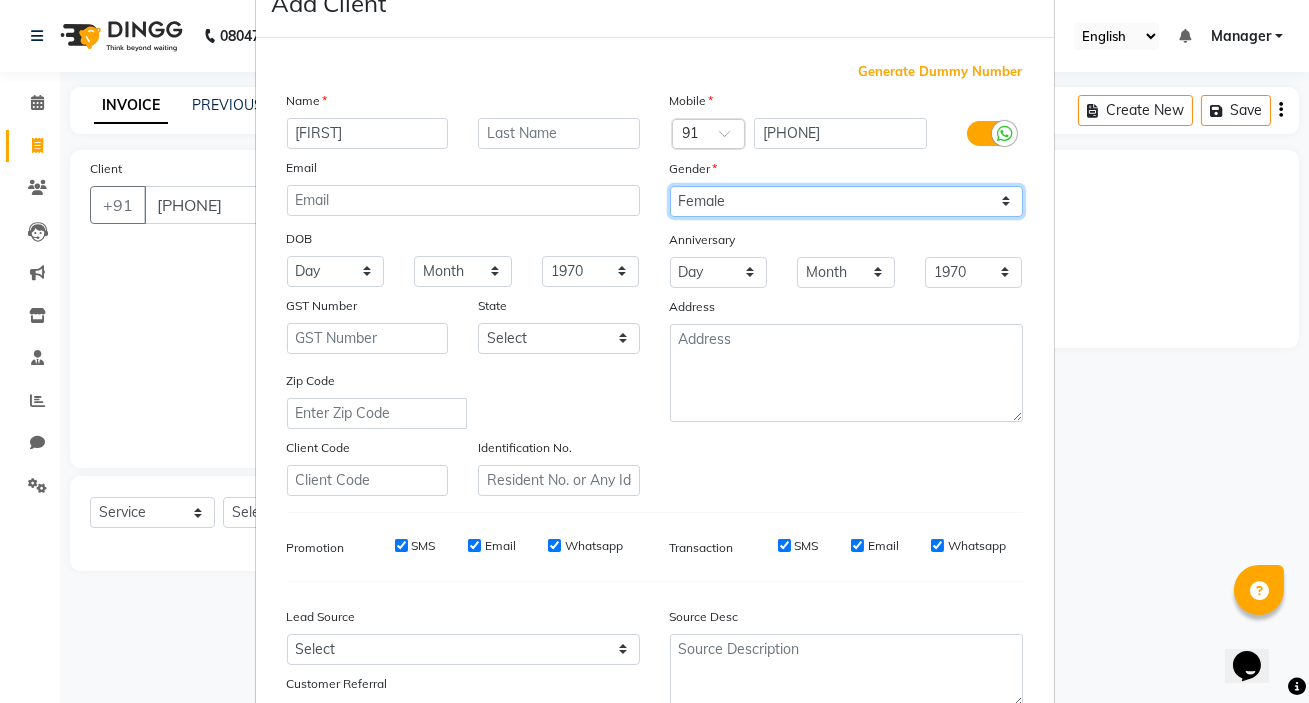 scroll, scrollTop: 90, scrollLeft: 0, axis: vertical 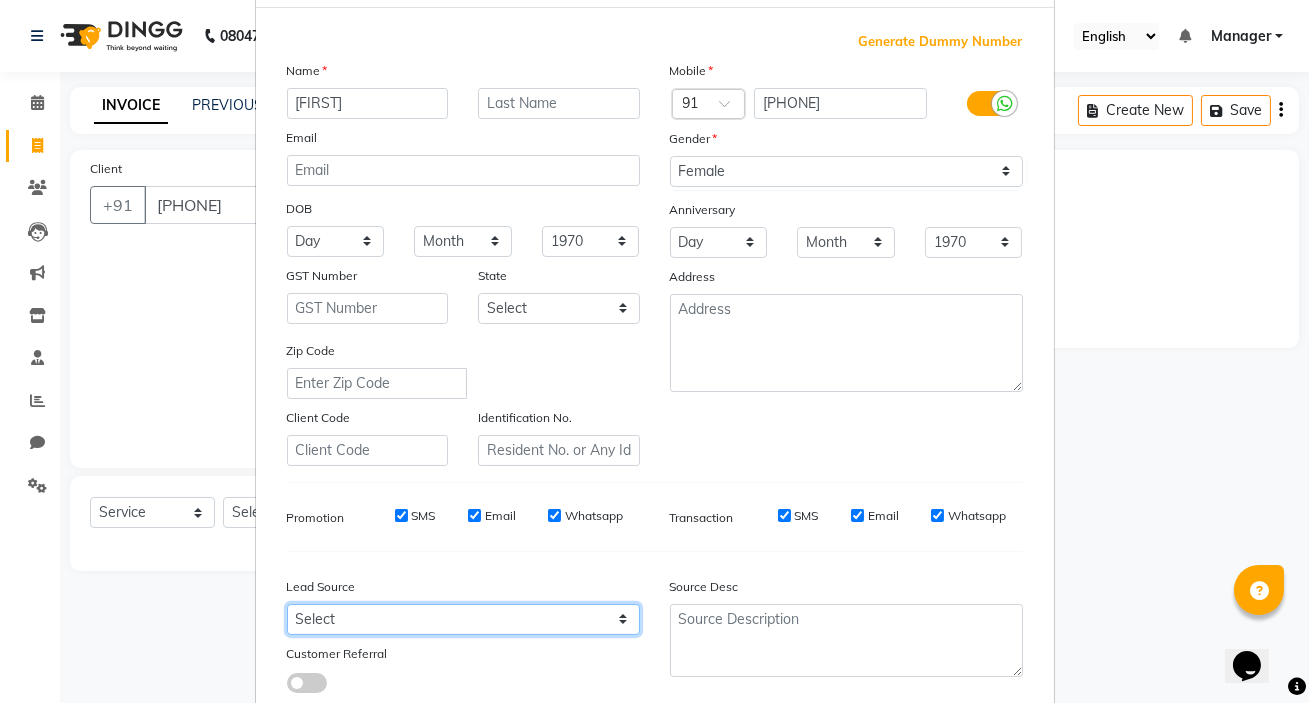 click on "Select Walk-in Referral Internet Friend Word of Mouth Advertisement Facebook JustDial Google Other" at bounding box center (463, 619) 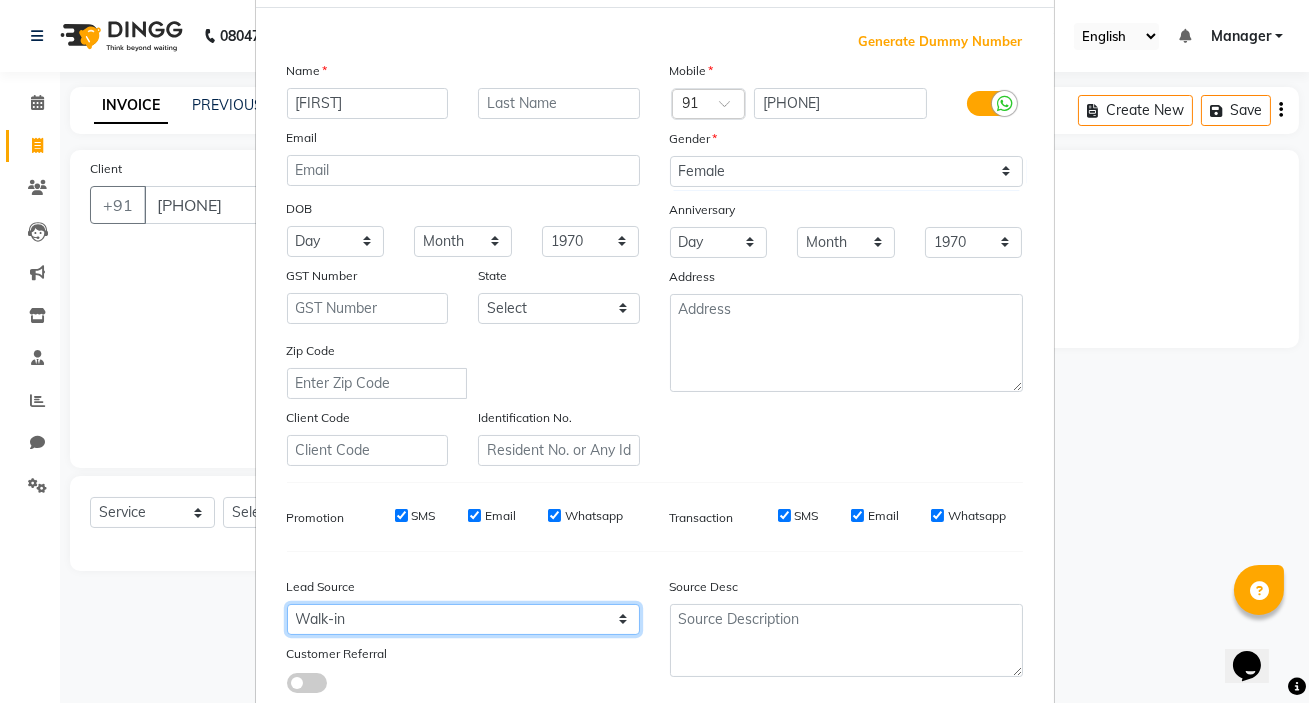 click on "Select Walk-in Referral Internet Friend Word of Mouth Advertisement Facebook JustDial Google Other" at bounding box center [463, 619] 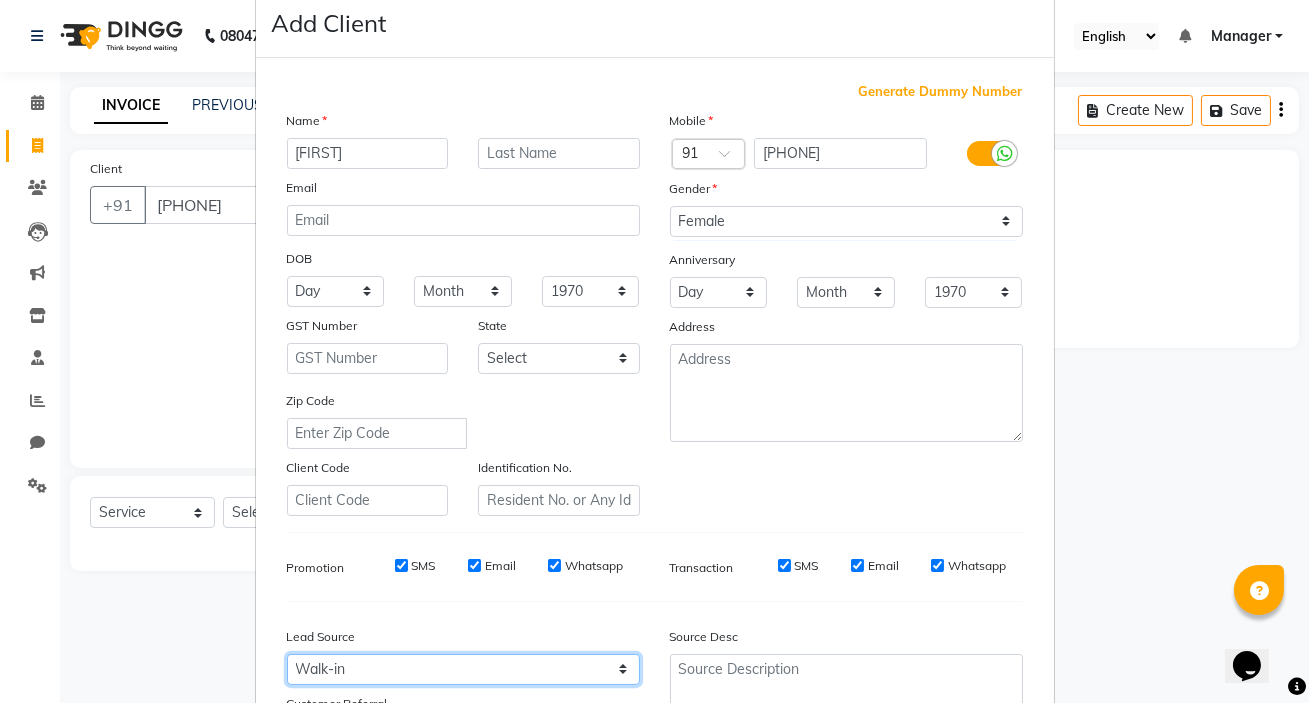 scroll, scrollTop: 0, scrollLeft: 0, axis: both 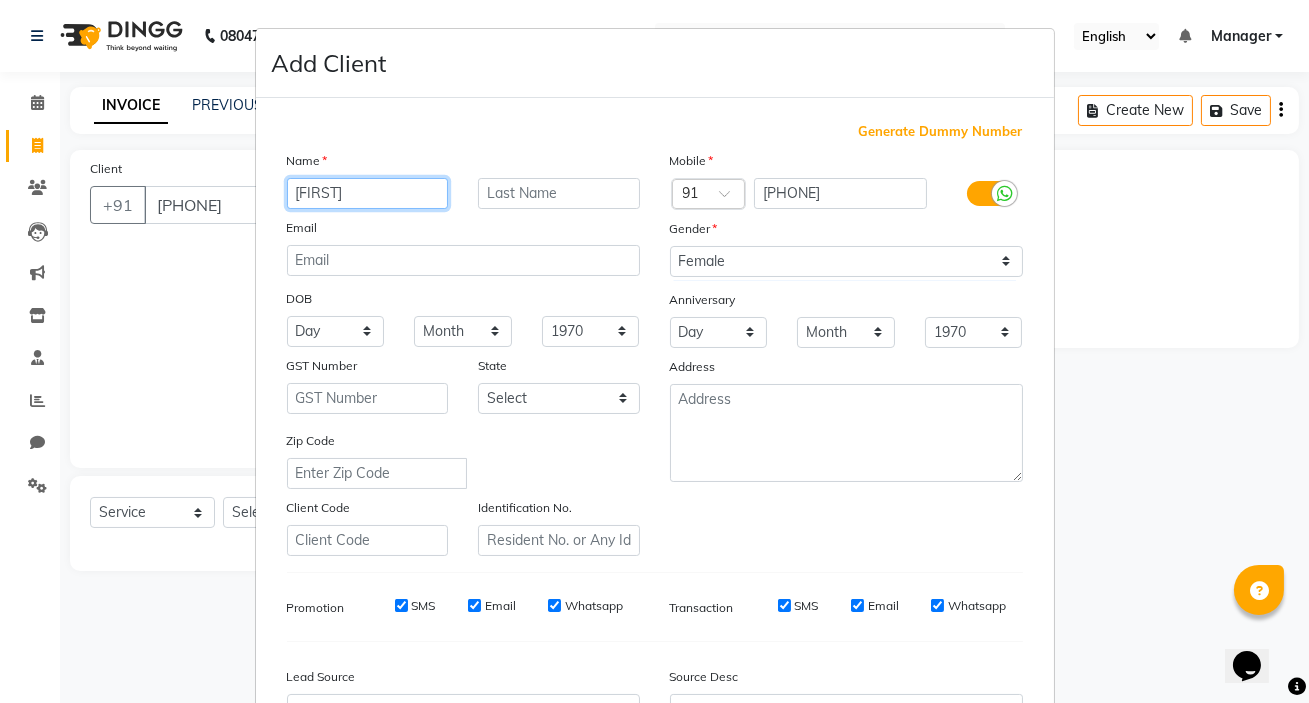 click on "mANSHEEL" at bounding box center (368, 193) 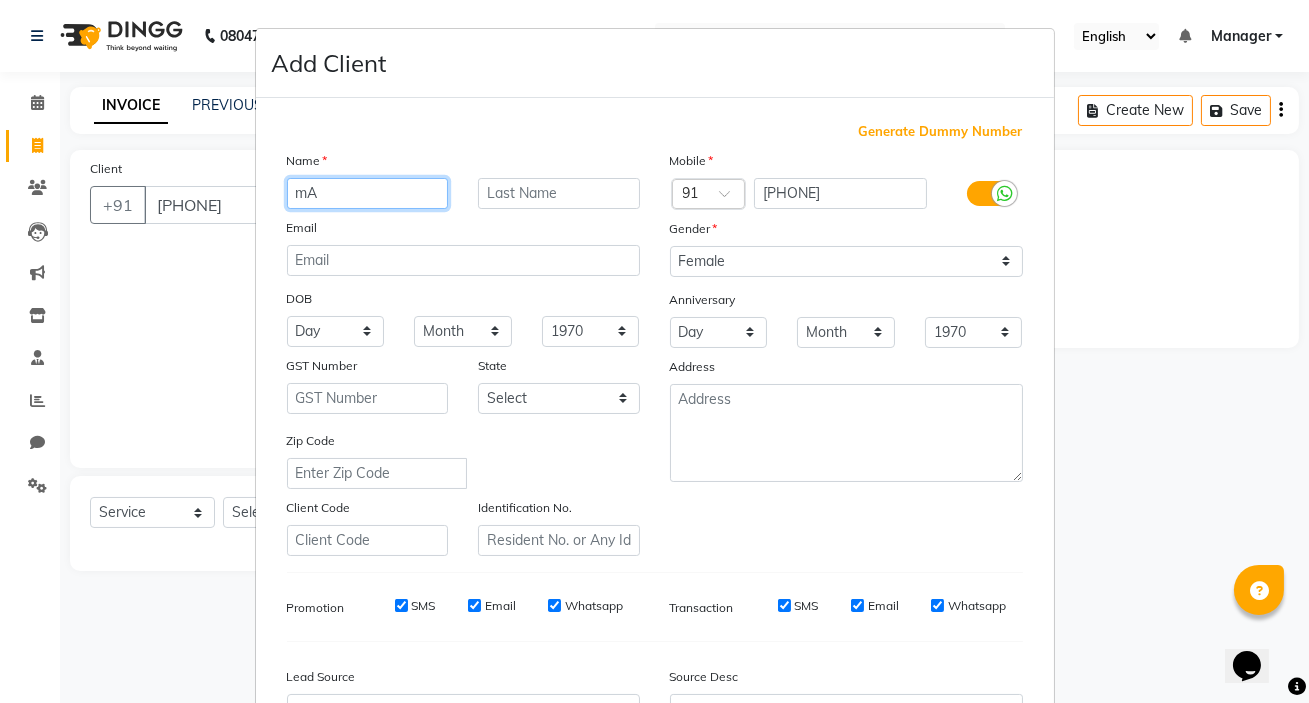 type on "m" 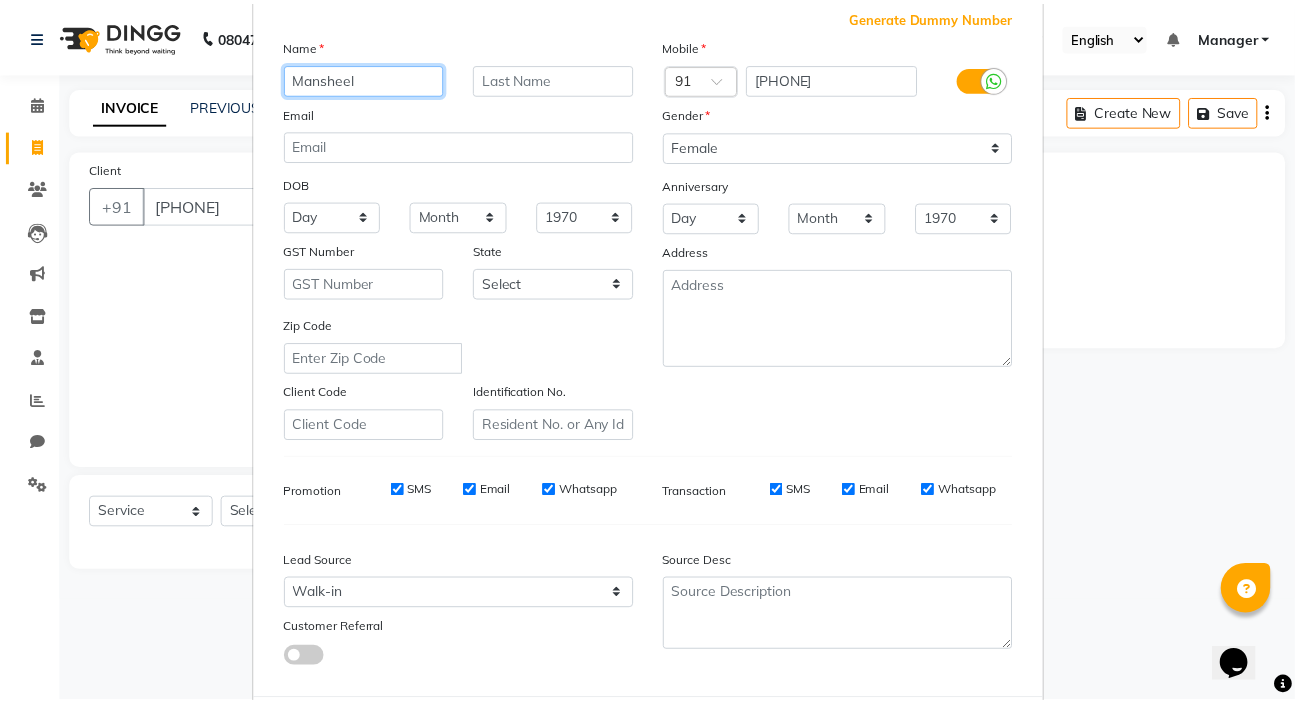 scroll, scrollTop: 226, scrollLeft: 0, axis: vertical 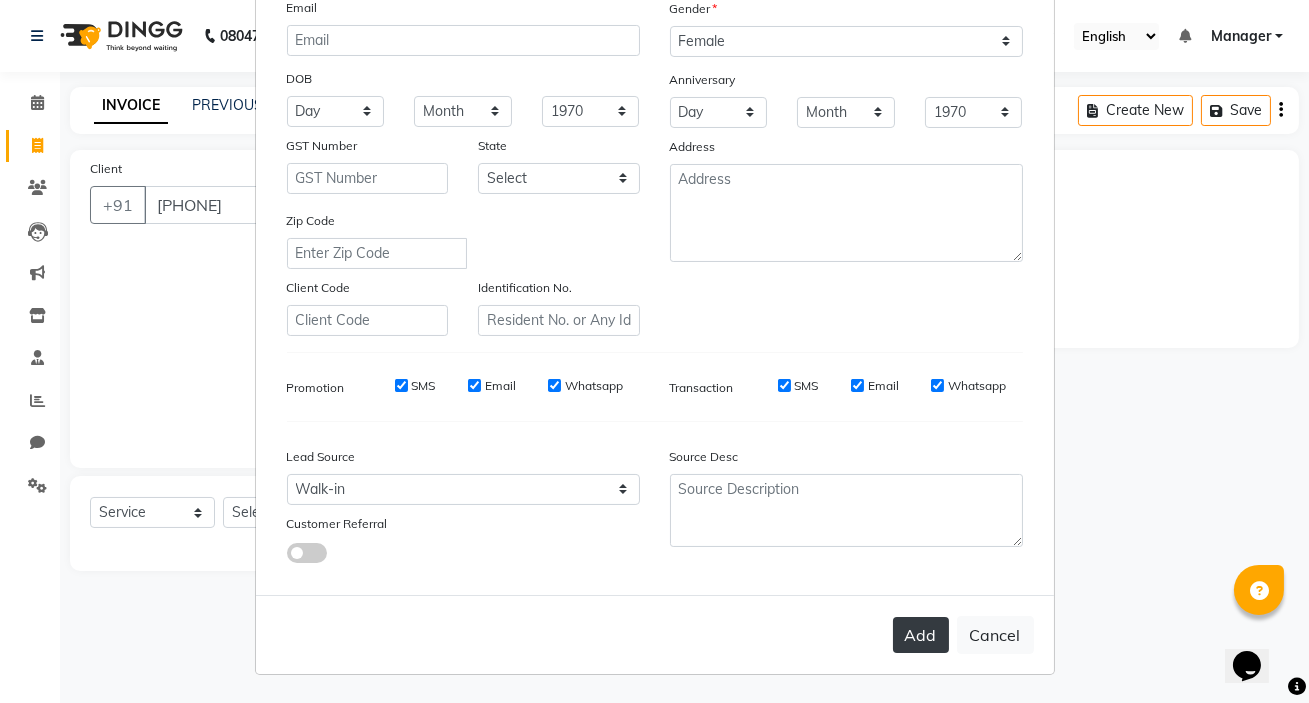 type on "Mansheel" 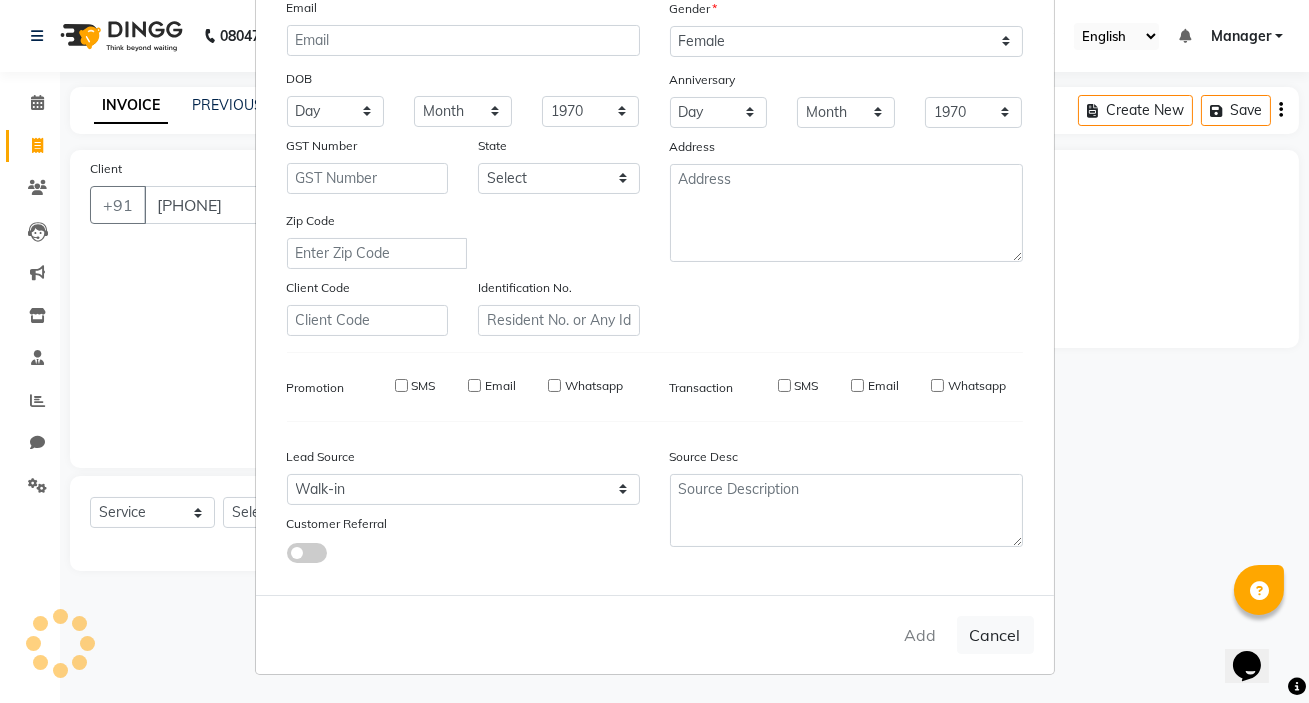 type 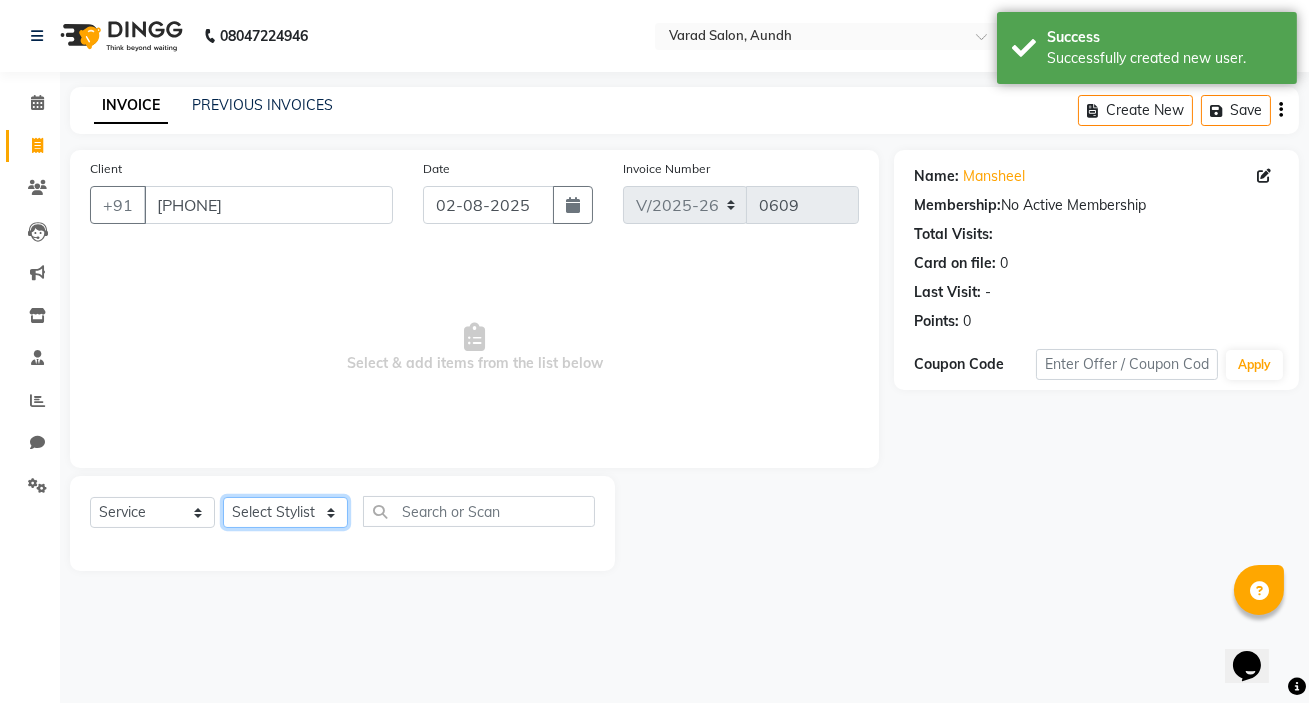click on "Select Stylist [FIRST] [LAST] [FIRST] [LAST] Manager [FIRST] [LAST] [FIRST] [LAST] [FIRST] [LAST] [FIRST] [LAST] [FIRST] [LAST] [FIRST] [LAST] [FIRST]" 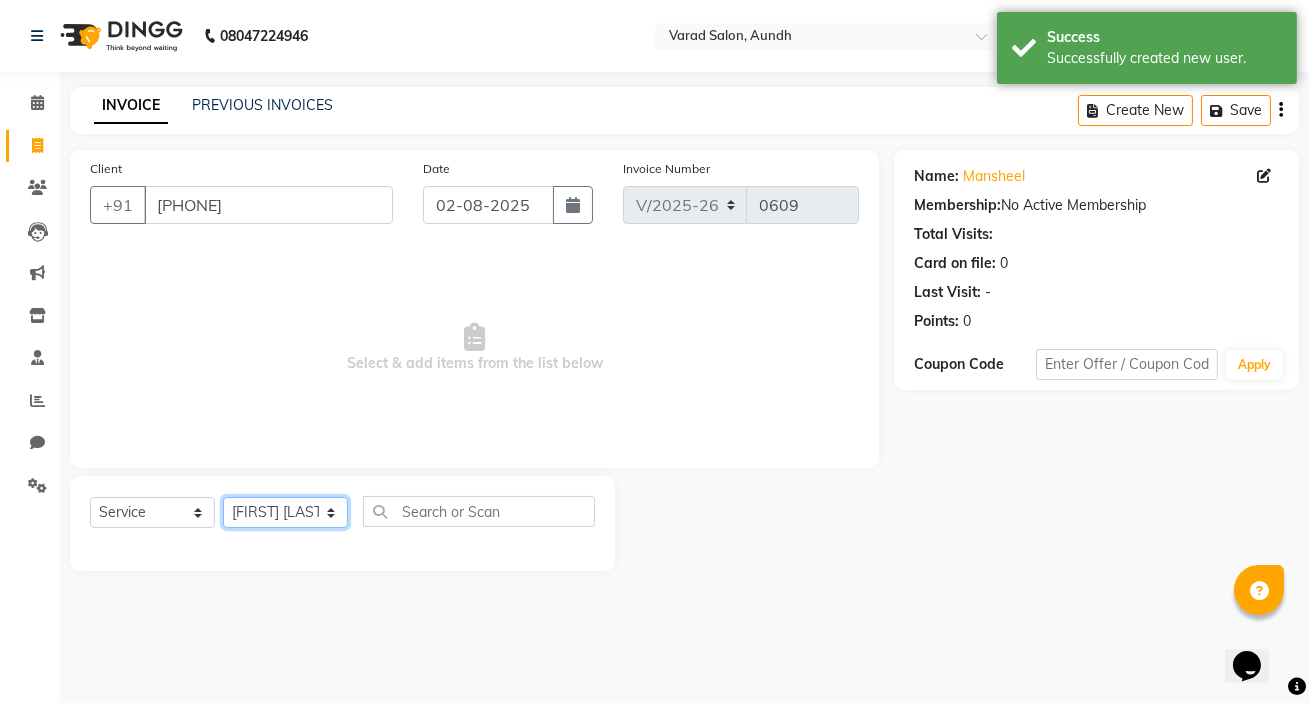 click on "Select Stylist [FIRST] [LAST] [FIRST] [LAST] Manager [FIRST] [LAST] [FIRST] [LAST] [FIRST] [LAST] [FIRST] [LAST] [FIRST] [LAST] [FIRST] [LAST] [FIRST]" 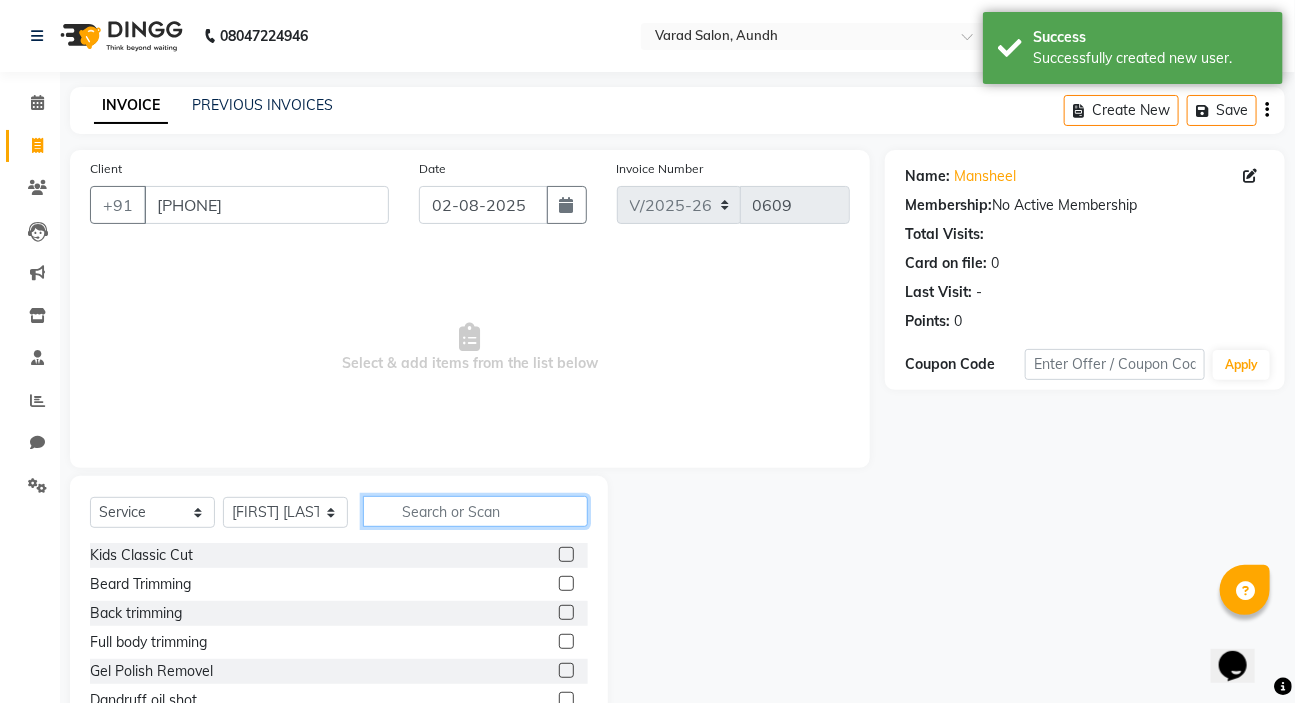 click 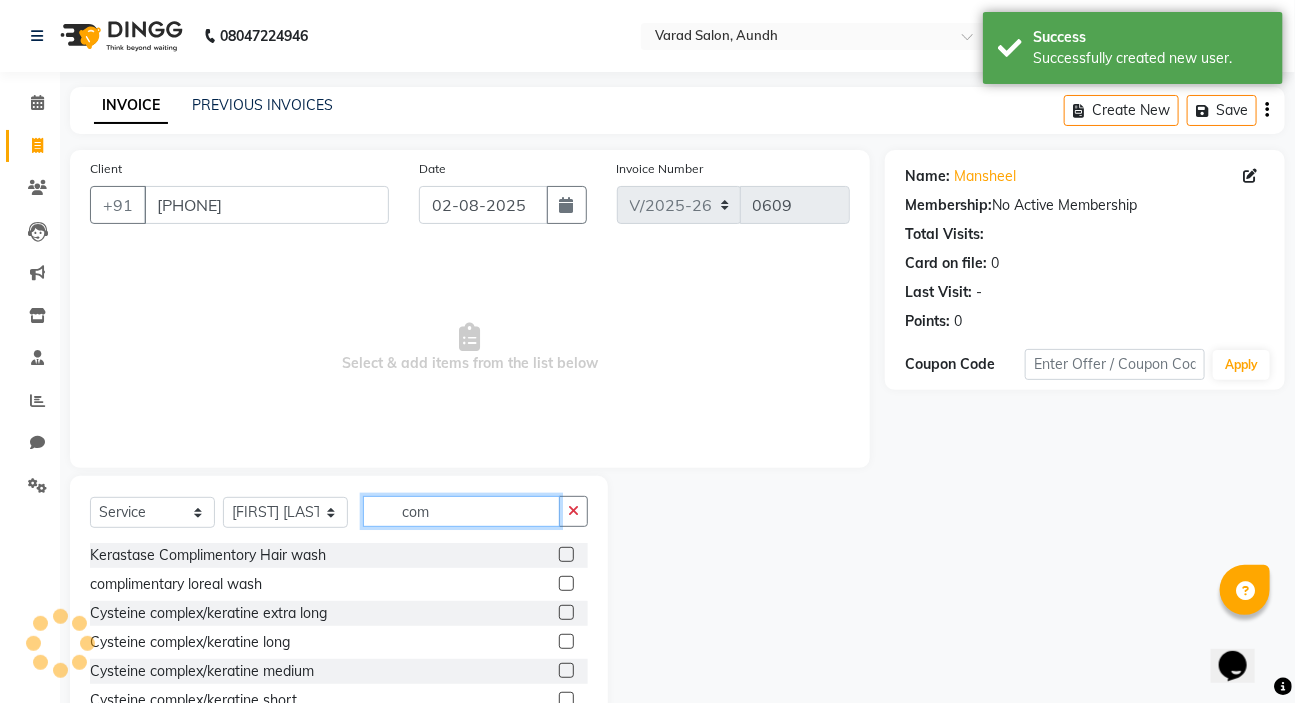 scroll, scrollTop: 2, scrollLeft: 0, axis: vertical 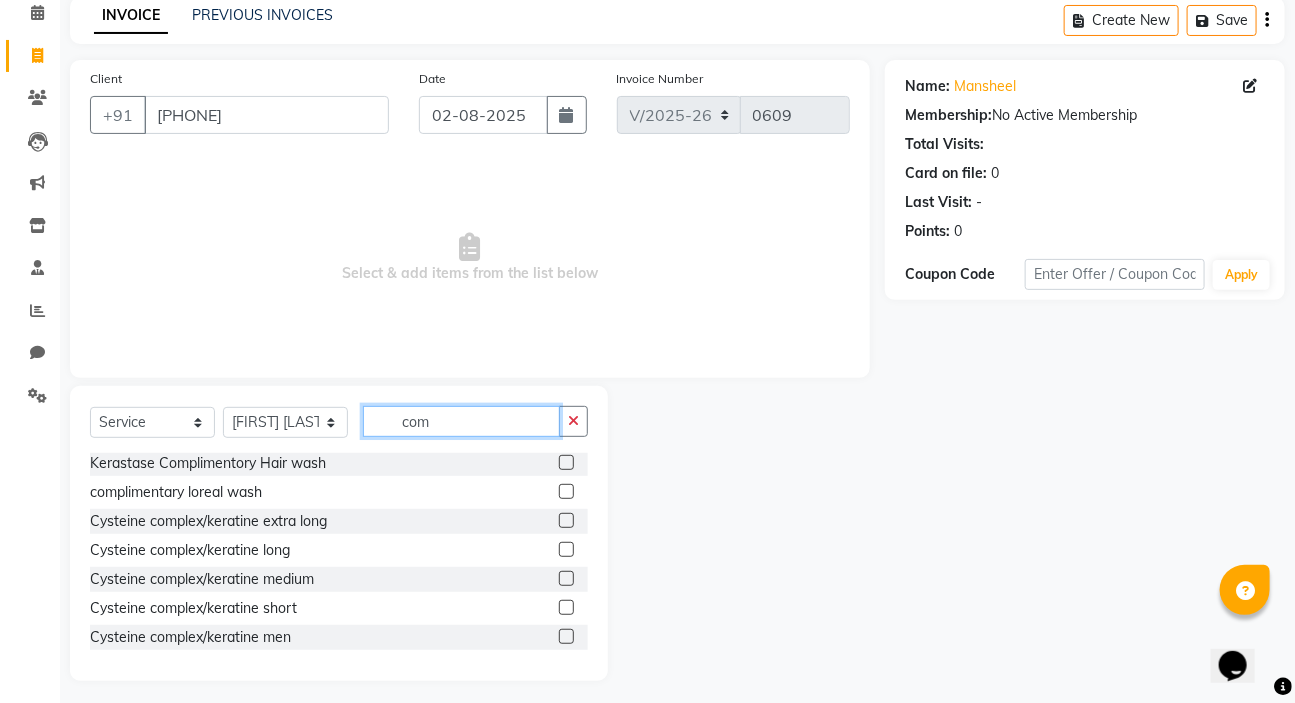 click on "com" 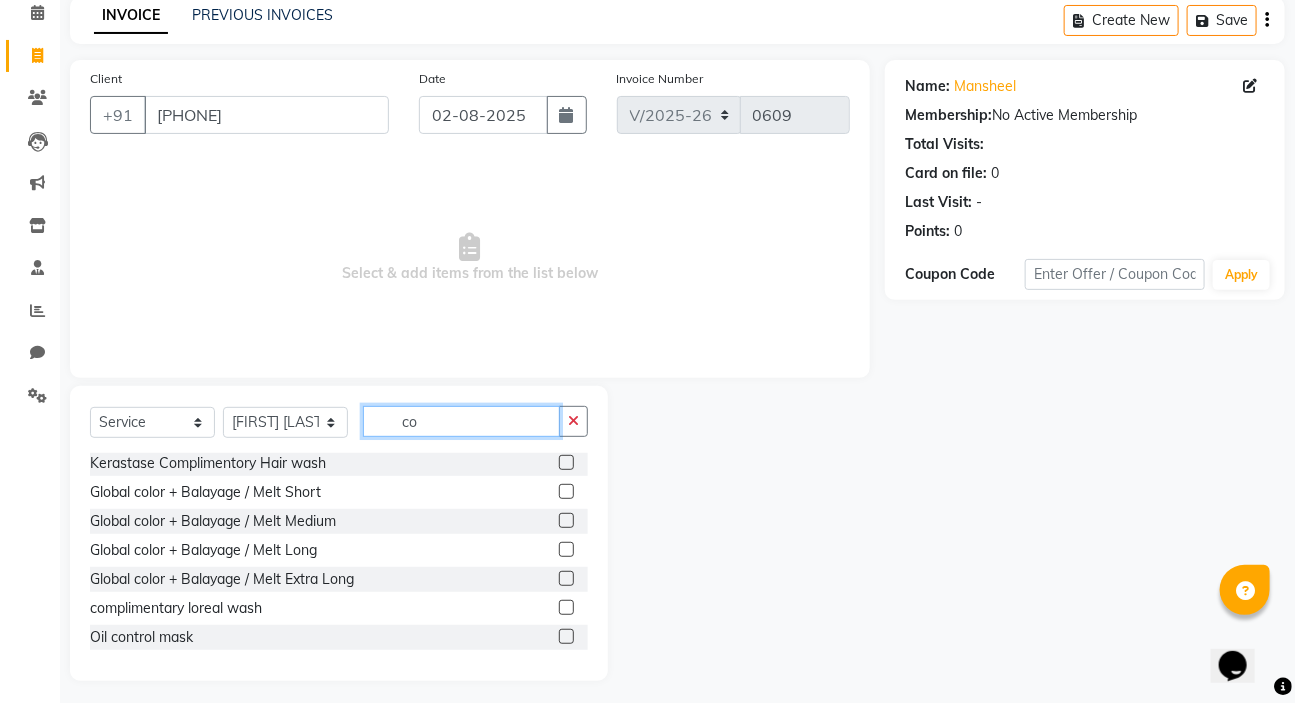 type on "c" 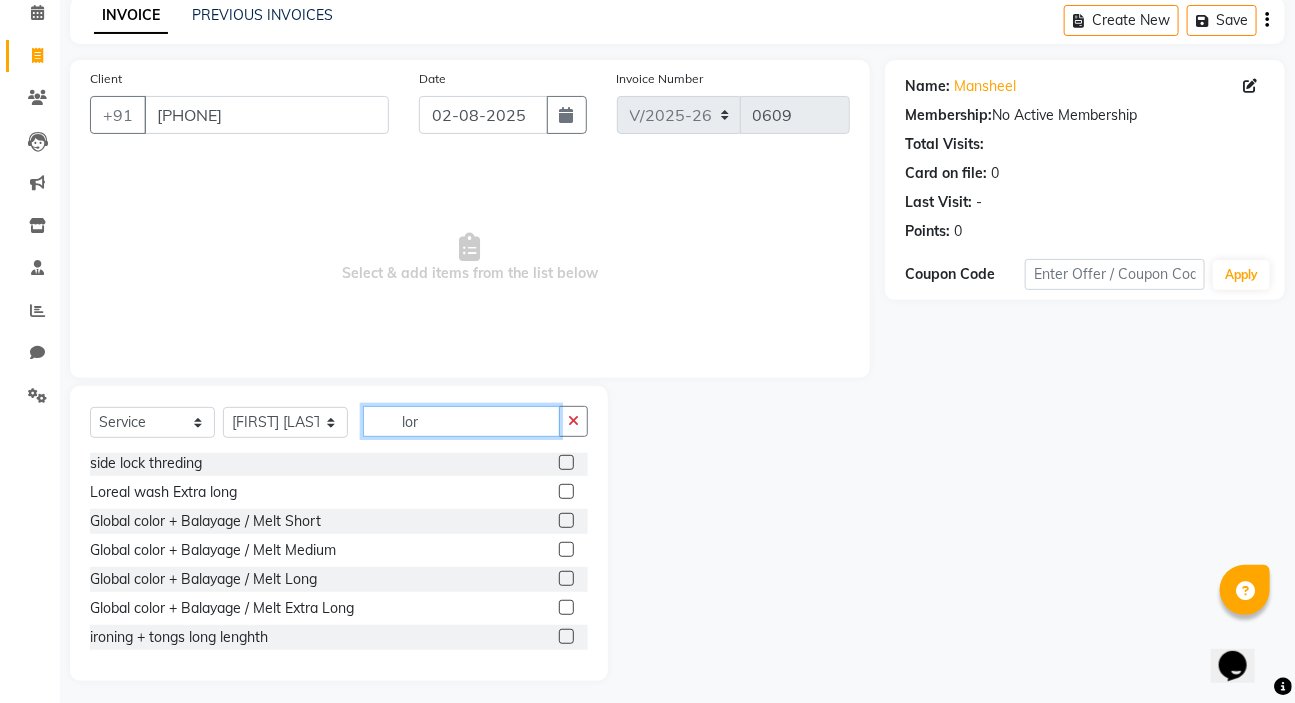 scroll, scrollTop: 0, scrollLeft: 0, axis: both 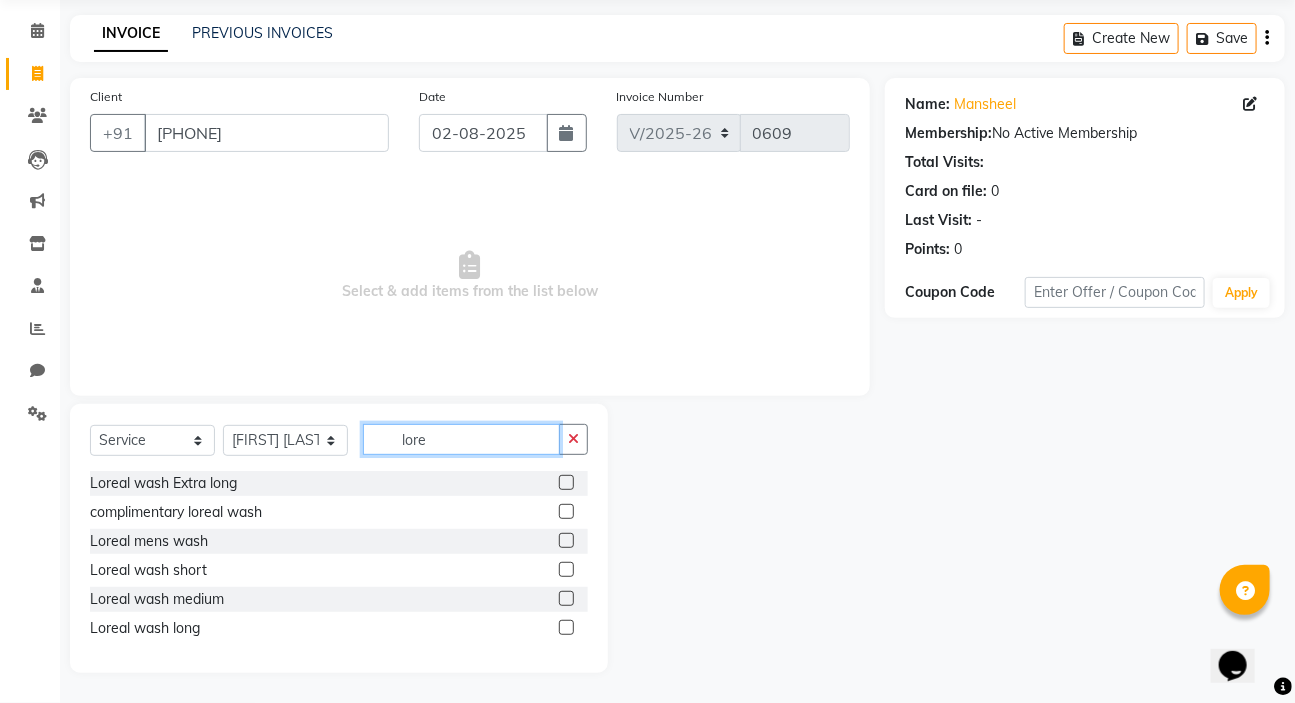 type on "lore" 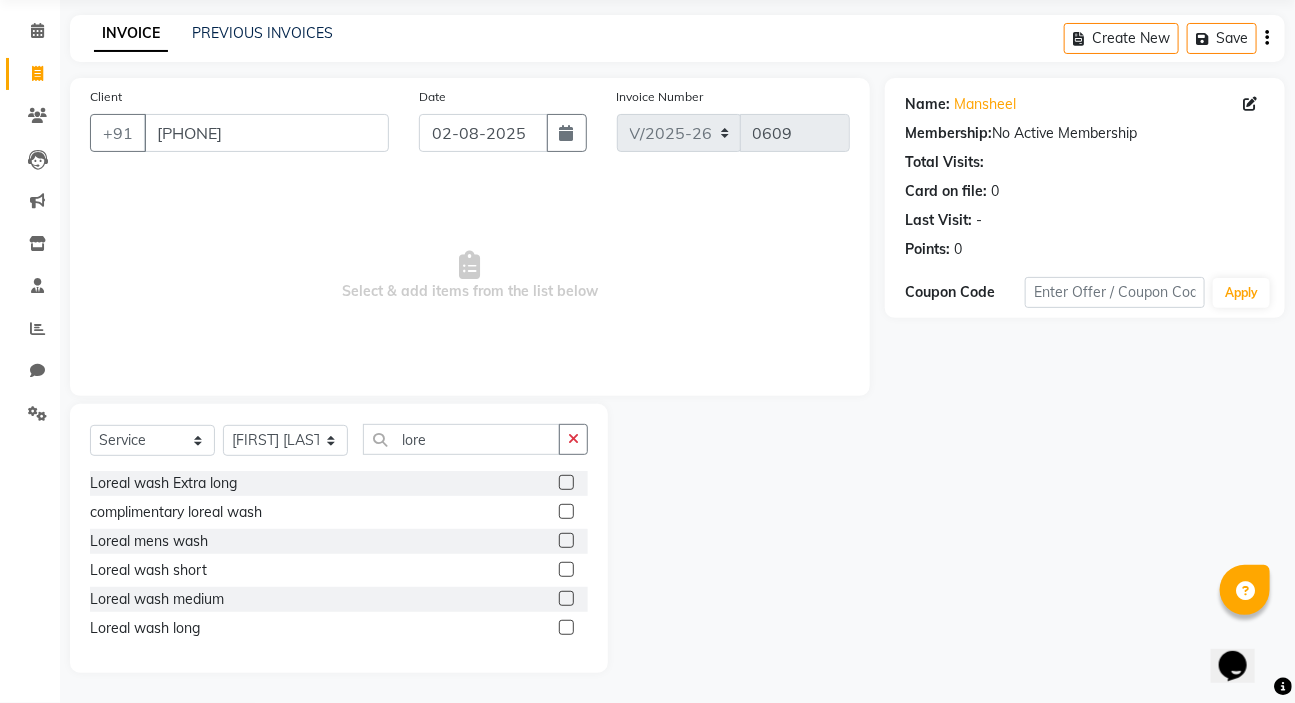 click 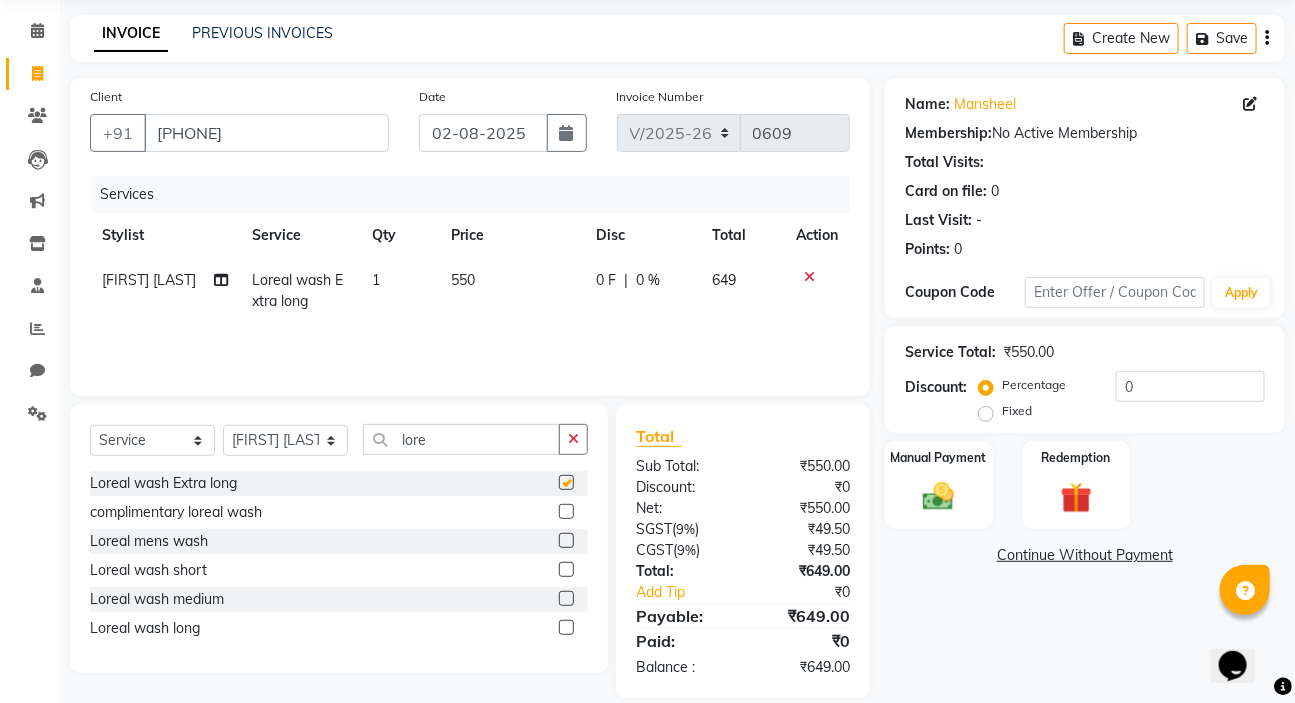 checkbox on "false" 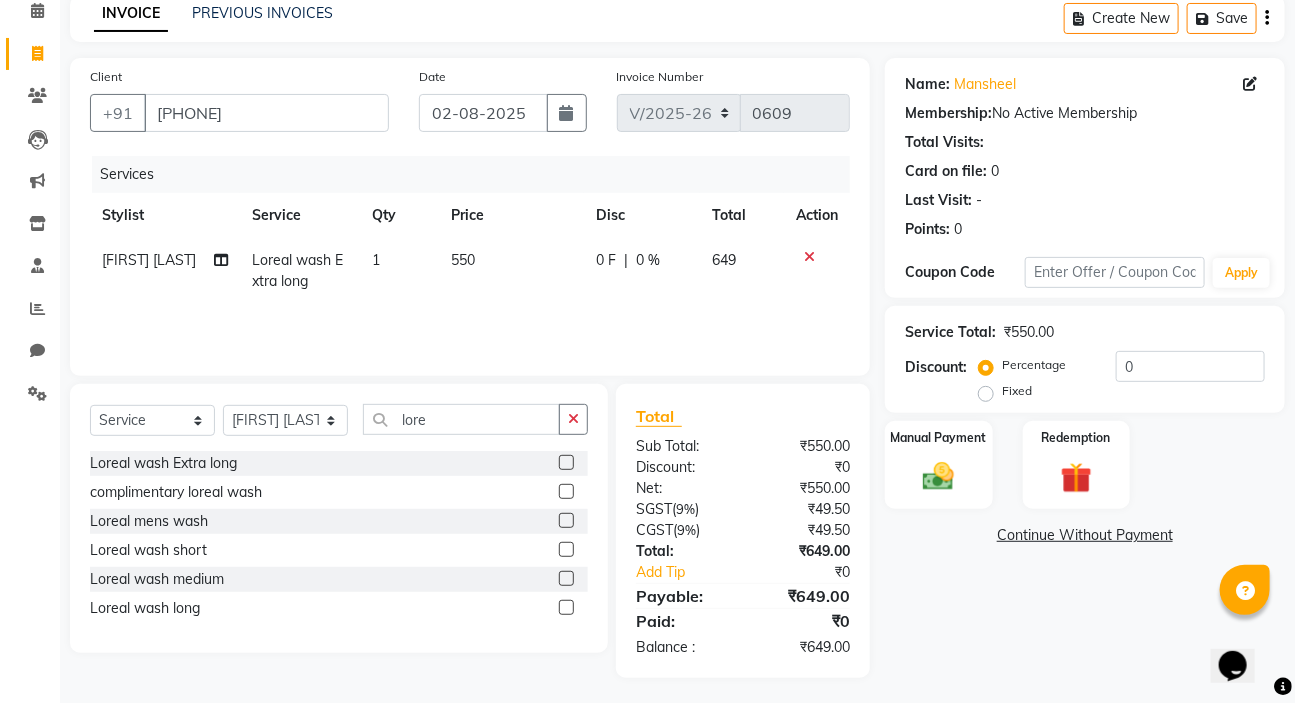 scroll, scrollTop: 98, scrollLeft: 0, axis: vertical 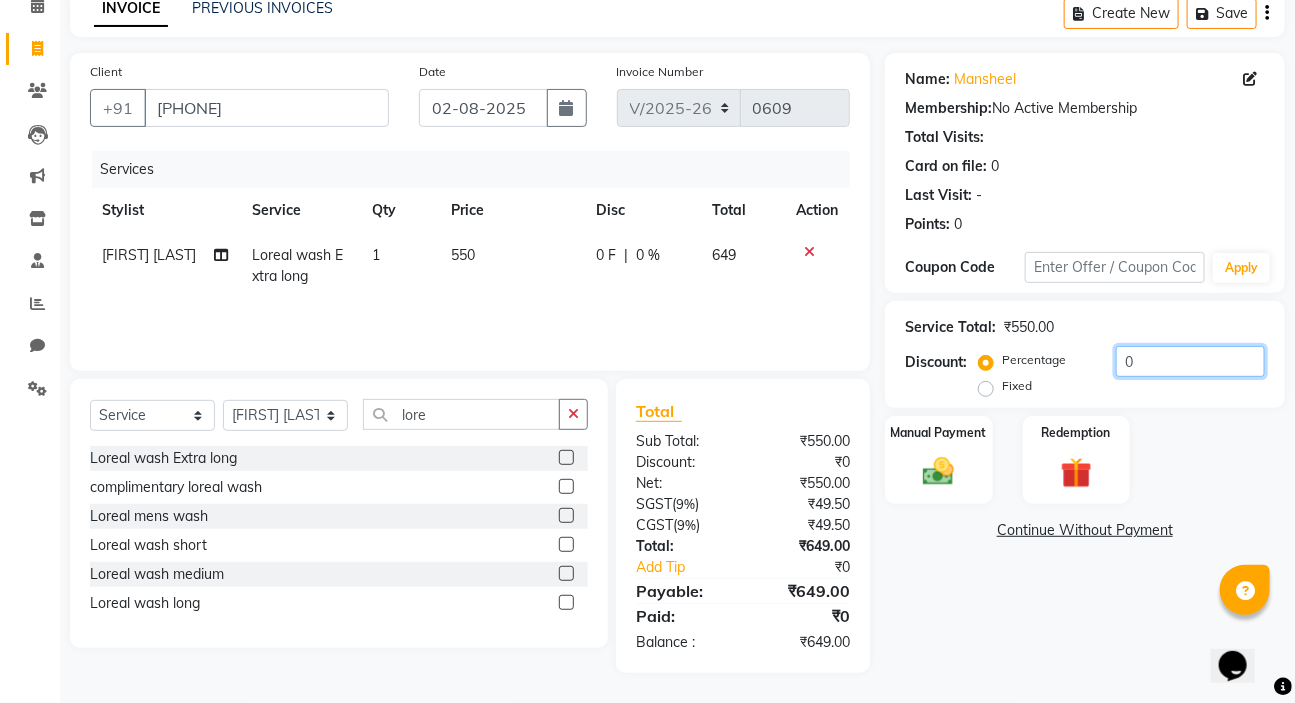 click on "0" 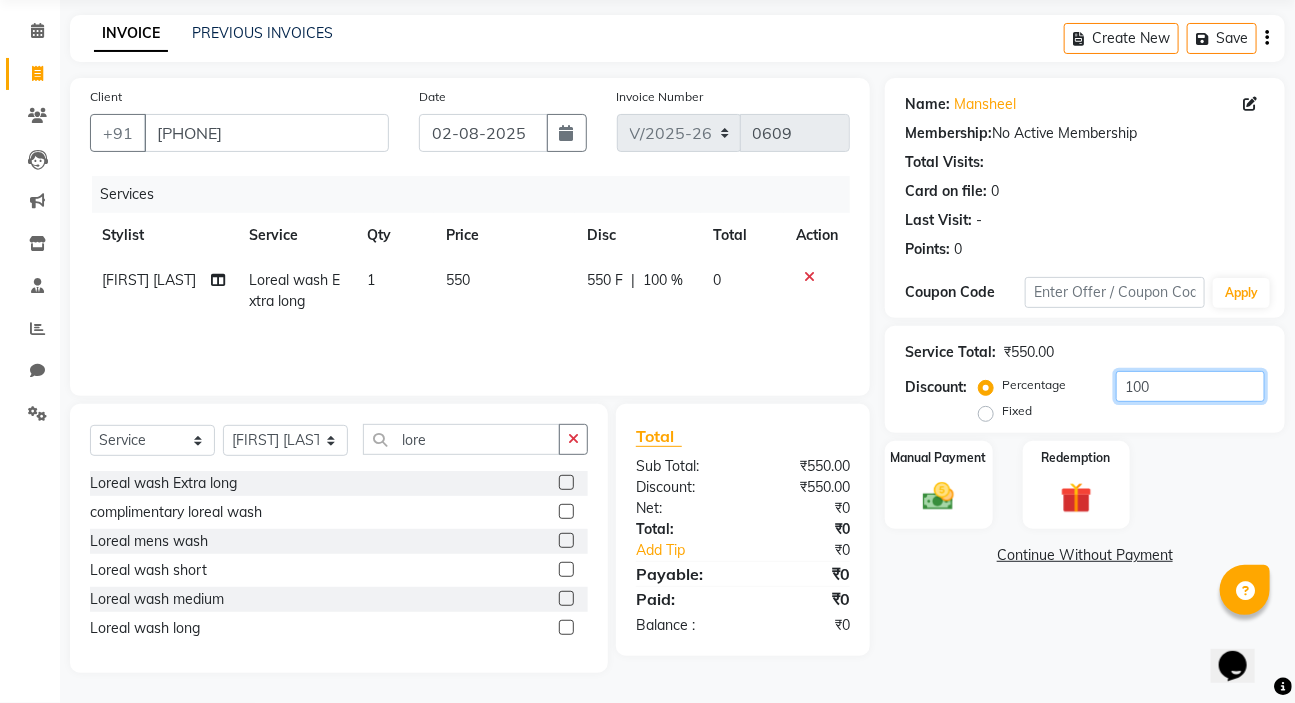scroll, scrollTop: 72, scrollLeft: 0, axis: vertical 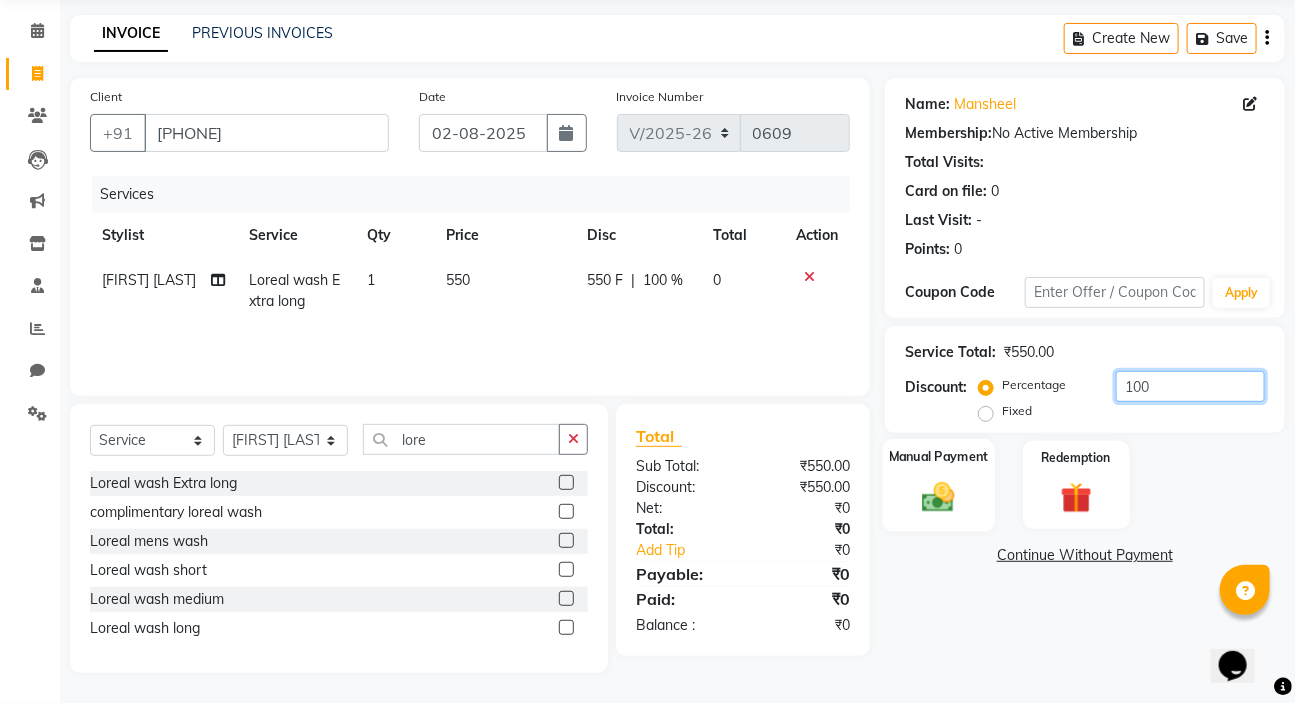 type on "100" 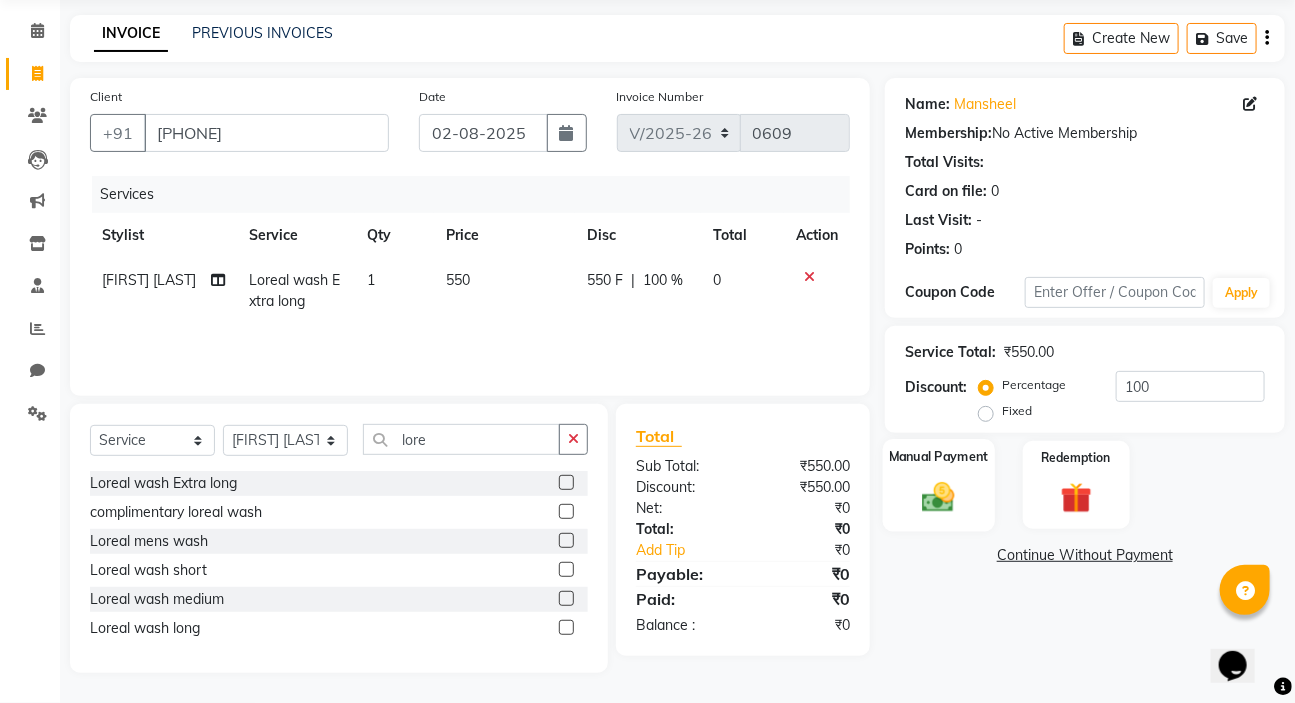 click 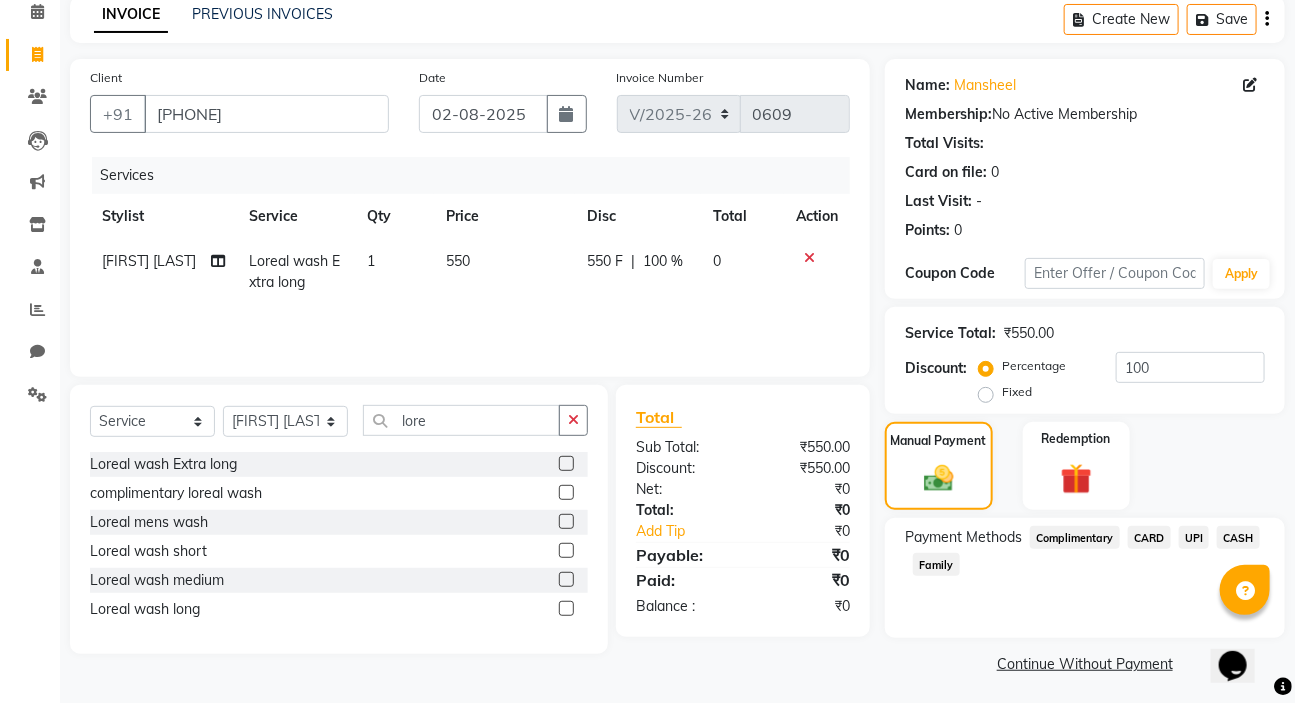 scroll, scrollTop: 97, scrollLeft: 0, axis: vertical 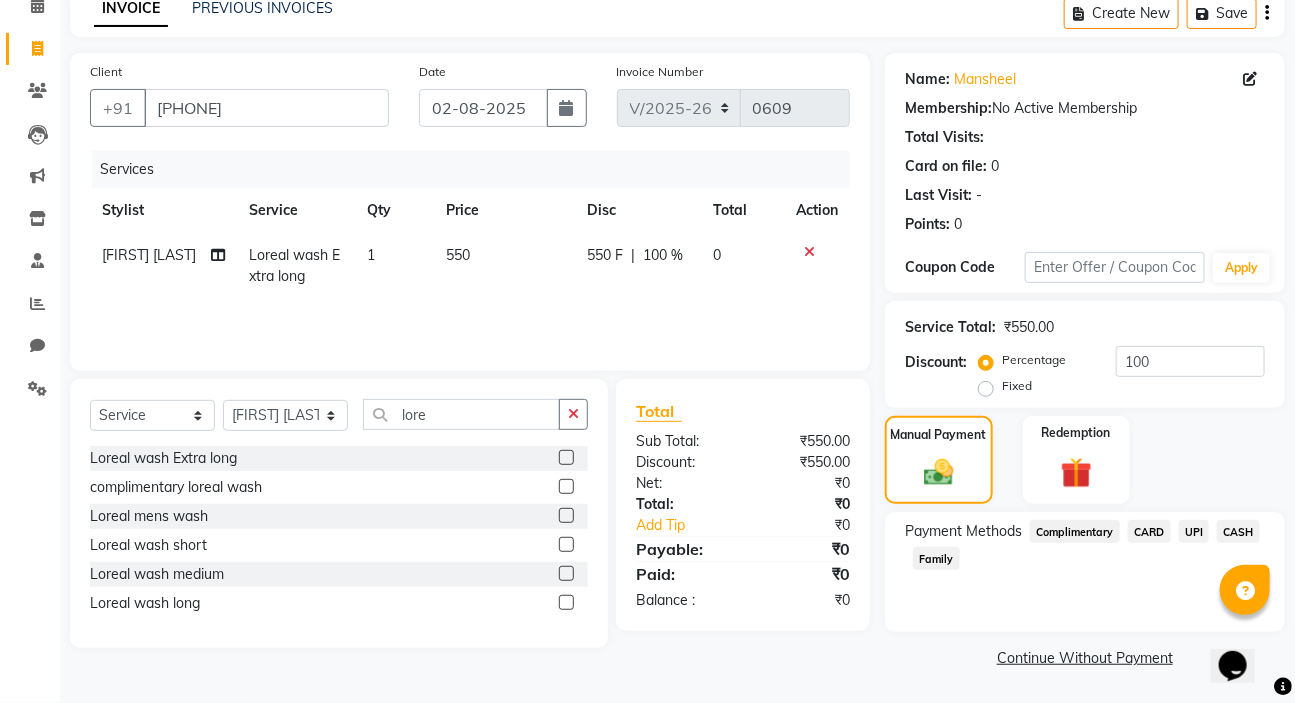 click on "CASH" 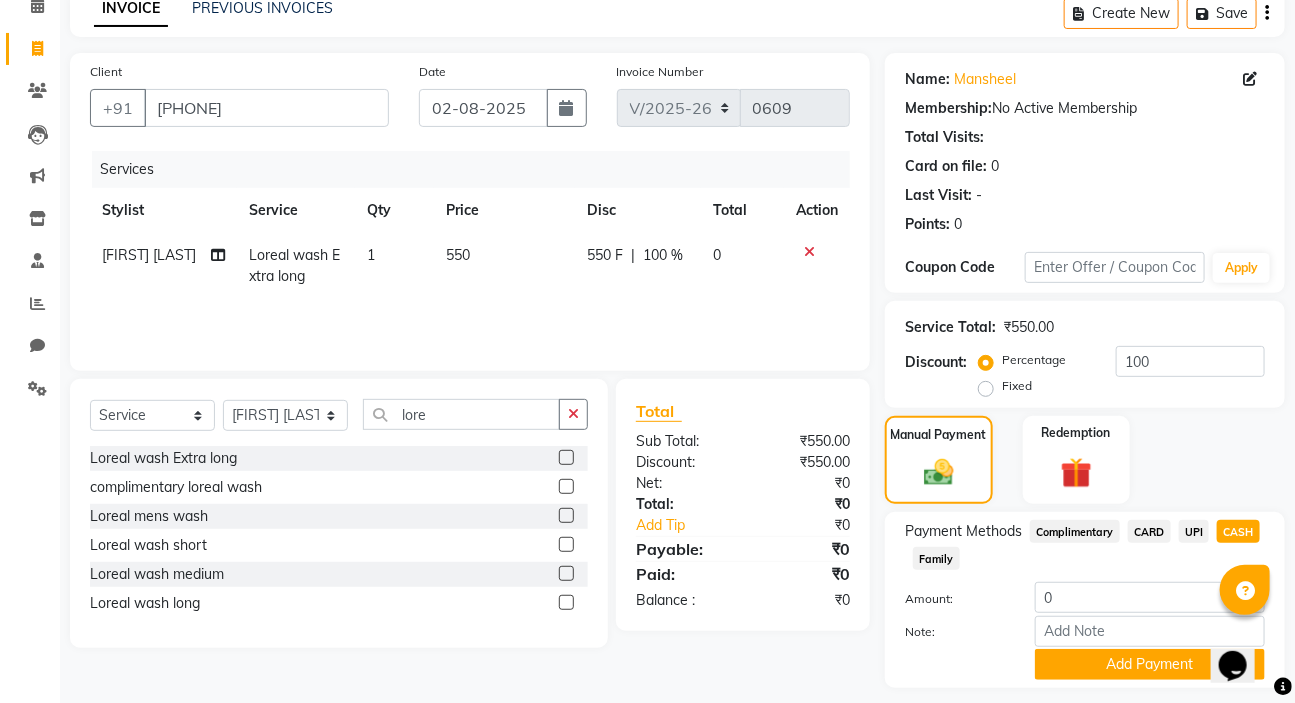 scroll, scrollTop: 153, scrollLeft: 0, axis: vertical 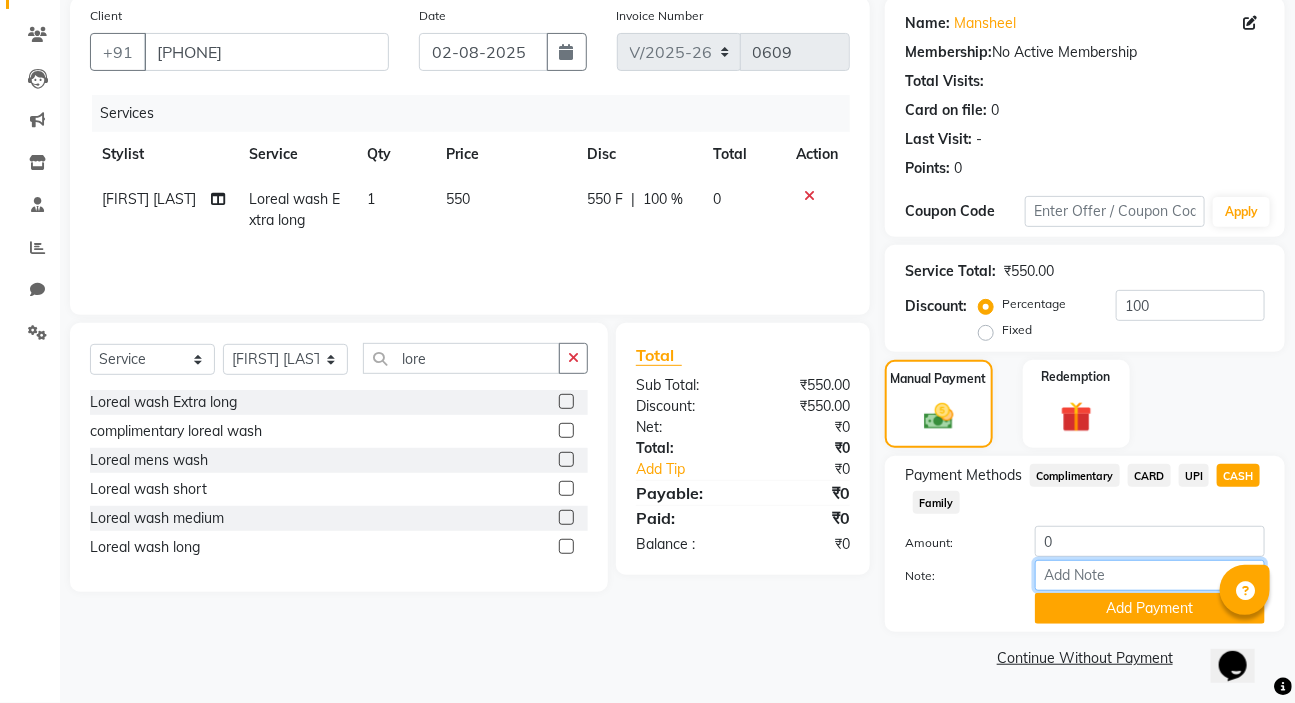 click on "Note:" at bounding box center [1150, 575] 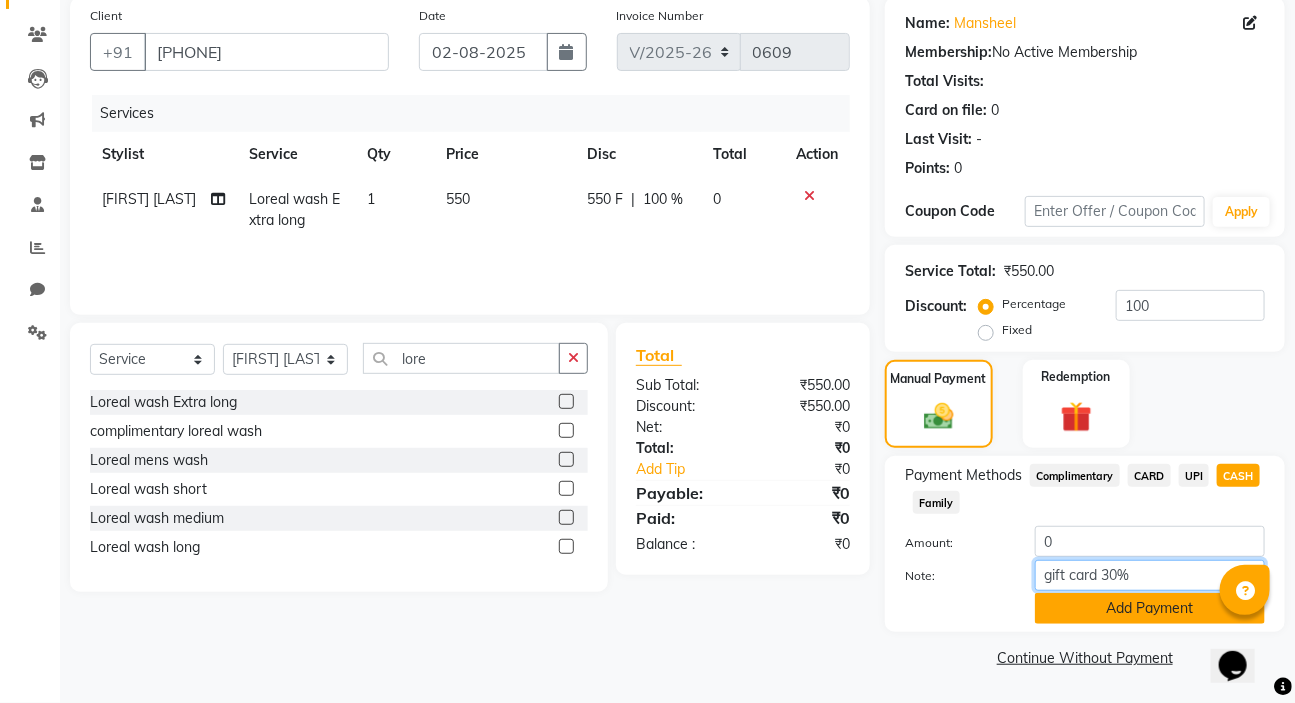 type on "gift card 30%" 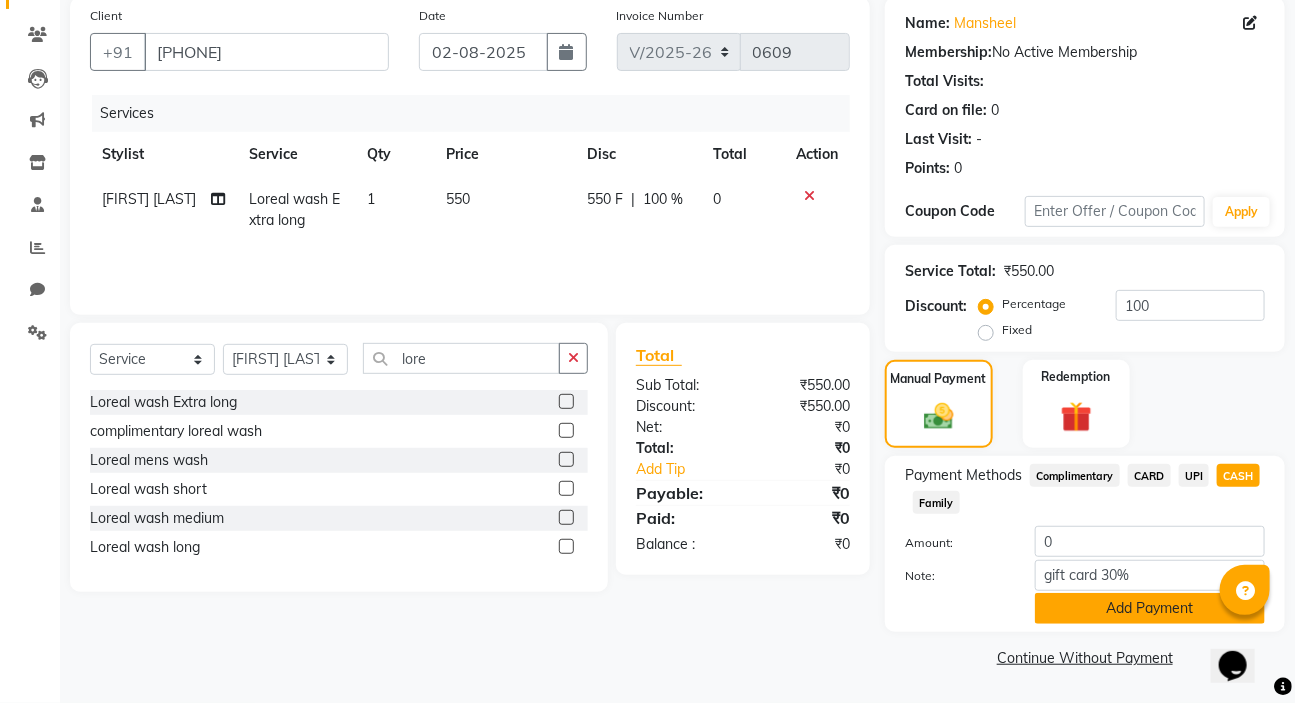 click on "Add Payment" 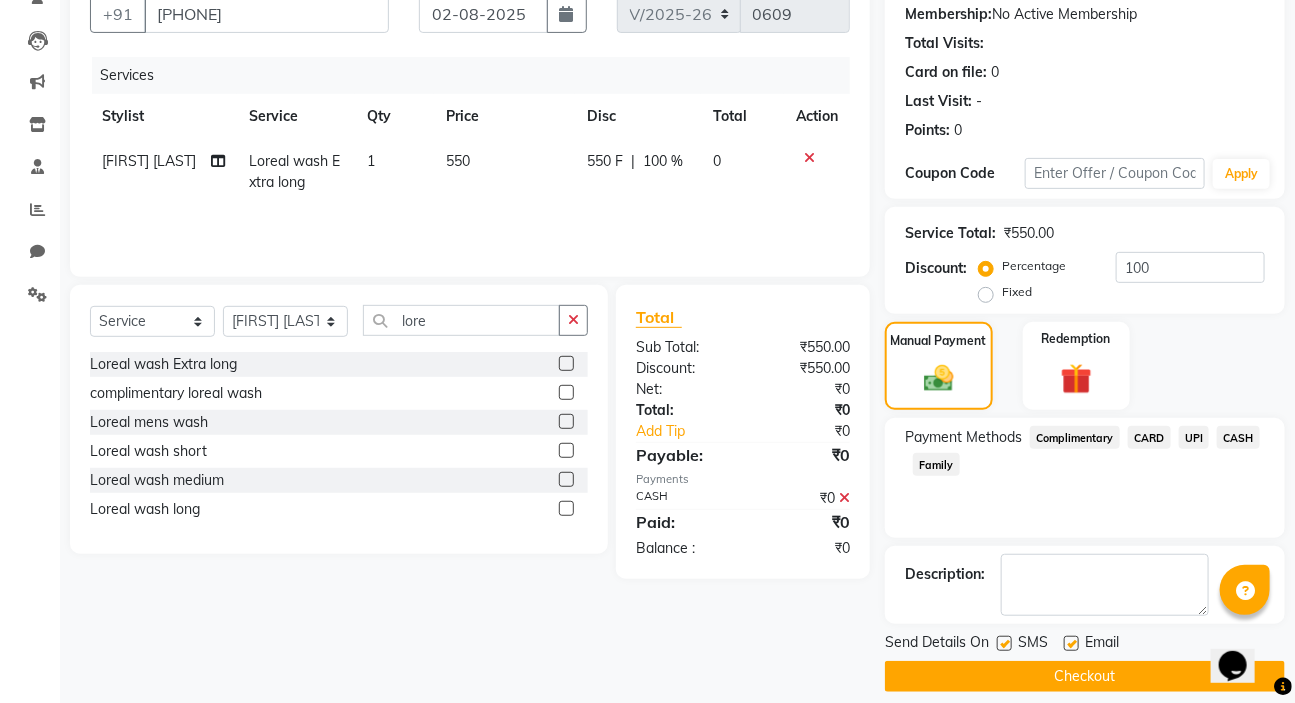 scroll, scrollTop: 210, scrollLeft: 0, axis: vertical 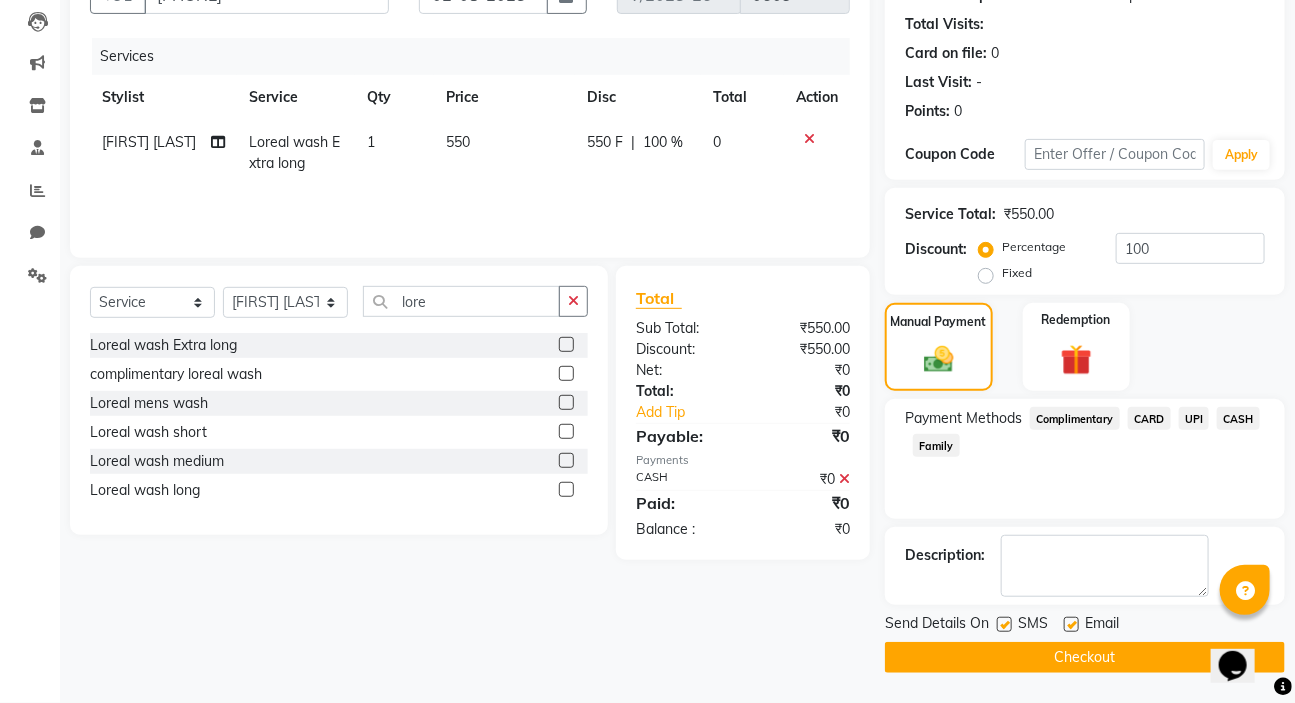 click on "Checkout" 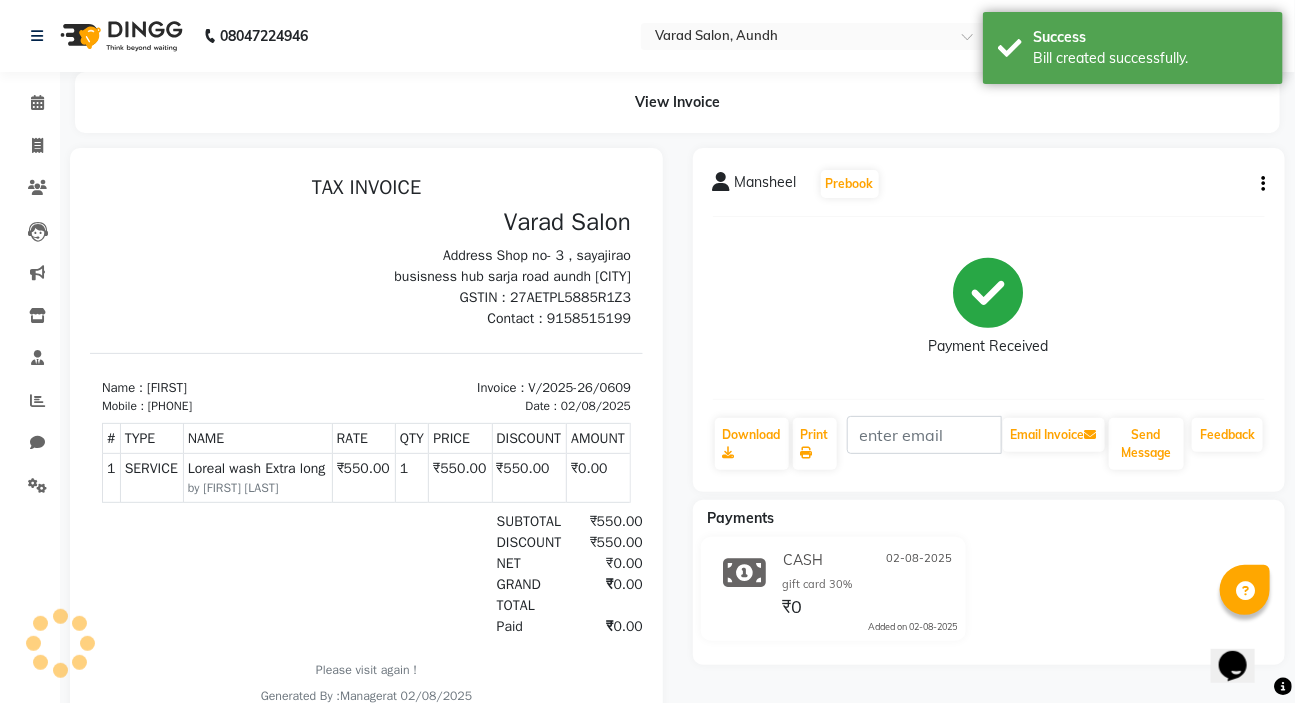 scroll, scrollTop: 0, scrollLeft: 0, axis: both 